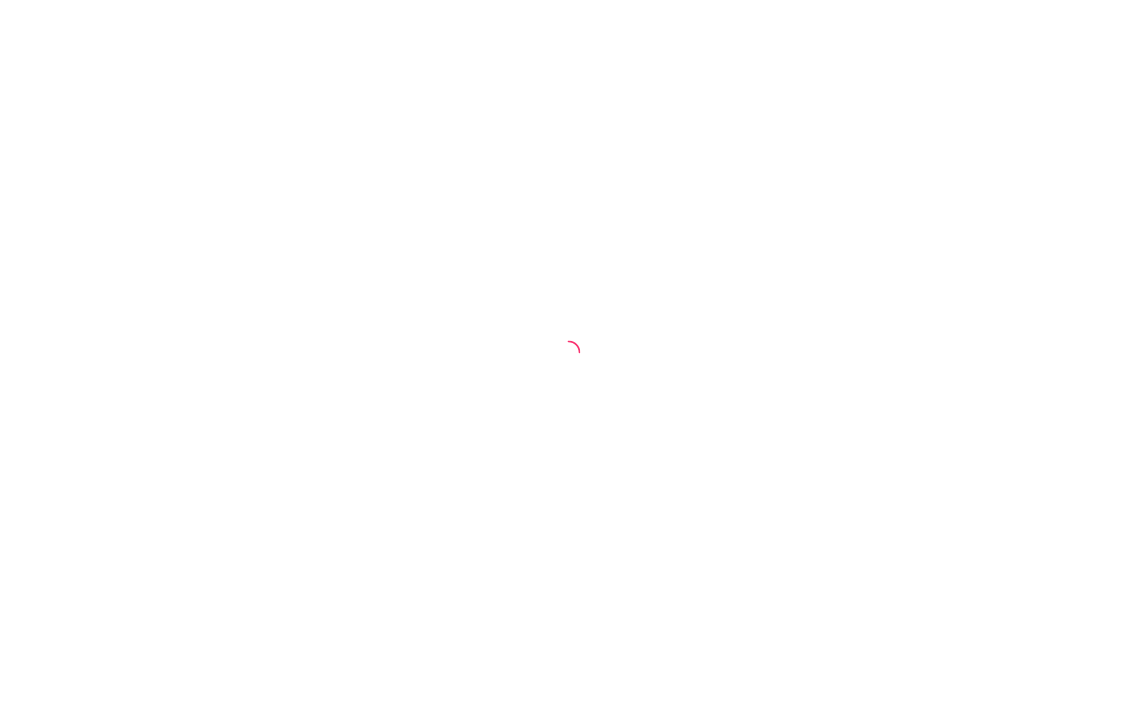 scroll, scrollTop: 0, scrollLeft: 0, axis: both 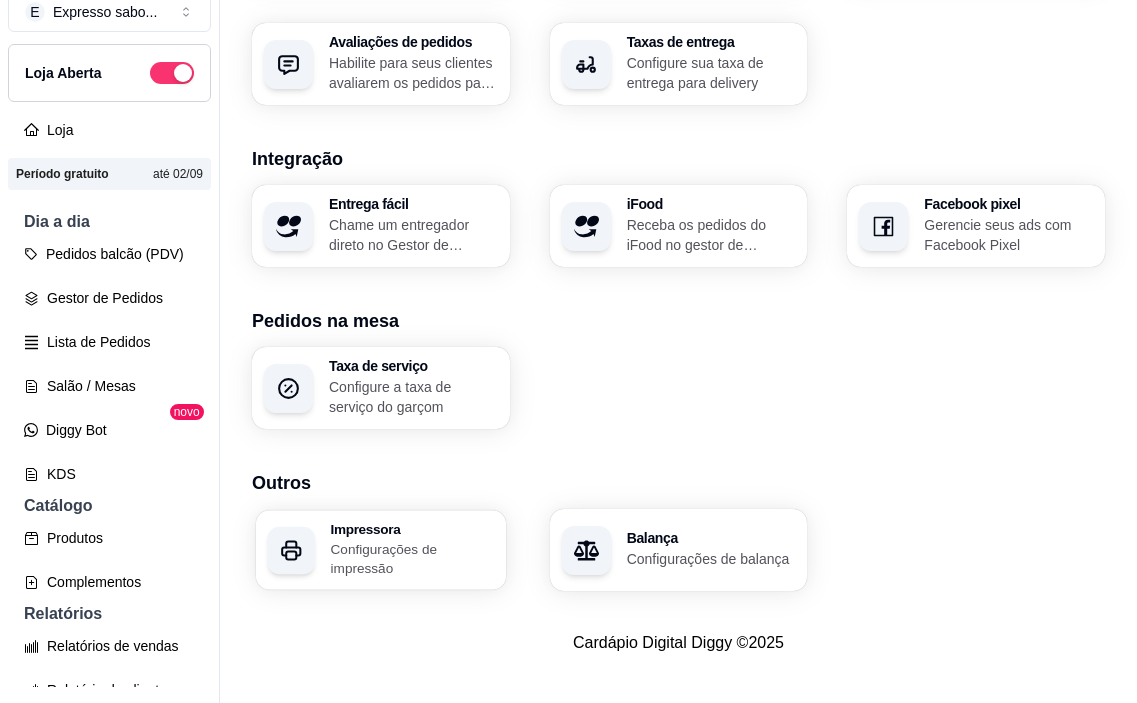 click on "Configurações de impressão" at bounding box center [413, 558] 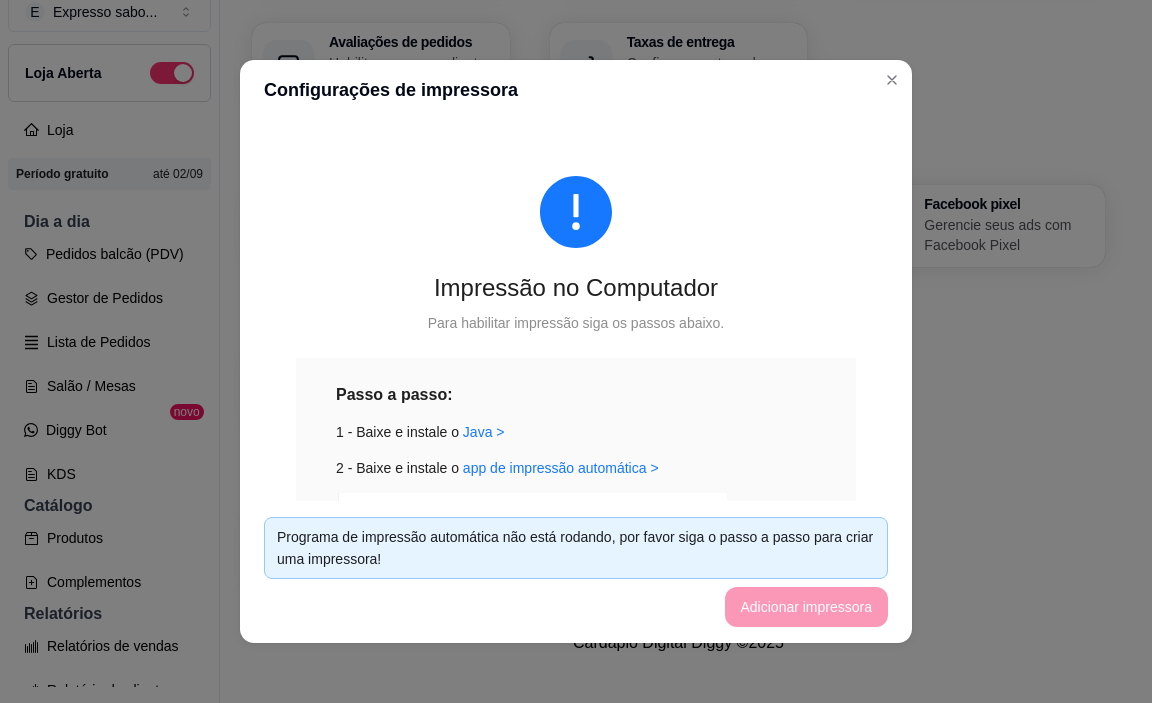 click on "Programa de impressão automática não está rodando, por favor siga o passo a passo para criar uma impressora!" at bounding box center [576, 548] 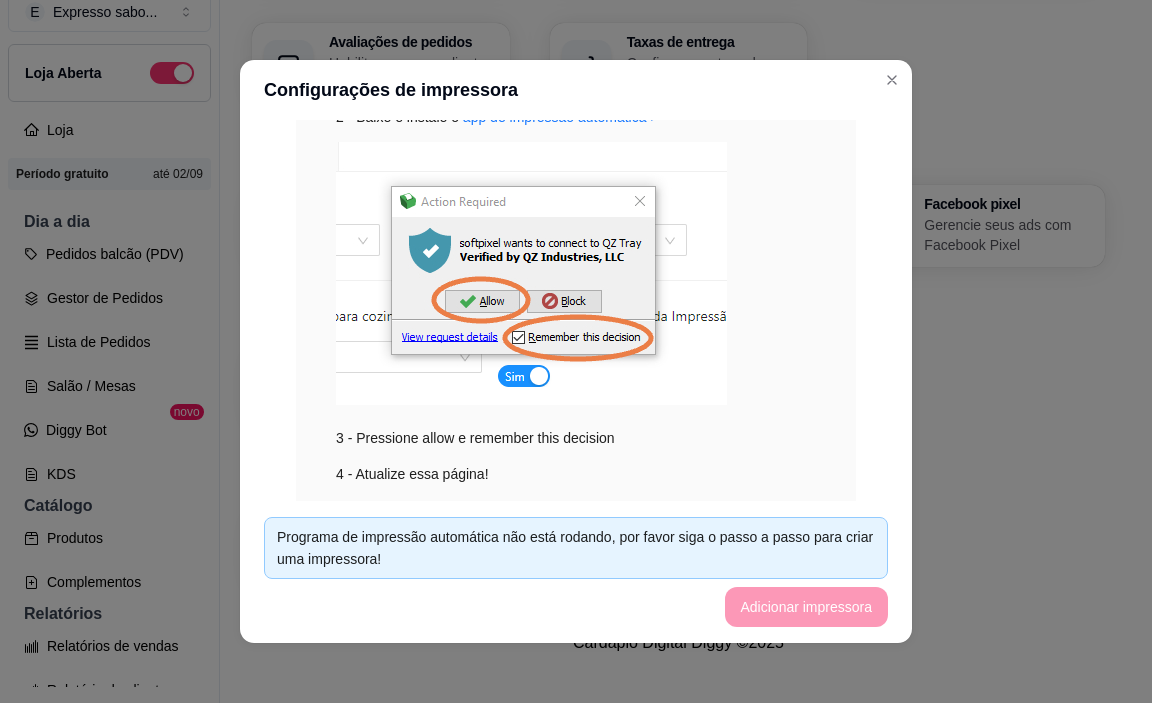 scroll, scrollTop: 429, scrollLeft: 0, axis: vertical 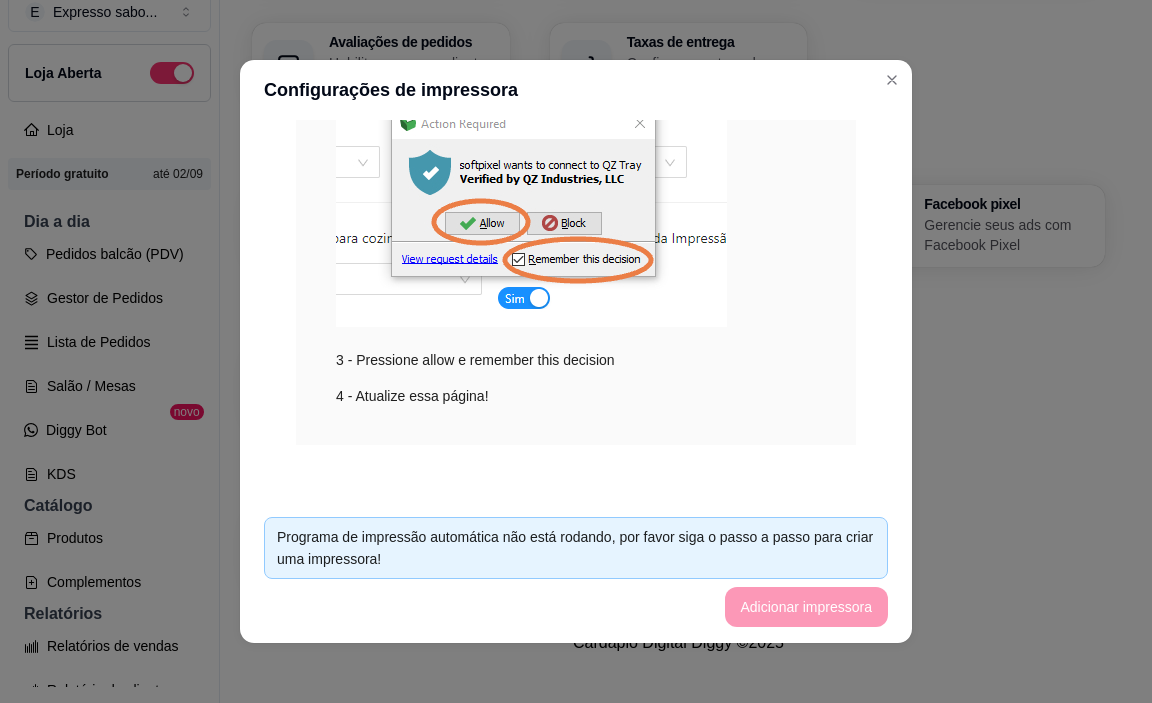 click on "Passo a passo: 1 - Baixe e instale o   Java > 2 - Baixe e instale o   app de impressão automática >   3 - Pressione allow e remember this decision 4 - Atualize essa página!" at bounding box center [576, 187] 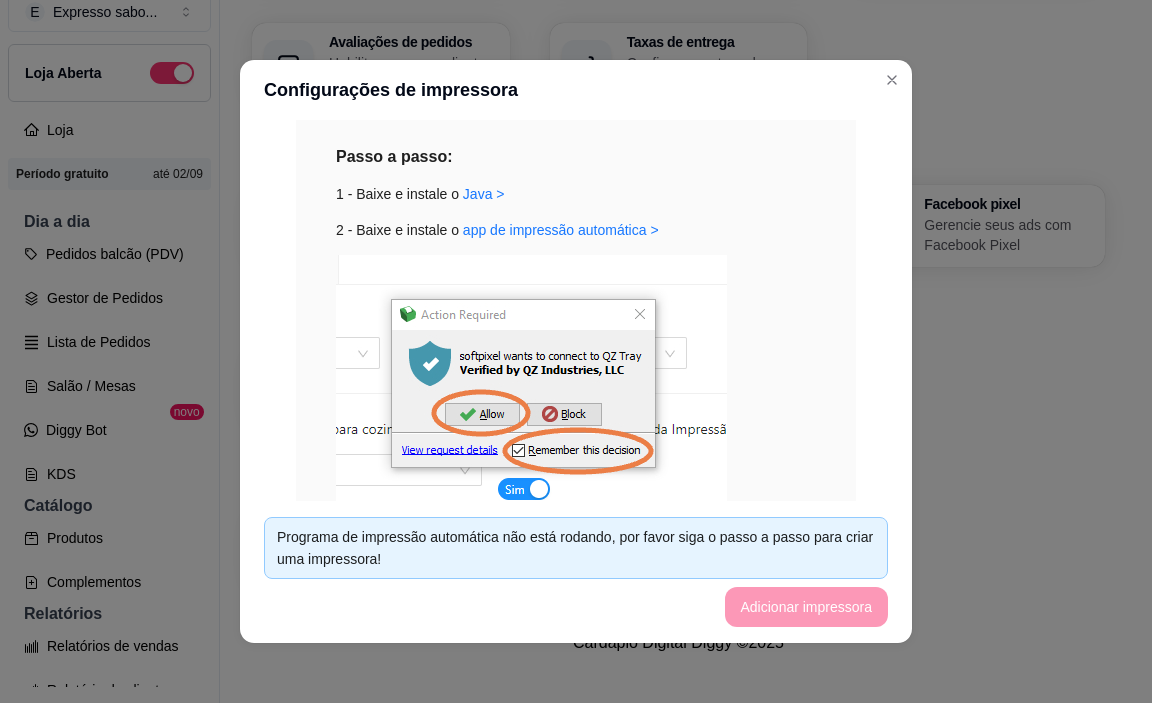 scroll, scrollTop: 229, scrollLeft: 0, axis: vertical 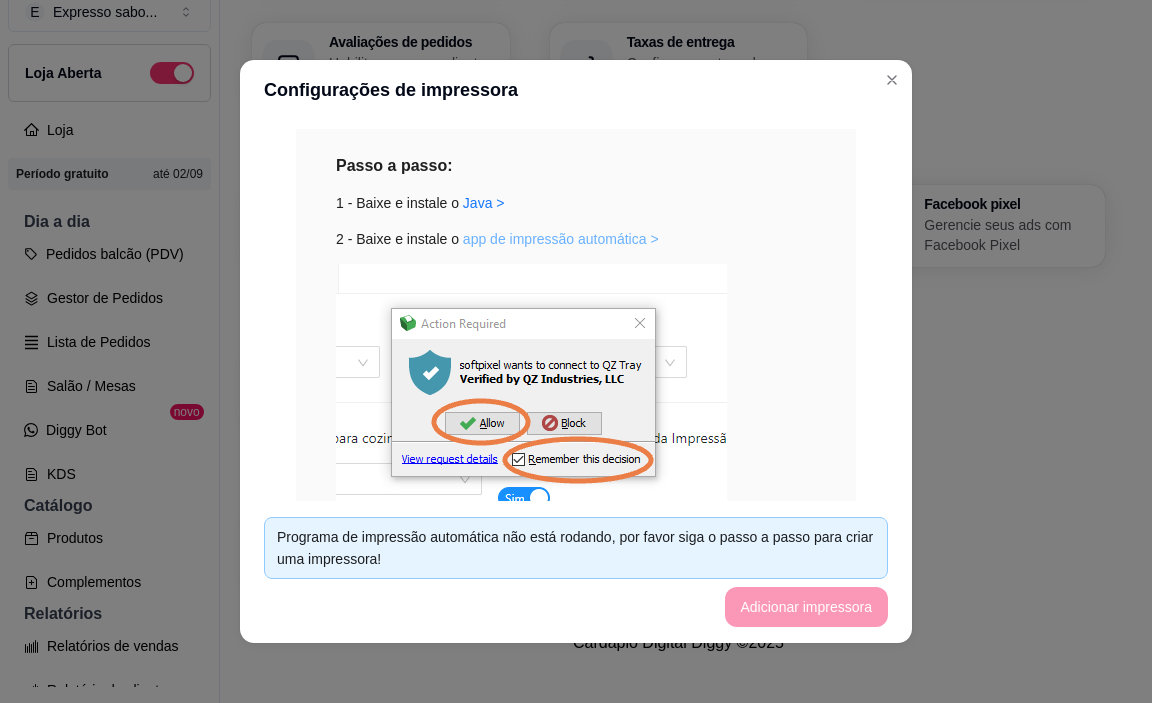 click on "app de impressão automática >" at bounding box center (561, 239) 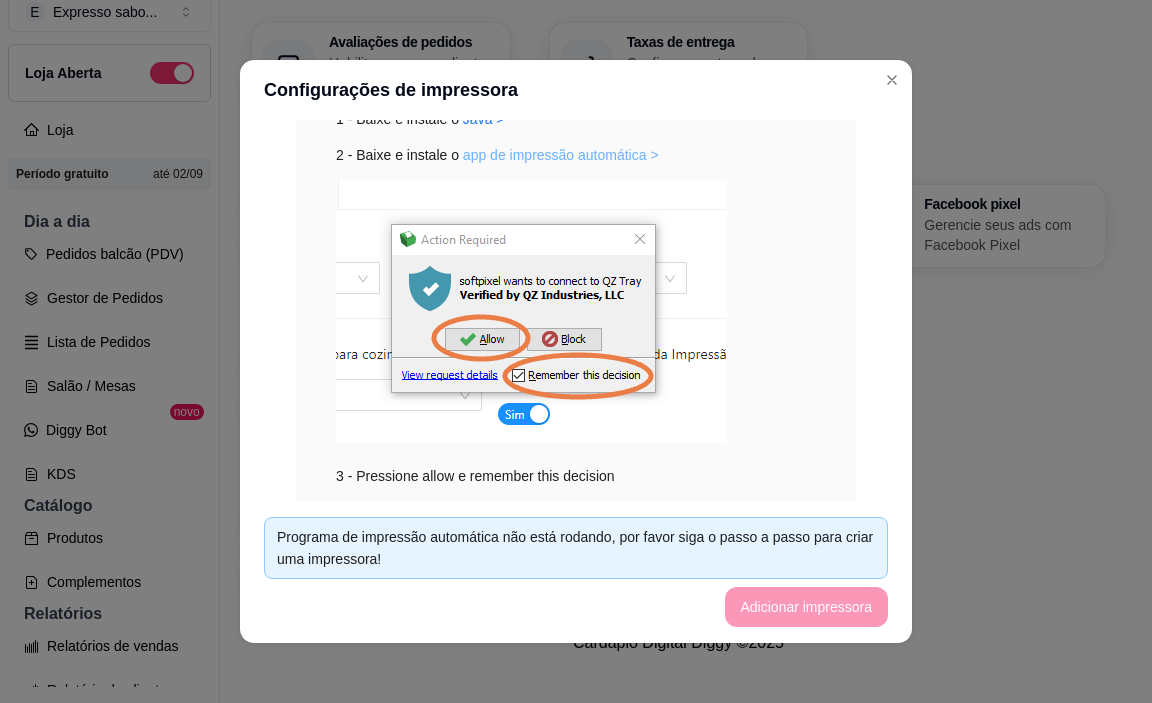 scroll, scrollTop: 429, scrollLeft: 0, axis: vertical 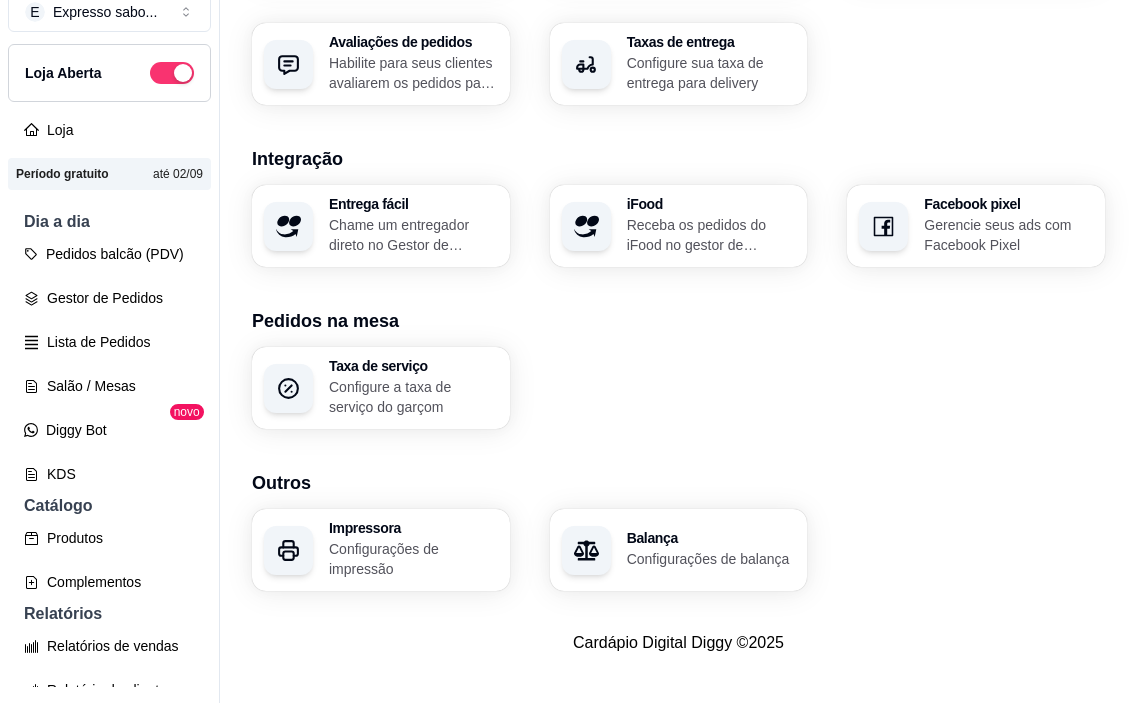 click on "Impressora Configurações de impressão" at bounding box center [413, 550] 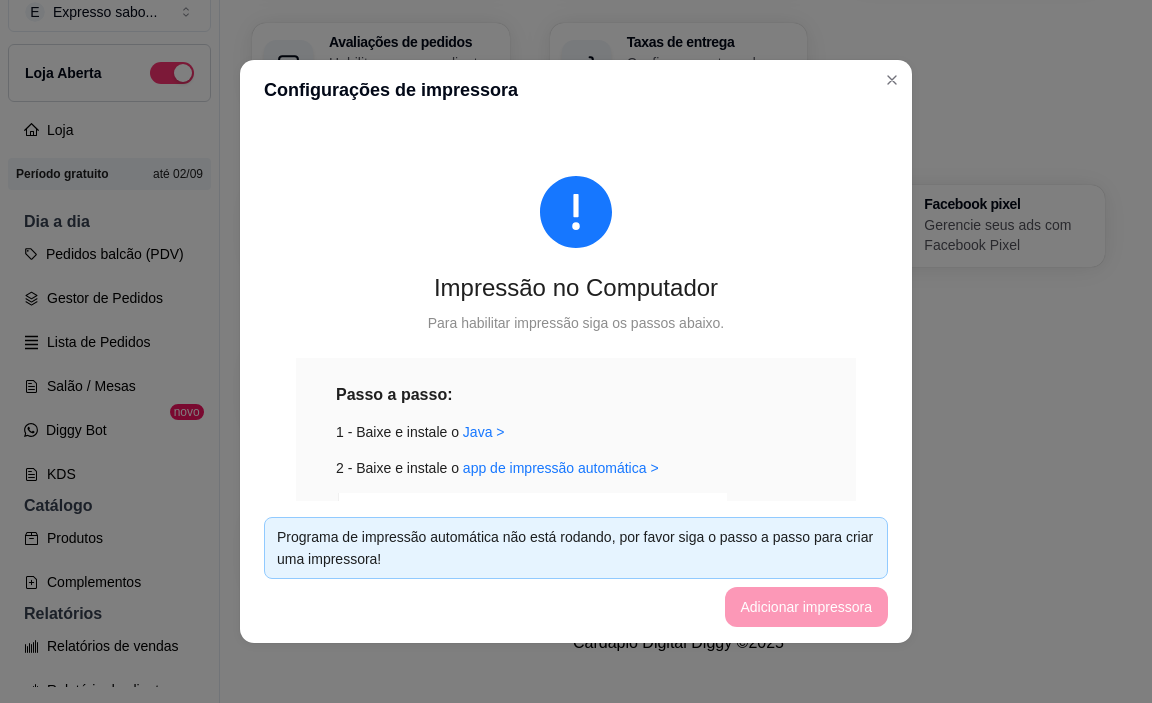click on "Programa de impressão automática não está rodando, por favor siga o passo a passo para criar uma impressora! Adicionar impressora" at bounding box center [576, 572] 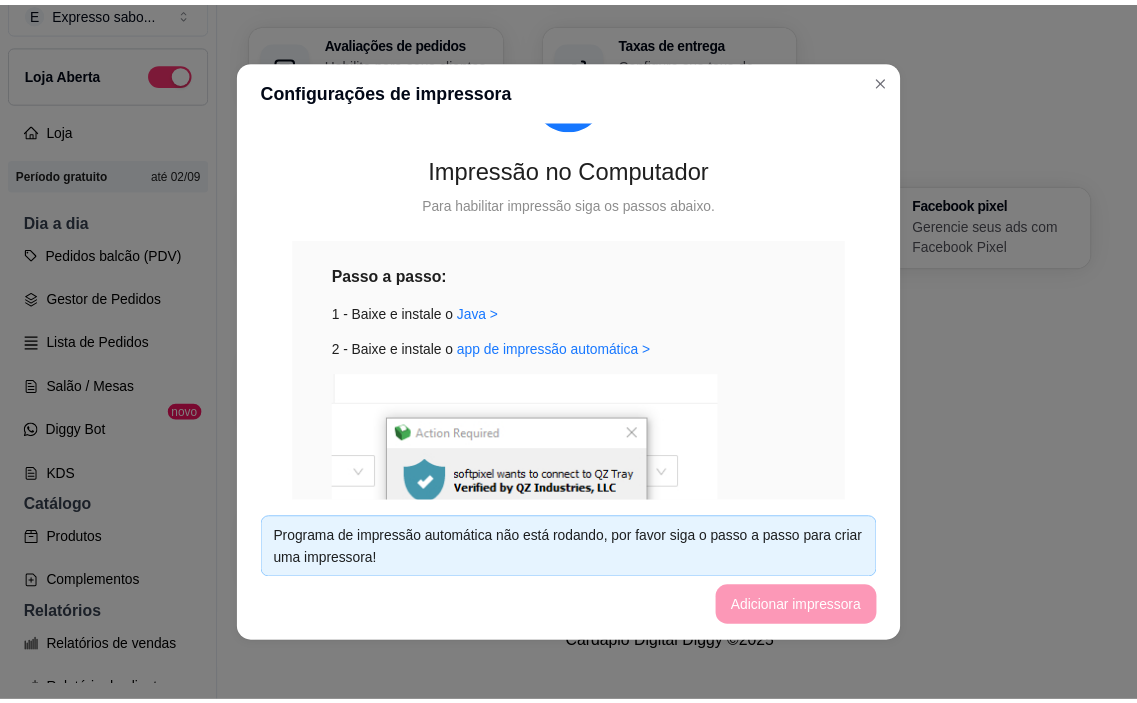 scroll, scrollTop: 100, scrollLeft: 0, axis: vertical 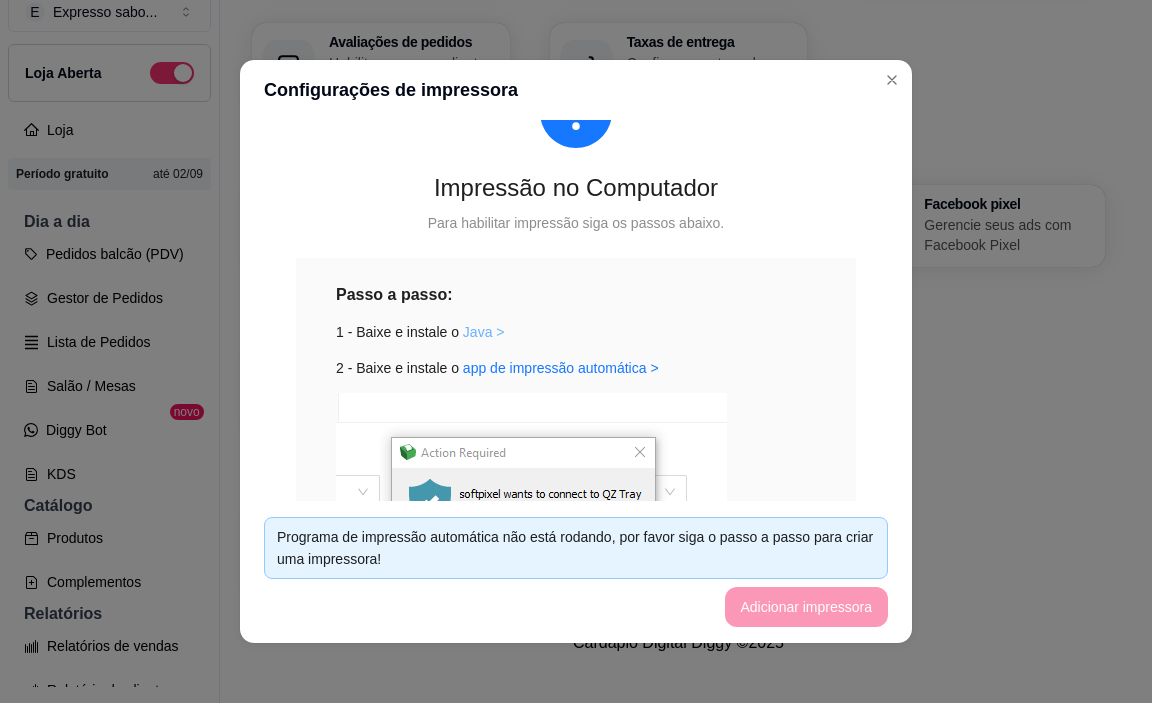 click on "Java >" at bounding box center [484, 332] 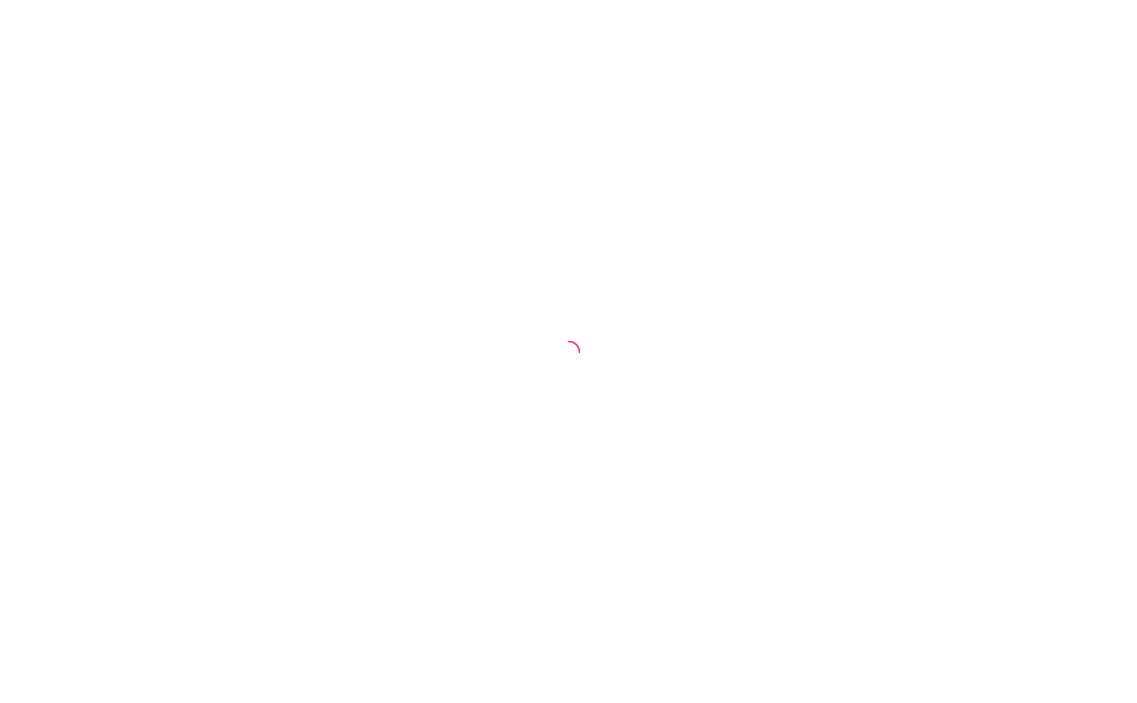 scroll, scrollTop: 0, scrollLeft: 0, axis: both 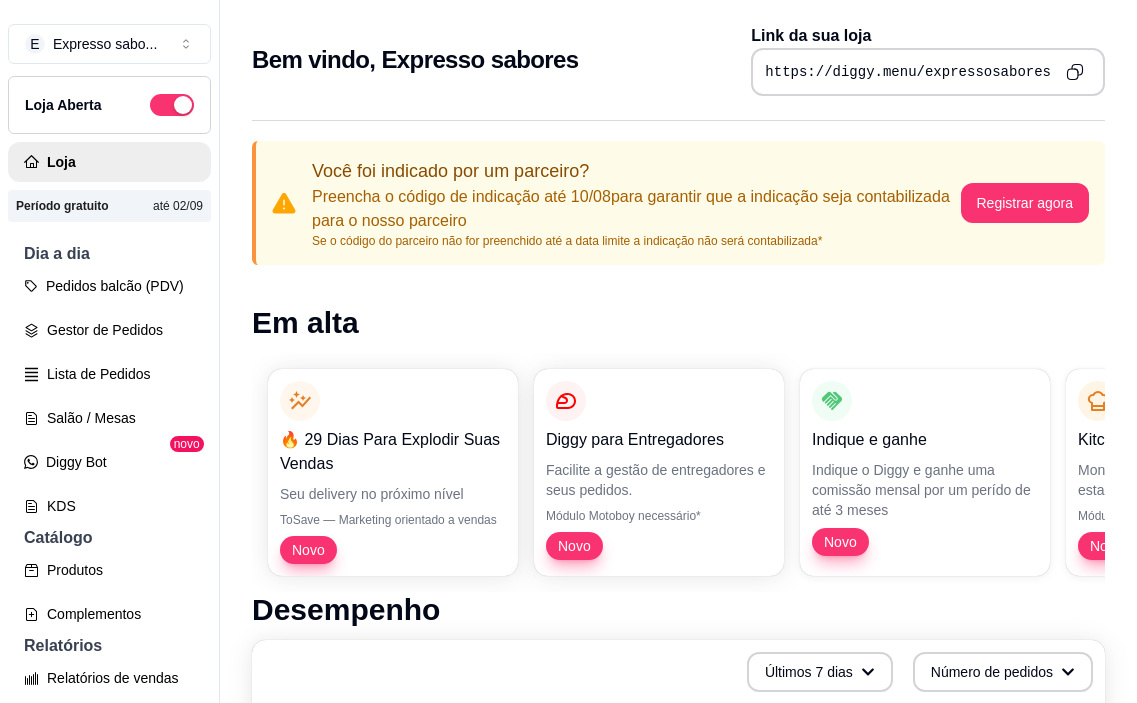 click on "Facilite a gestão de entregadores e seus pedidos." at bounding box center [659, 480] 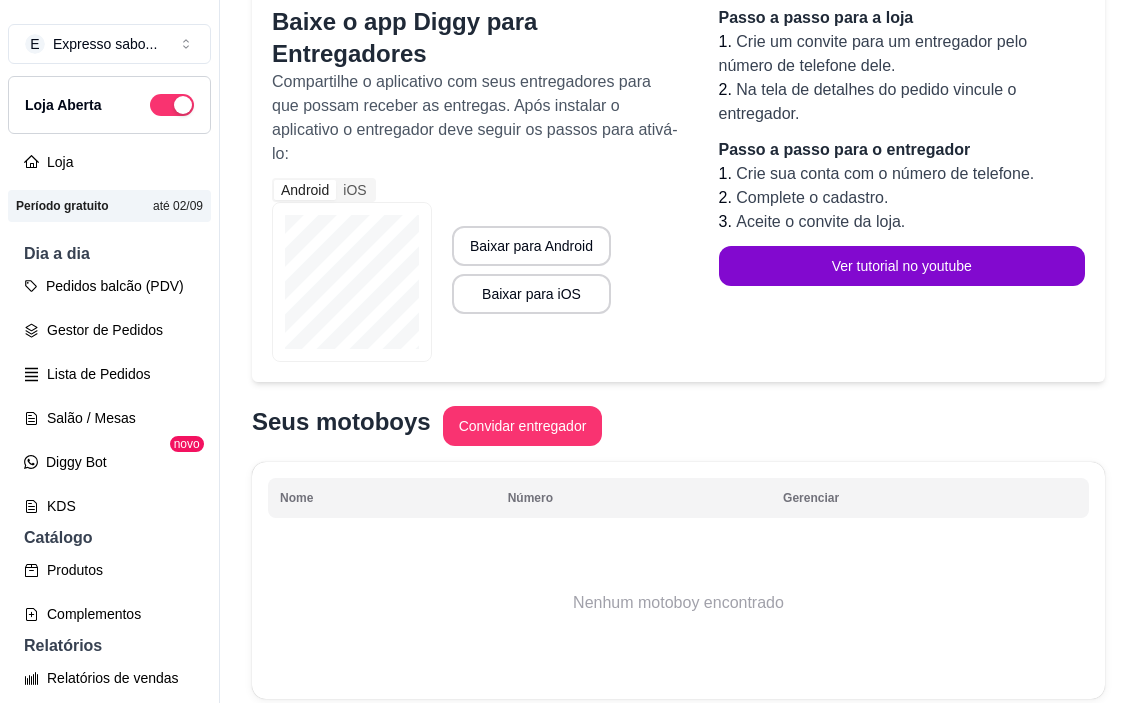 scroll, scrollTop: 200, scrollLeft: 0, axis: vertical 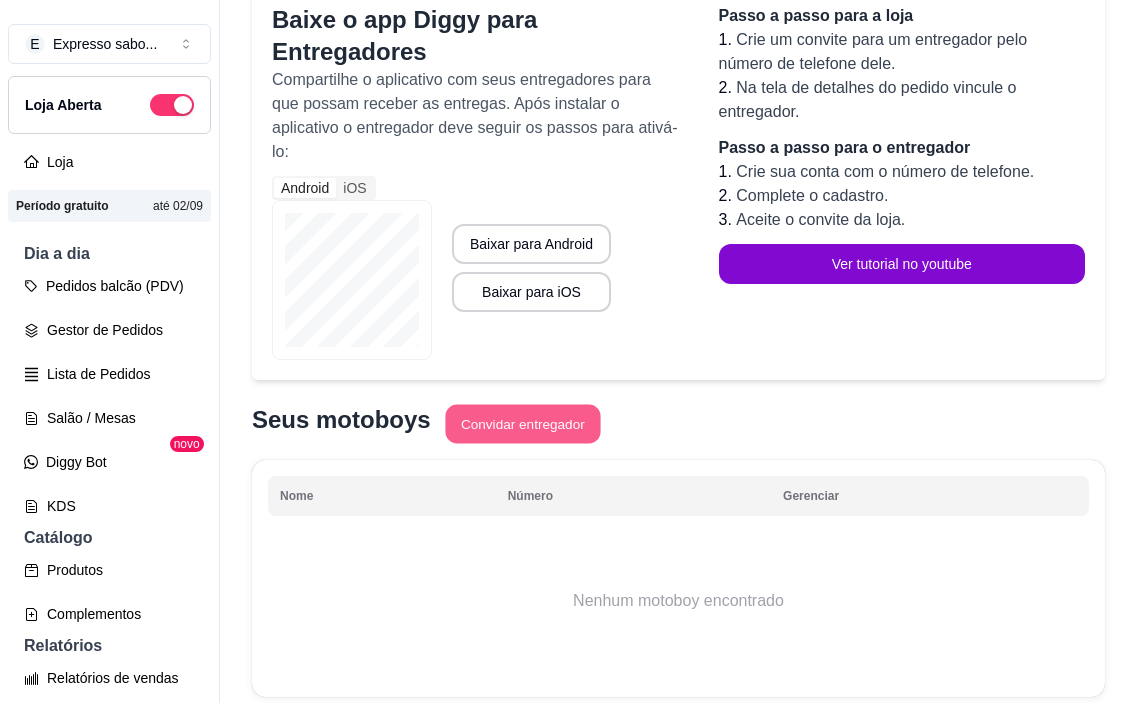 click on "Convidar entregador" at bounding box center [522, 424] 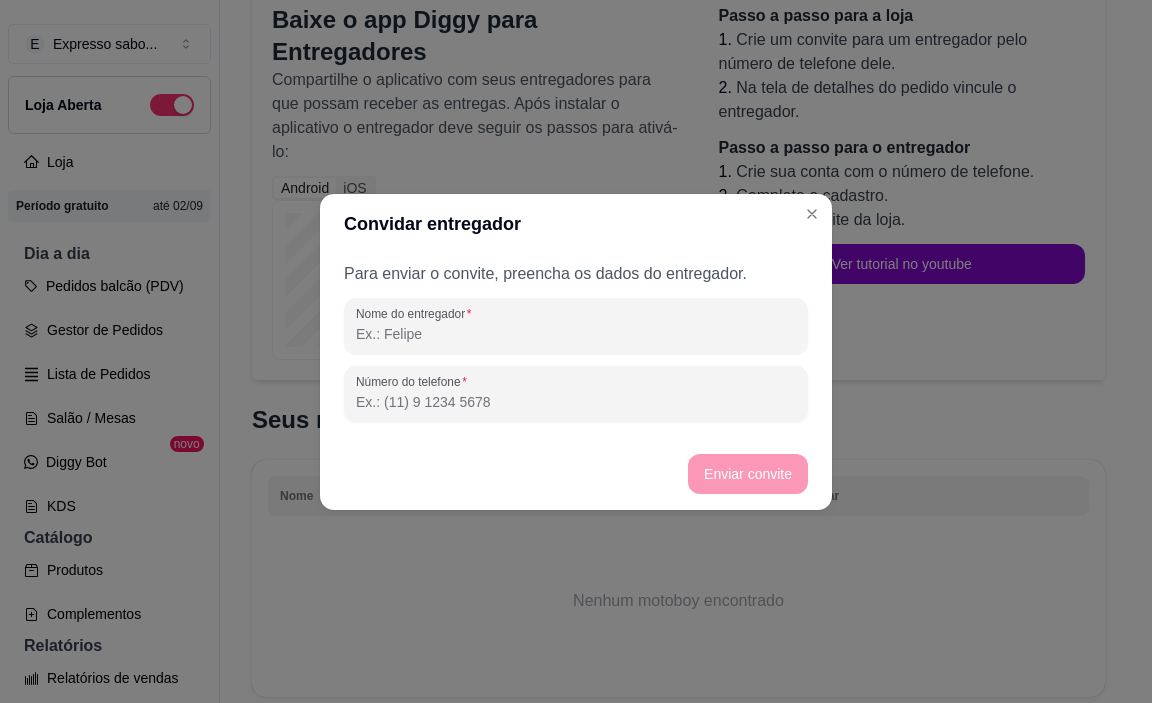 click on "Número do telefone" at bounding box center (576, 402) 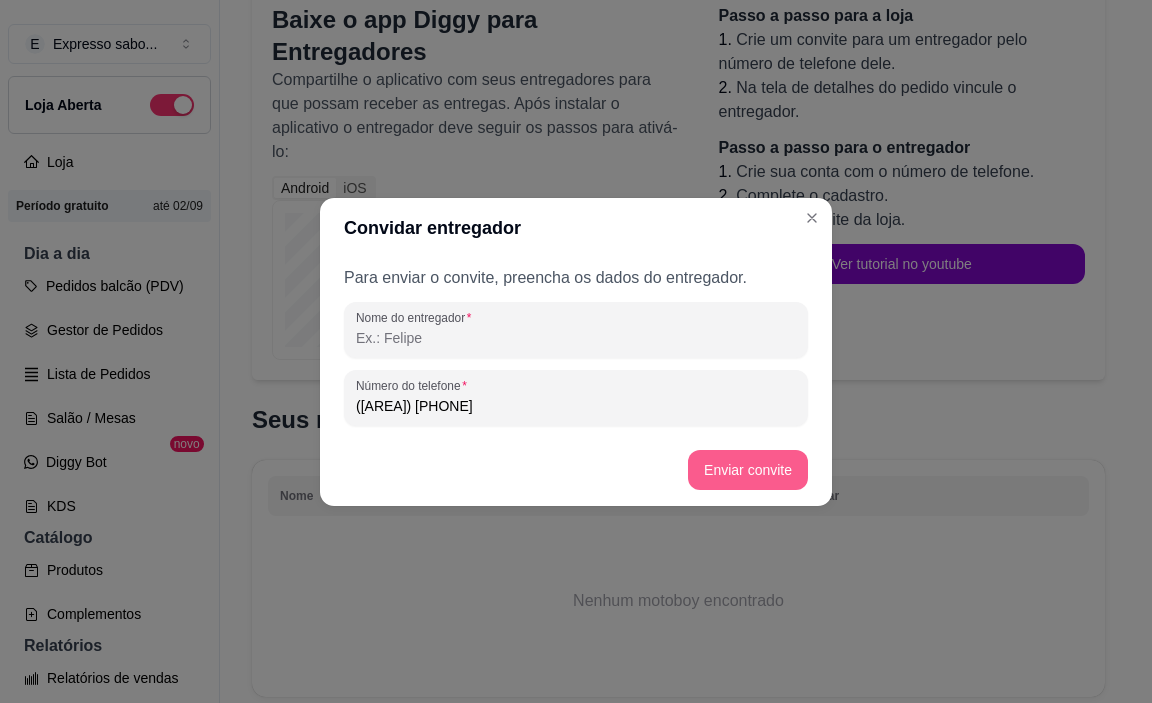 type on "([PHONE])" 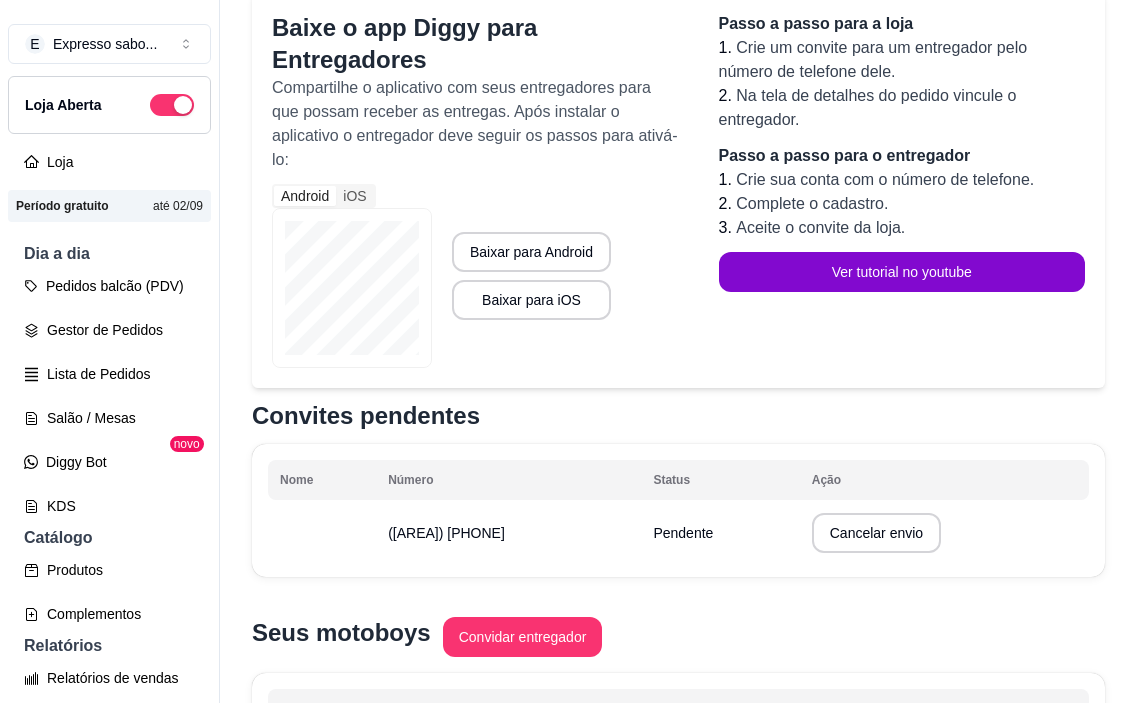 scroll, scrollTop: 300, scrollLeft: 0, axis: vertical 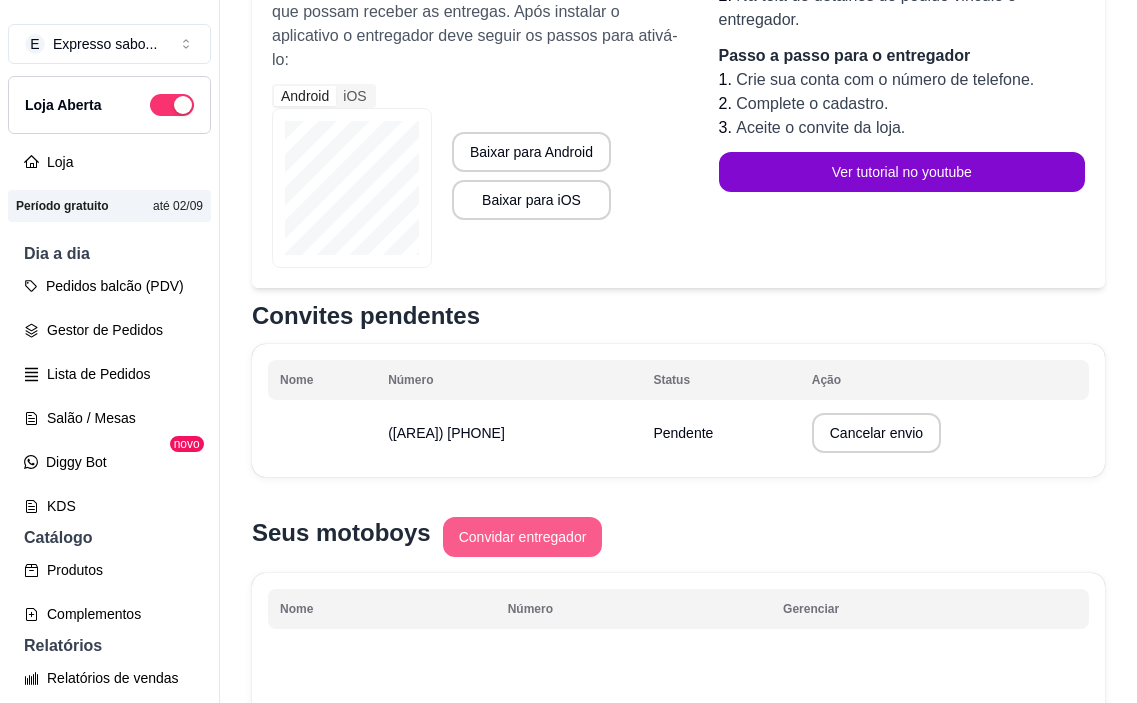 click on "Convidar entregador" at bounding box center [523, 537] 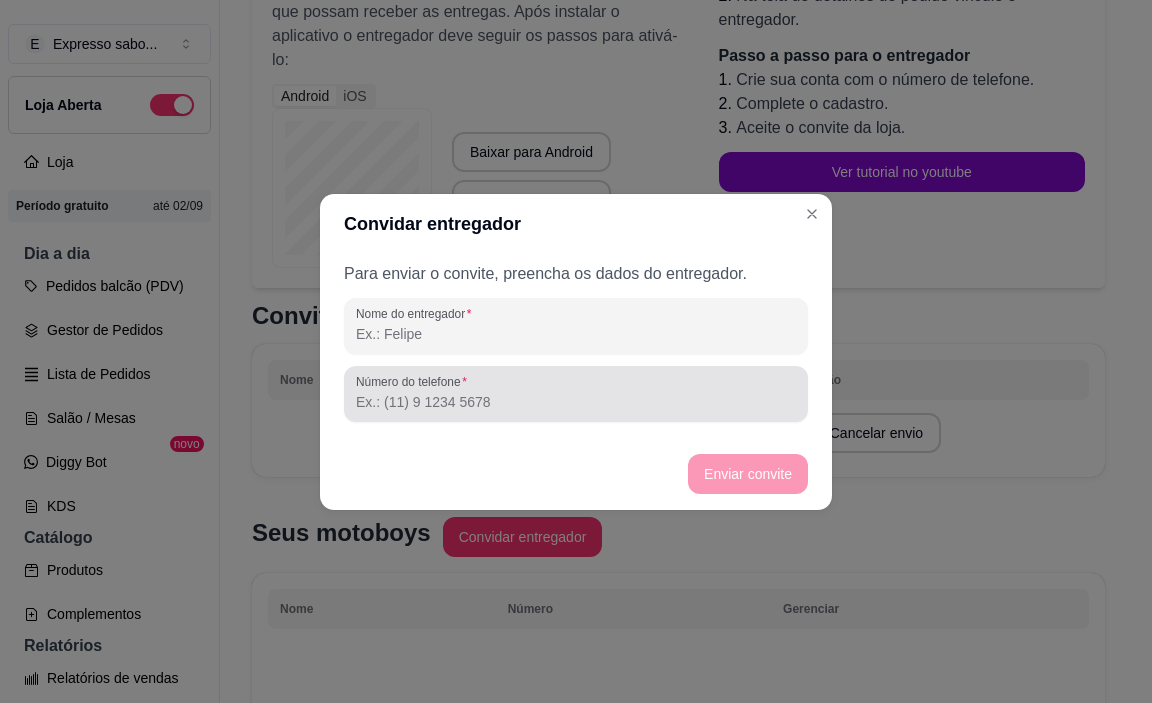 click at bounding box center (576, 394) 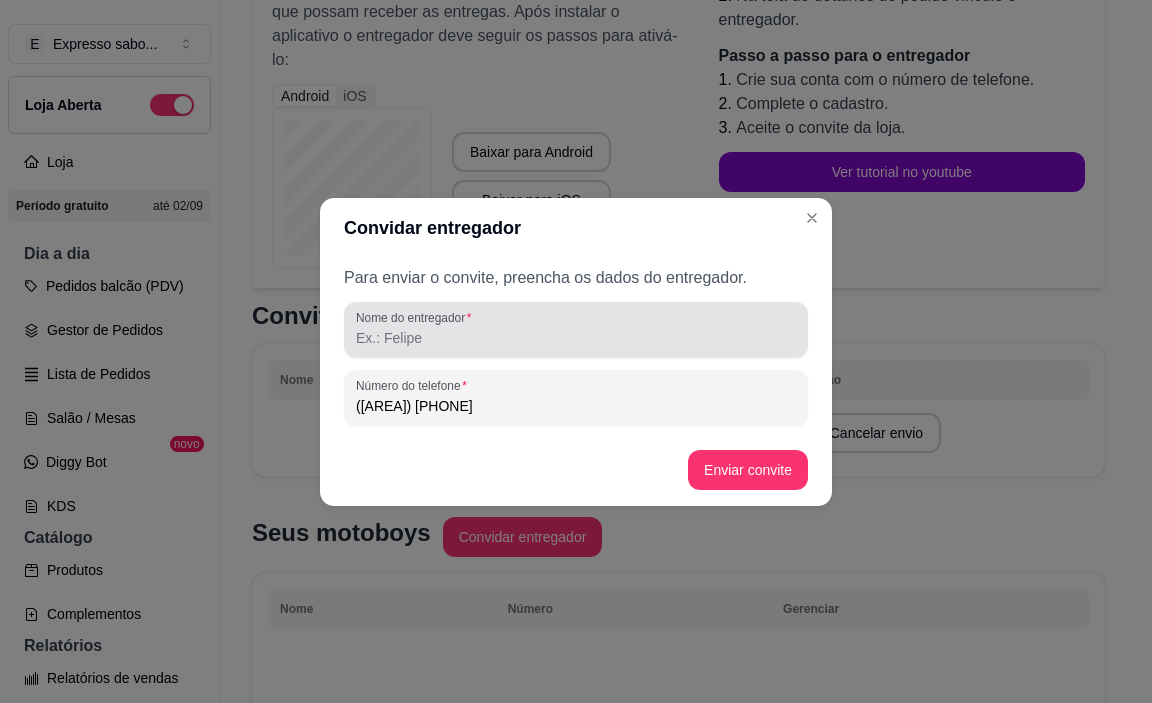 type on "([PHONE])" 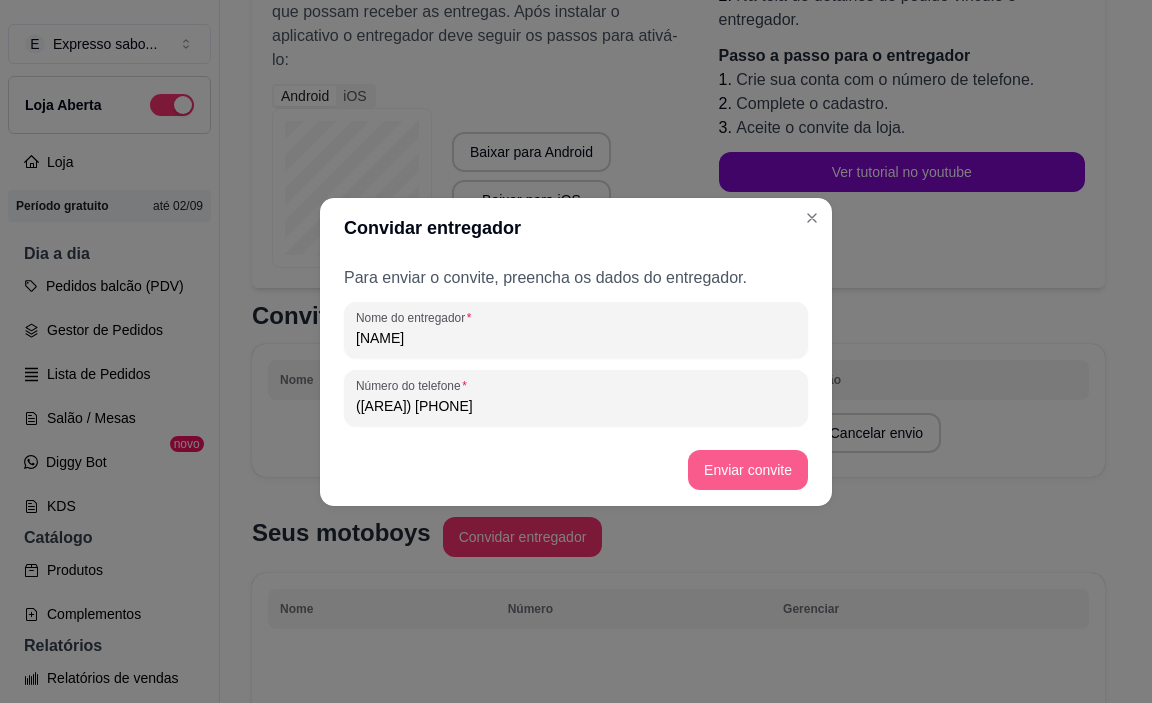type on "[FIRST]" 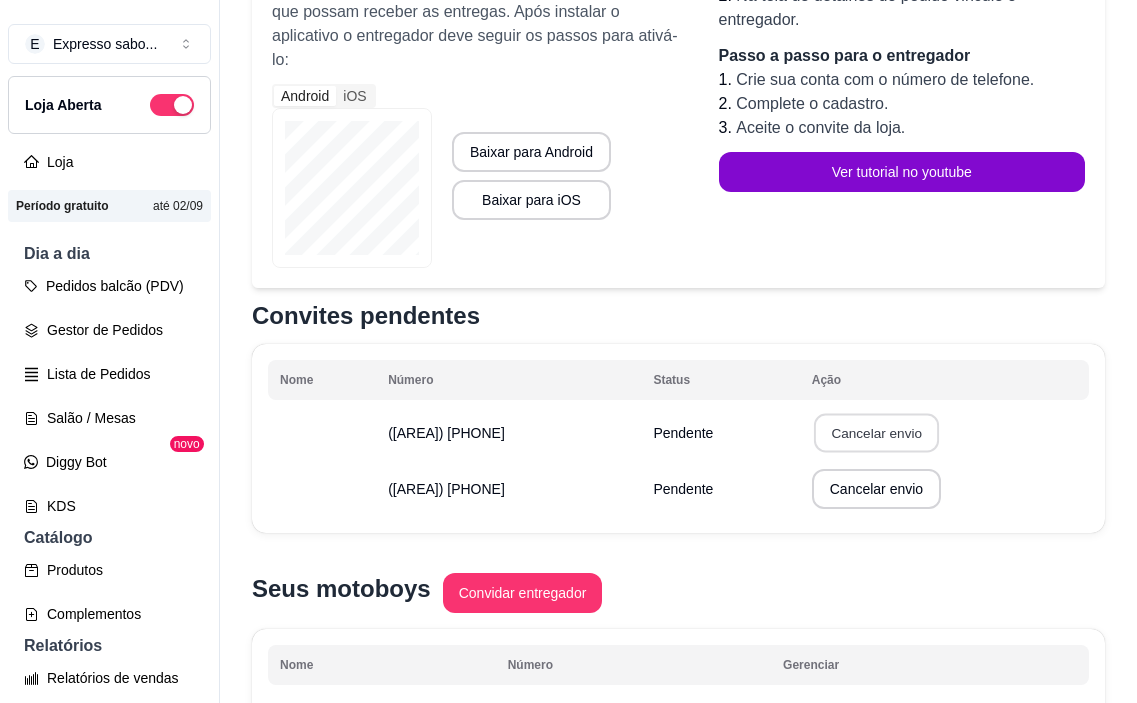 click on "Cancelar envio" at bounding box center [877, 433] 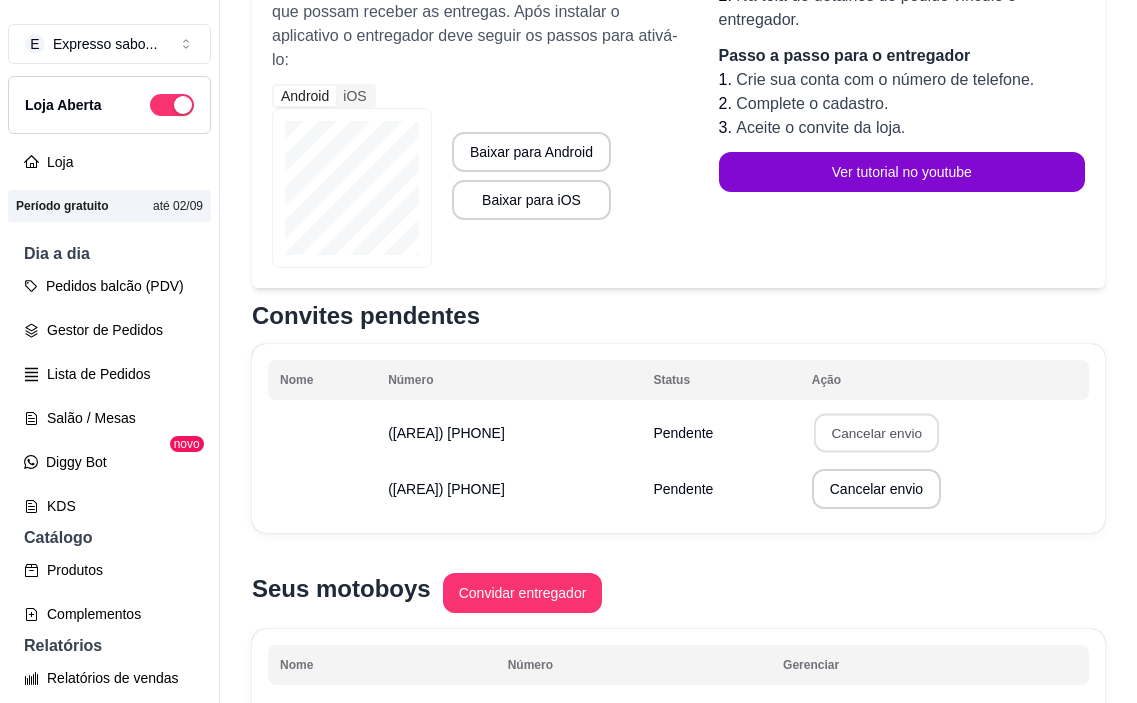 click on "Confirmar" at bounding box center (869, 579) 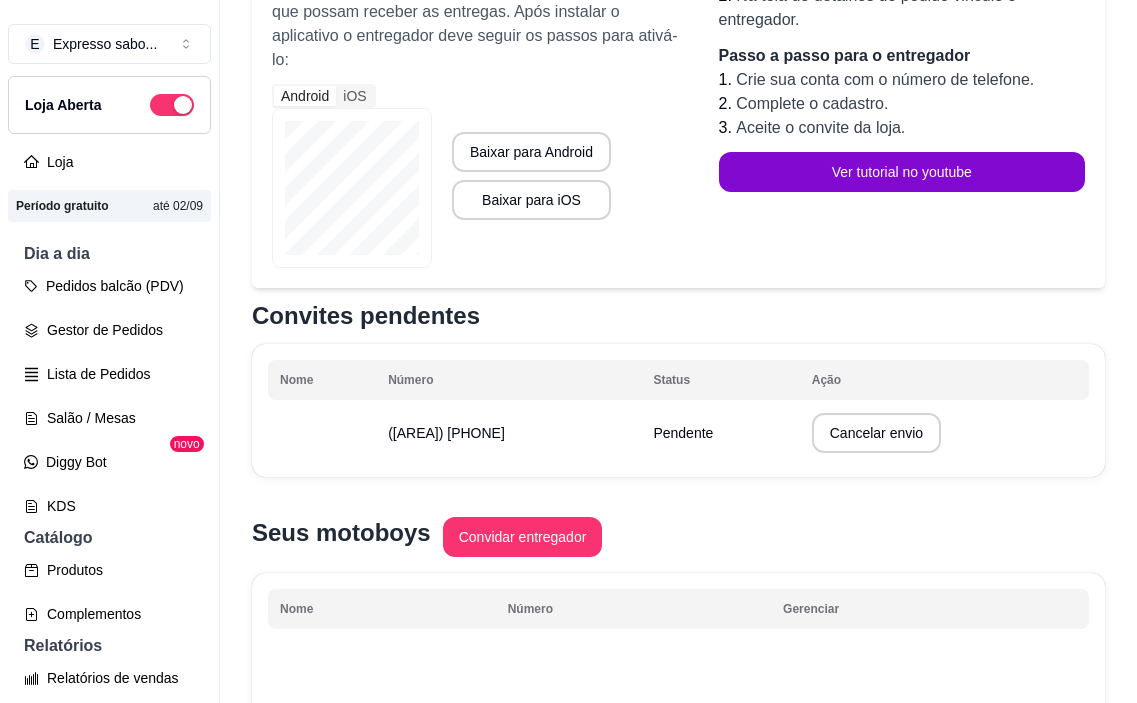 click on "([PHONE])" at bounding box center (508, 433) 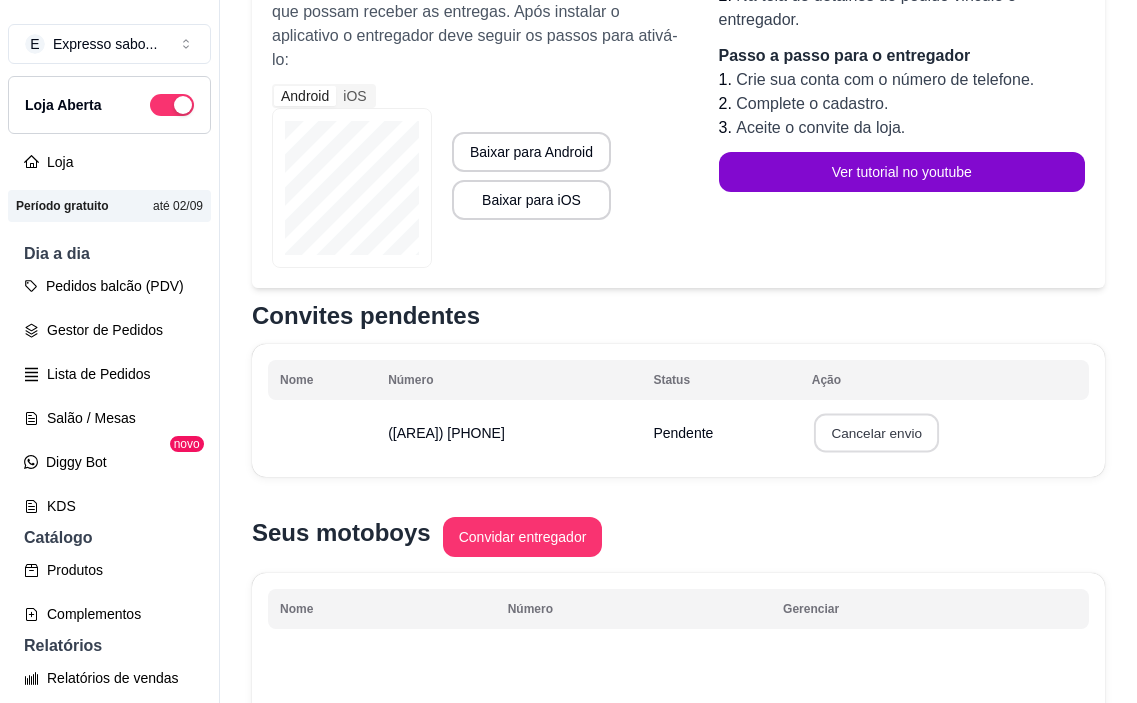 click on "Cancelar envio" at bounding box center (877, 433) 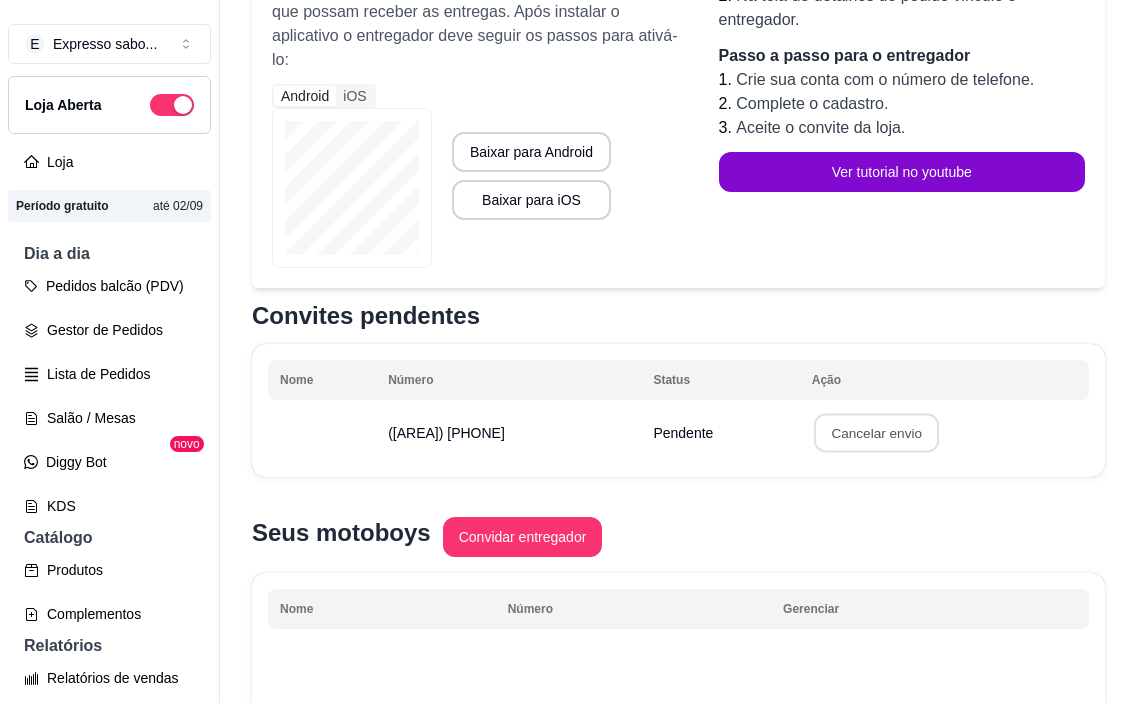 click on "Confirmar" at bounding box center [869, 579] 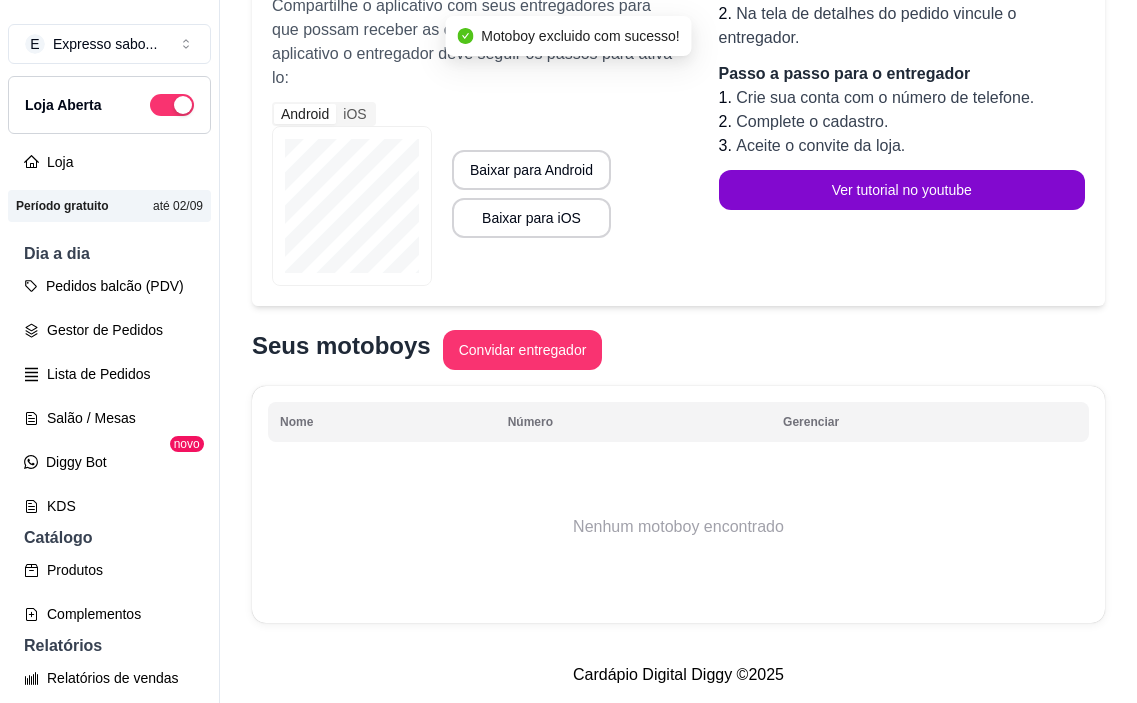 scroll, scrollTop: 290, scrollLeft: 0, axis: vertical 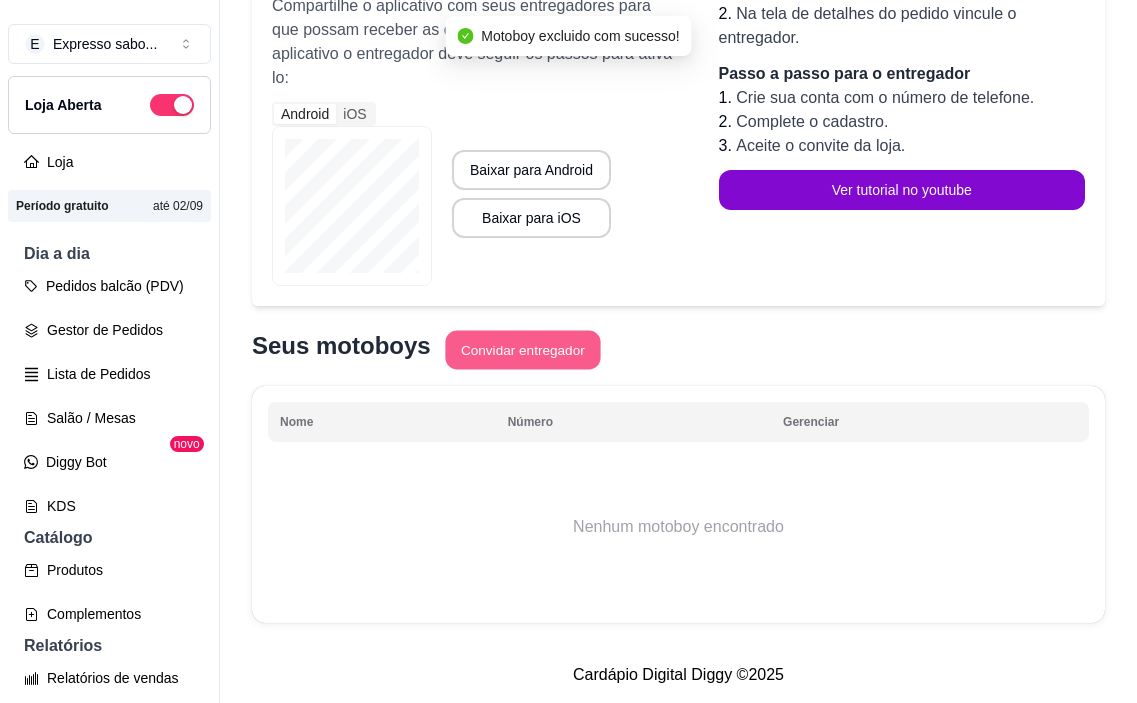 click on "Convidar entregador" at bounding box center [522, 350] 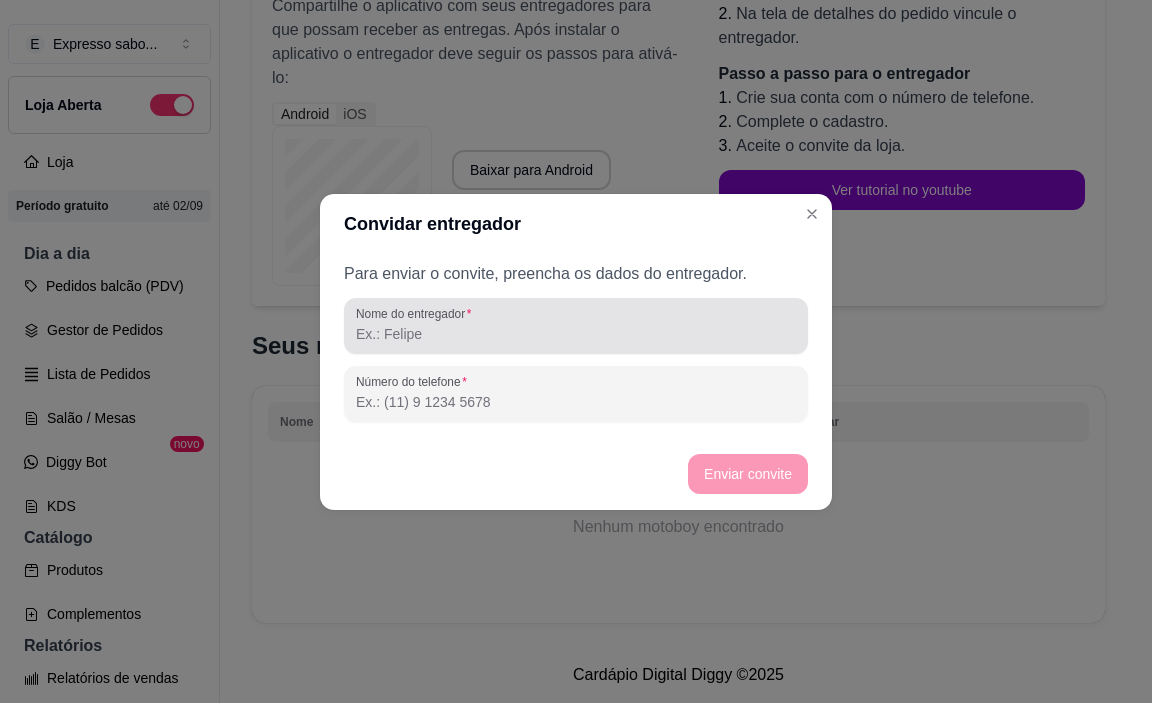 click on "Nome do entregador" at bounding box center [576, 334] 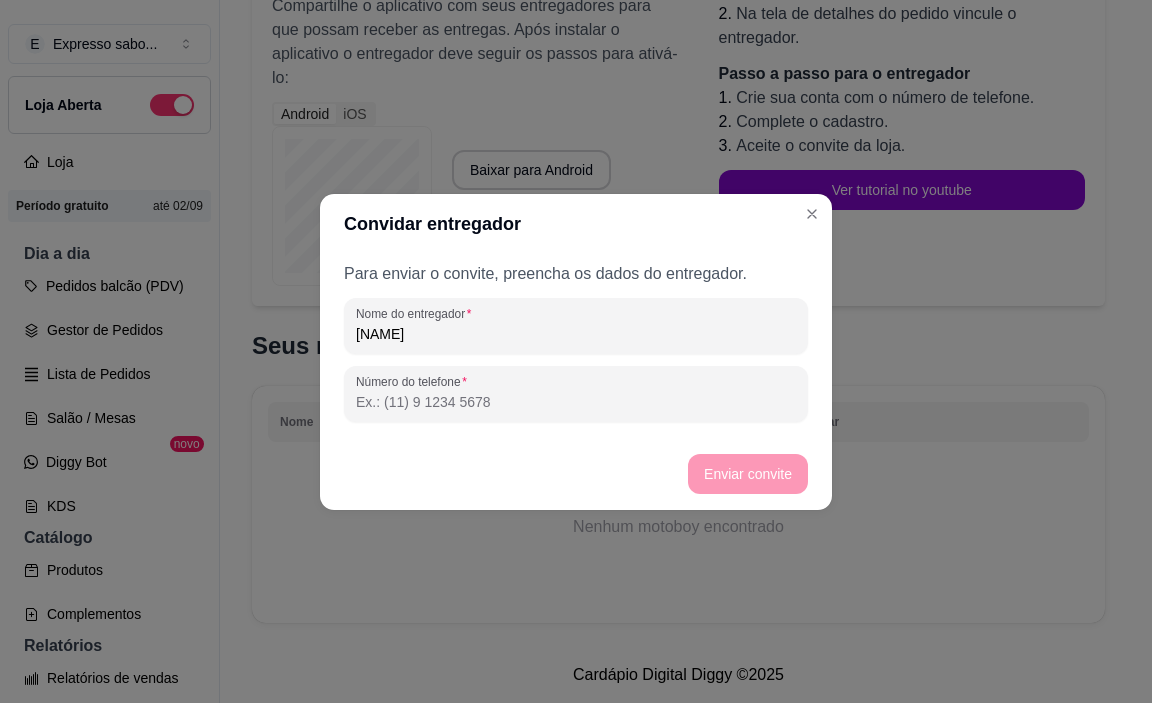 type on "[FIRST]" 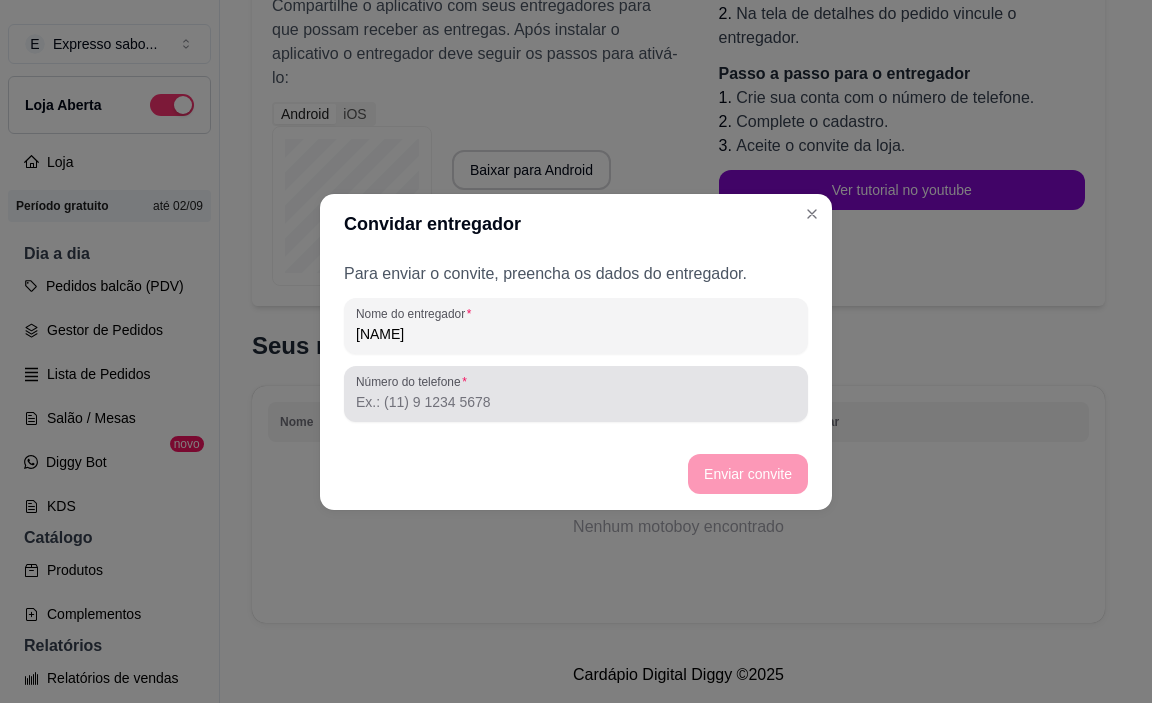 click on "Número do telefone" at bounding box center (576, 402) 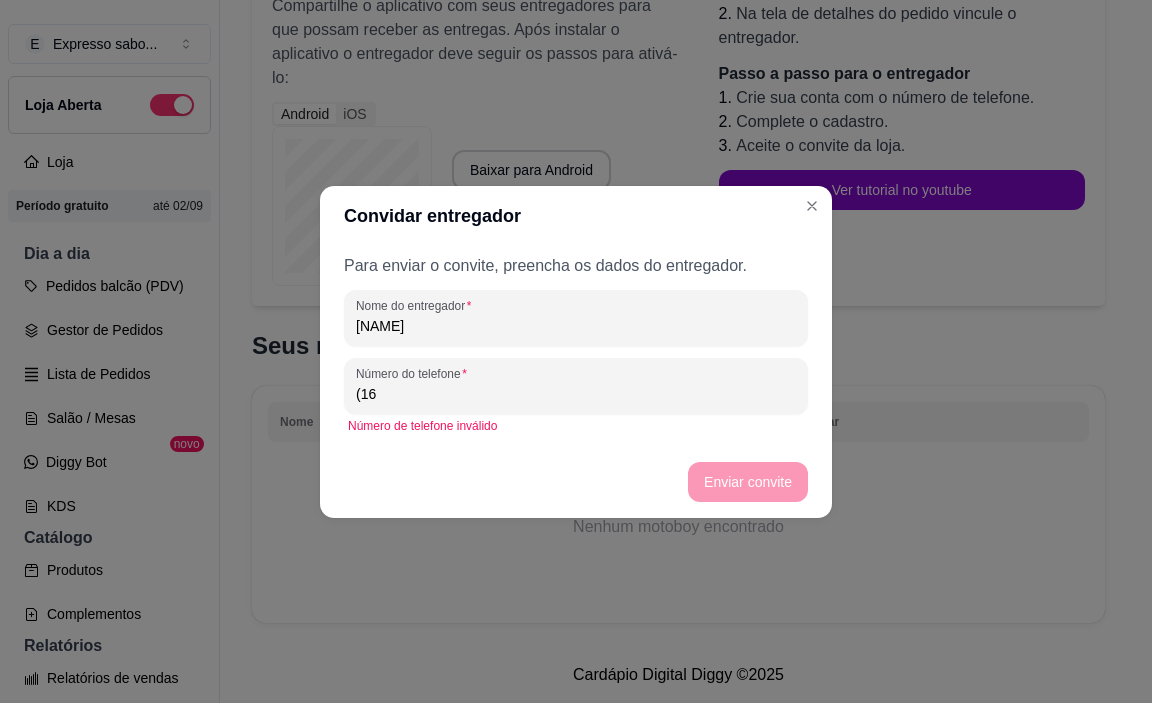 type on "(1" 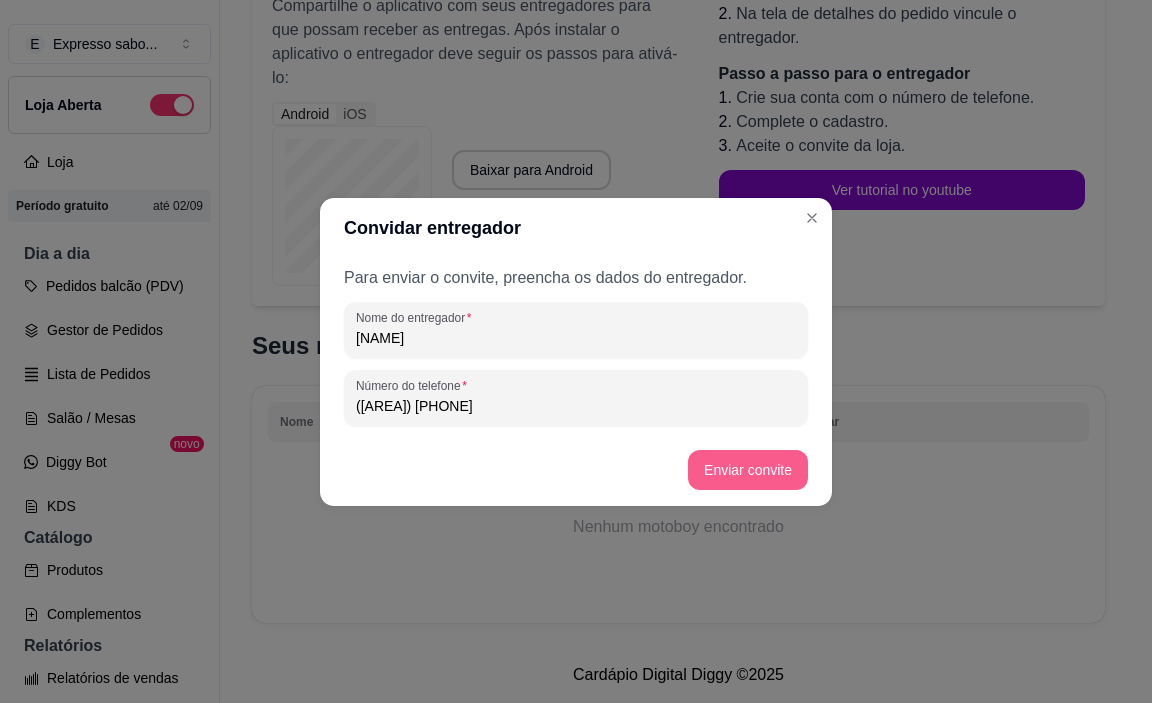 type on "(16) 3325-4070" 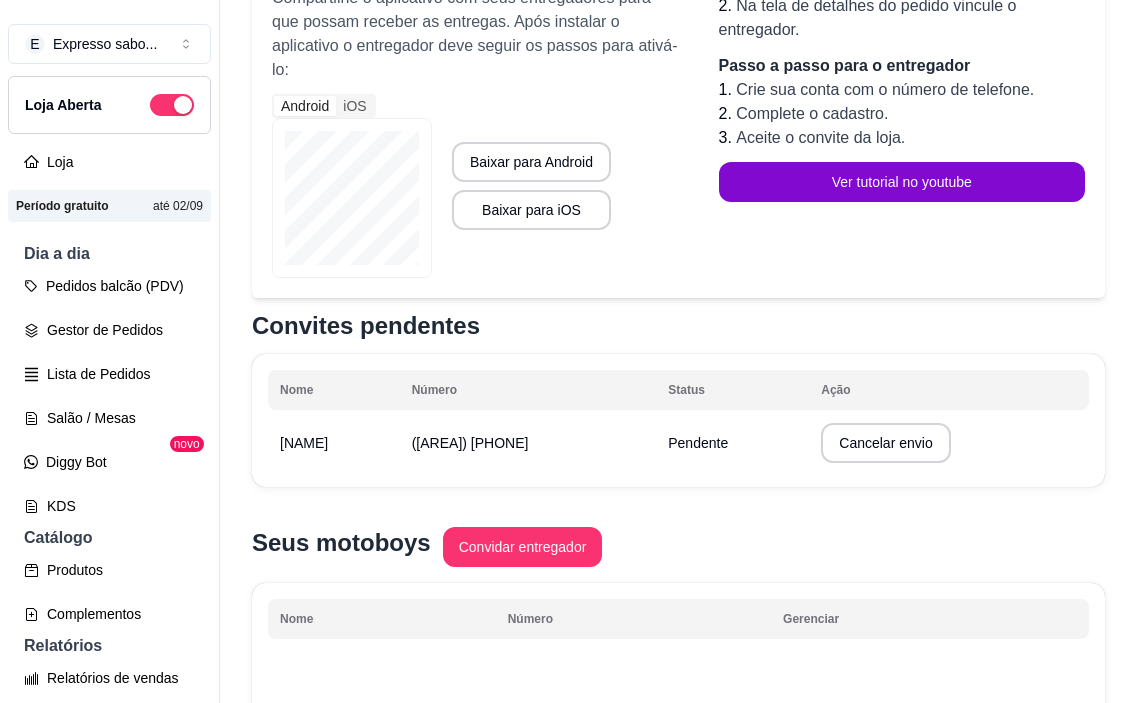scroll, scrollTop: 298, scrollLeft: 0, axis: vertical 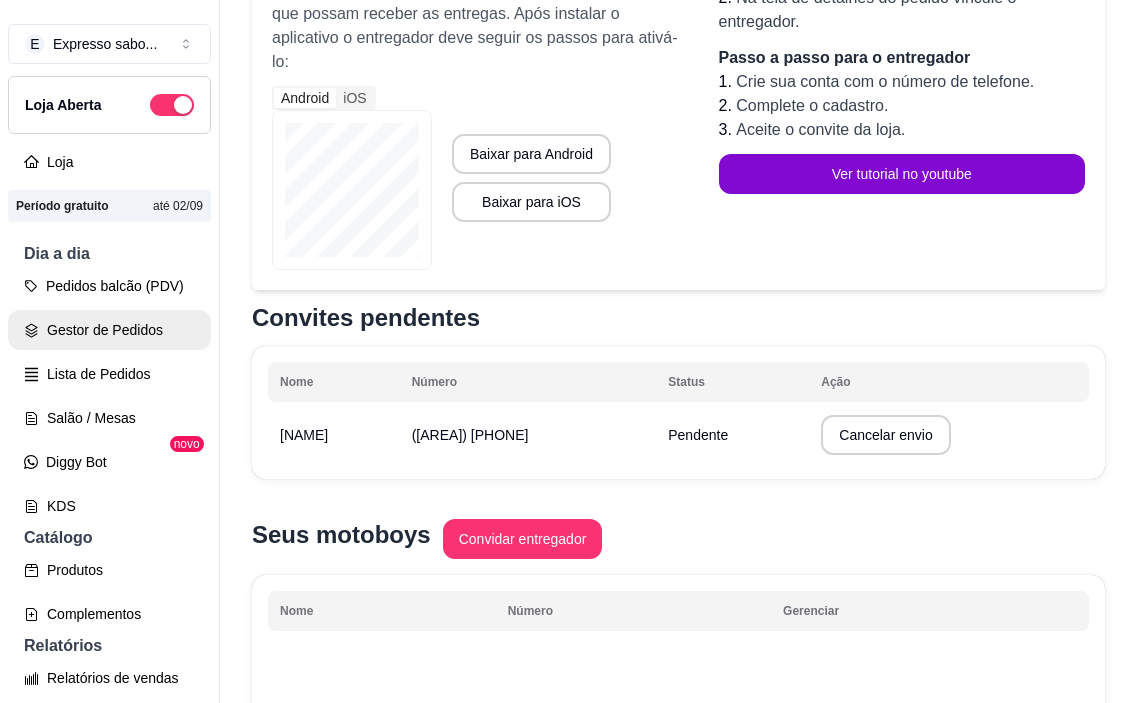 click on "Gestor de Pedidos" at bounding box center (109, 330) 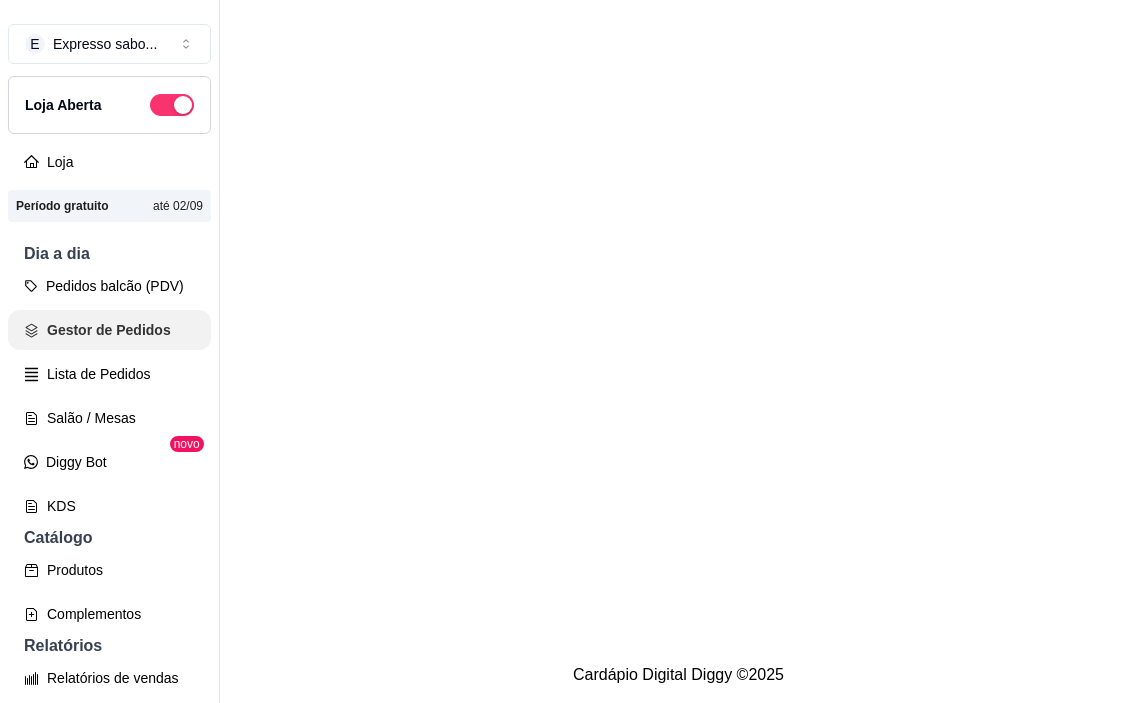 scroll, scrollTop: 0, scrollLeft: 0, axis: both 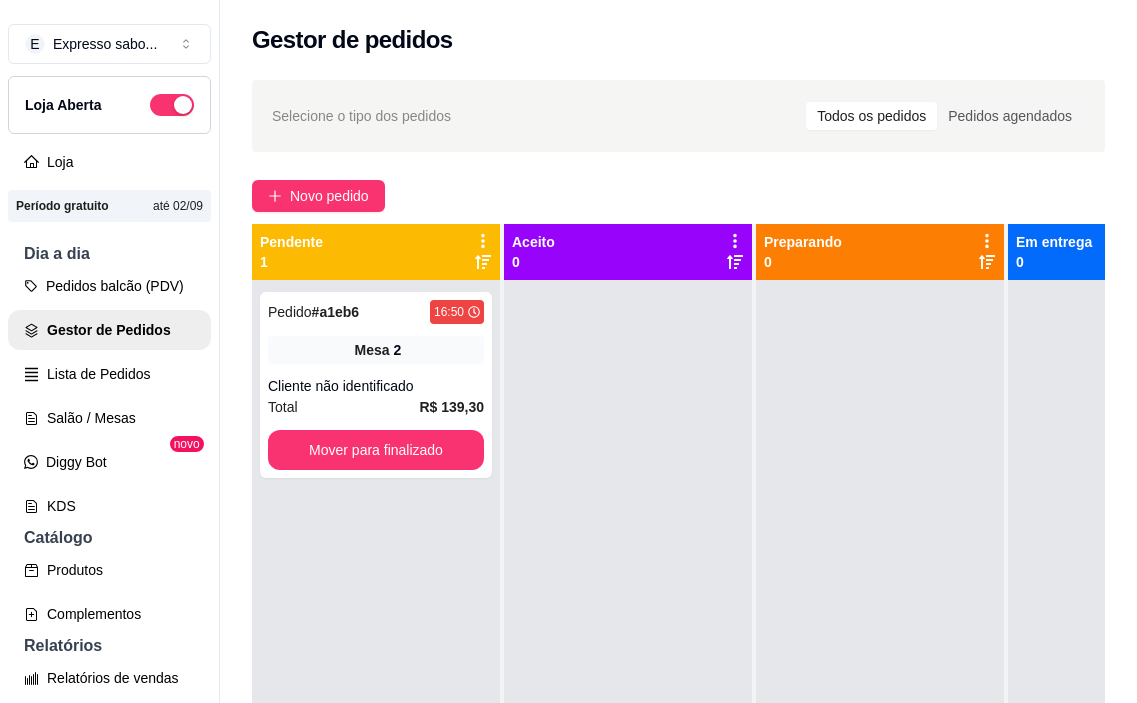 click on "0" at bounding box center [1054, 262] 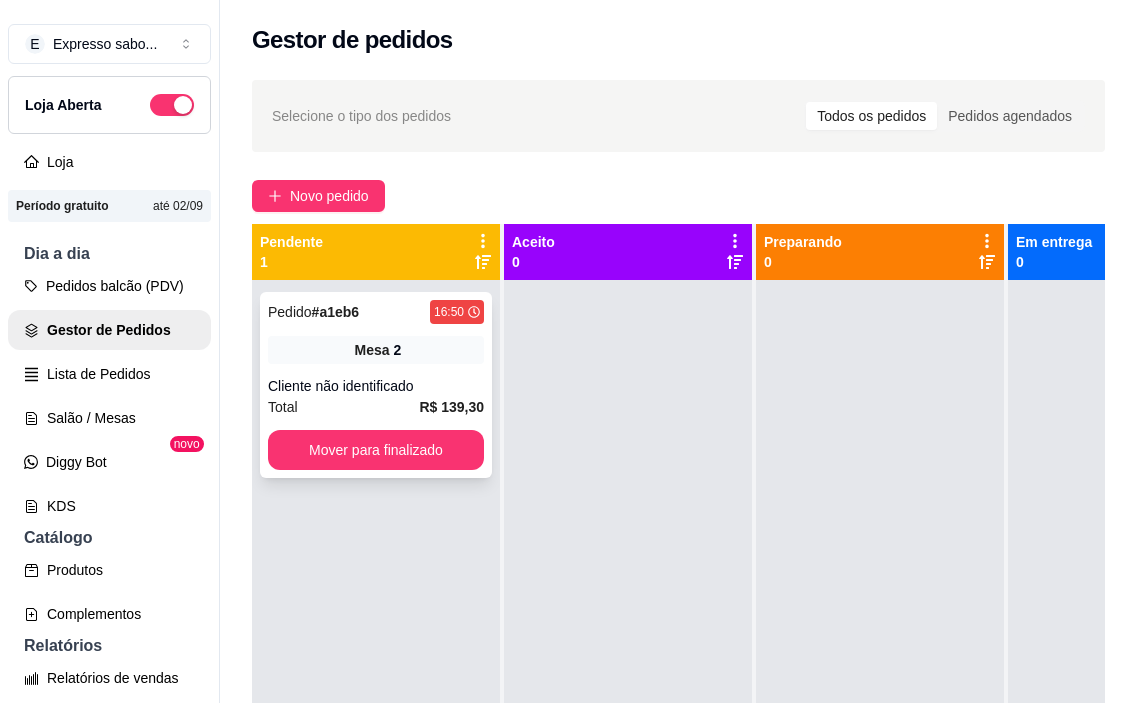 scroll, scrollTop: 71, scrollLeft: 0, axis: vertical 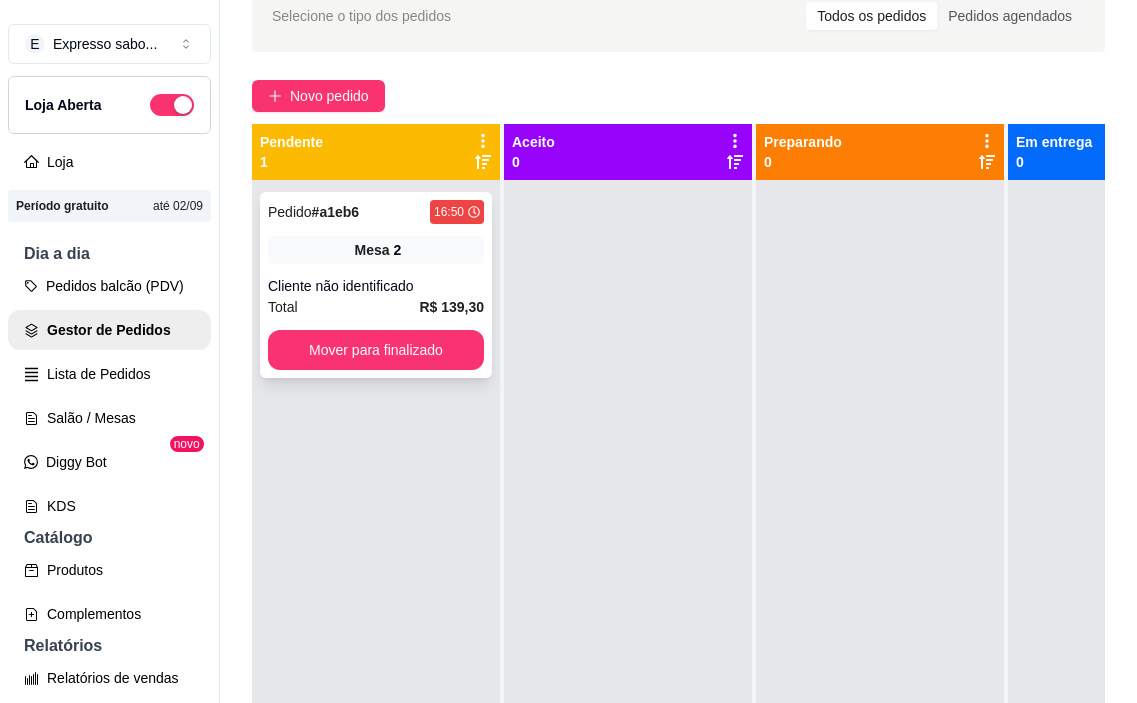 click on "Pedido  # a1eb6 16:50 Mesa 2 Cliente não identificado Total R$ 139,30 Mover para finalizado" at bounding box center (376, 285) 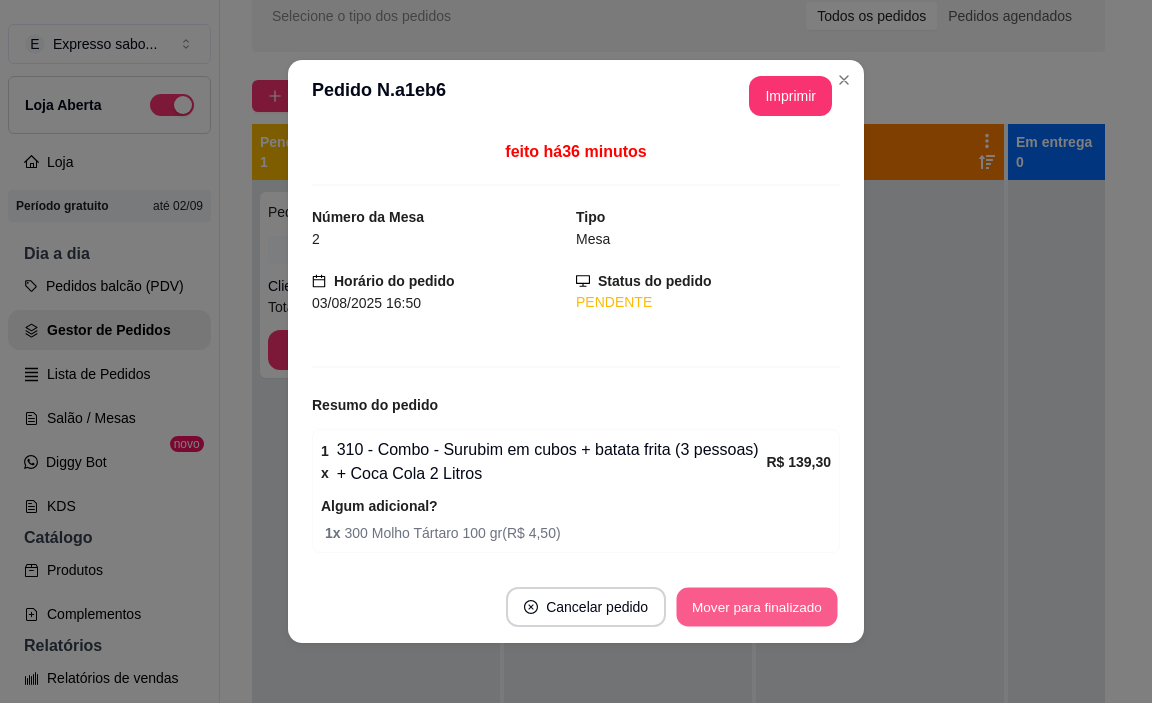 click on "Mover para finalizado" at bounding box center [757, 607] 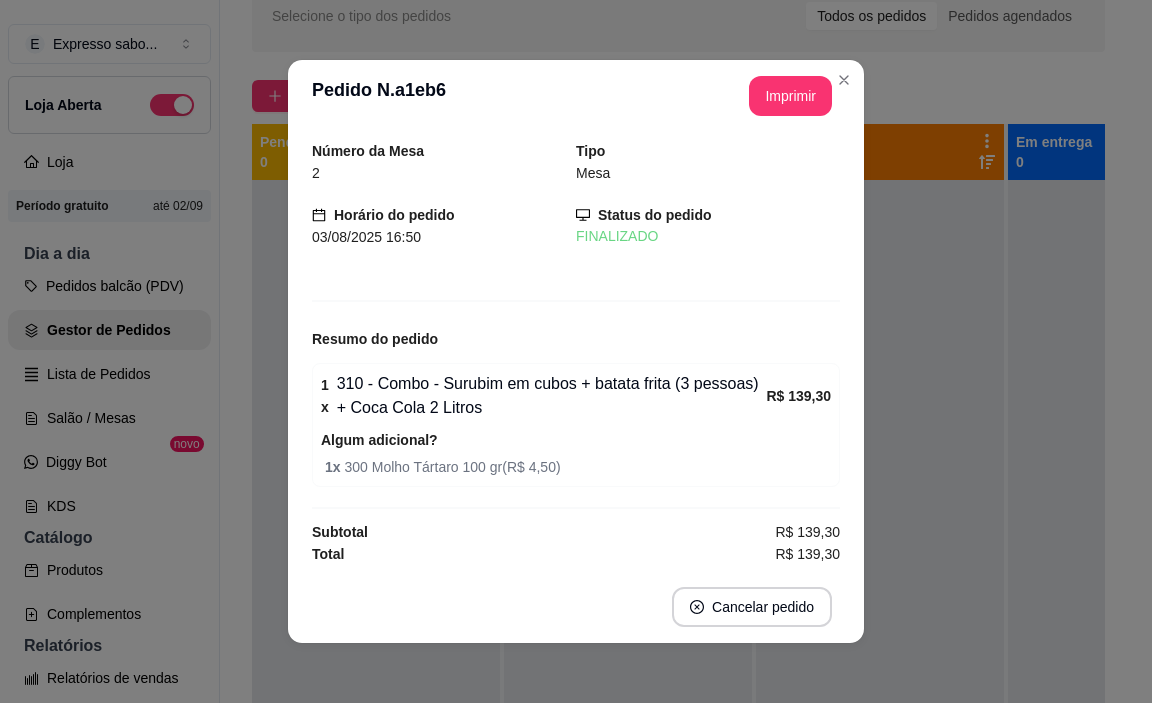 scroll, scrollTop: 2, scrollLeft: 0, axis: vertical 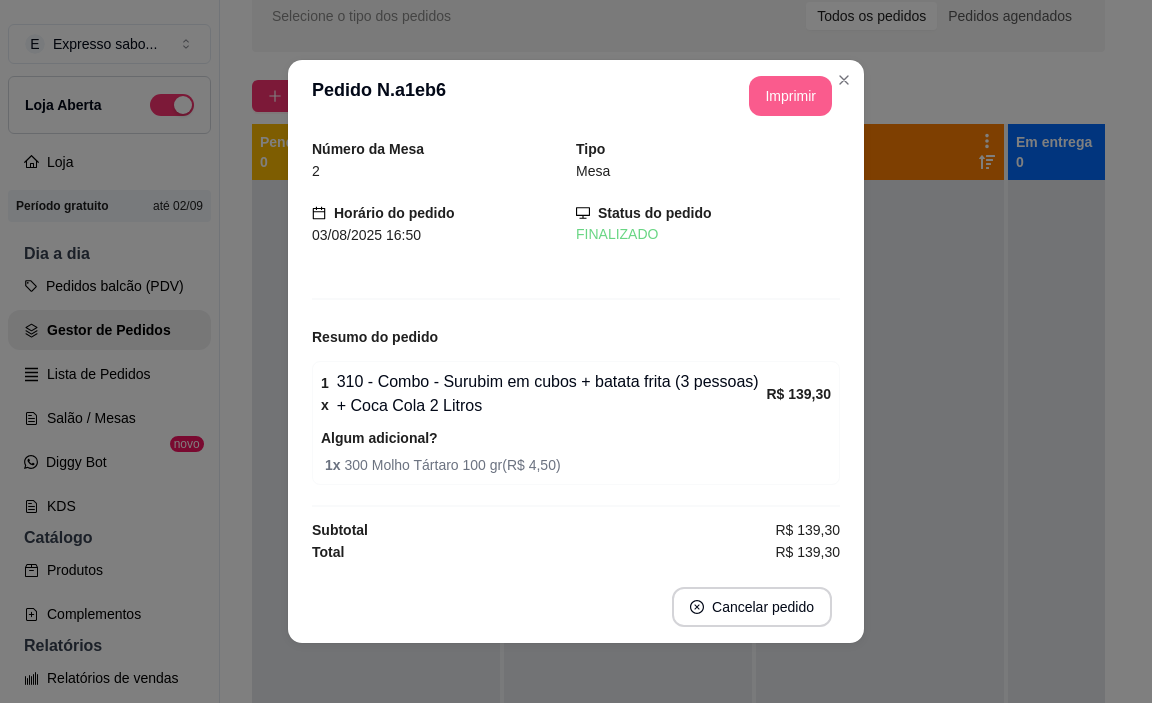 click on "Imprimir" at bounding box center [790, 96] 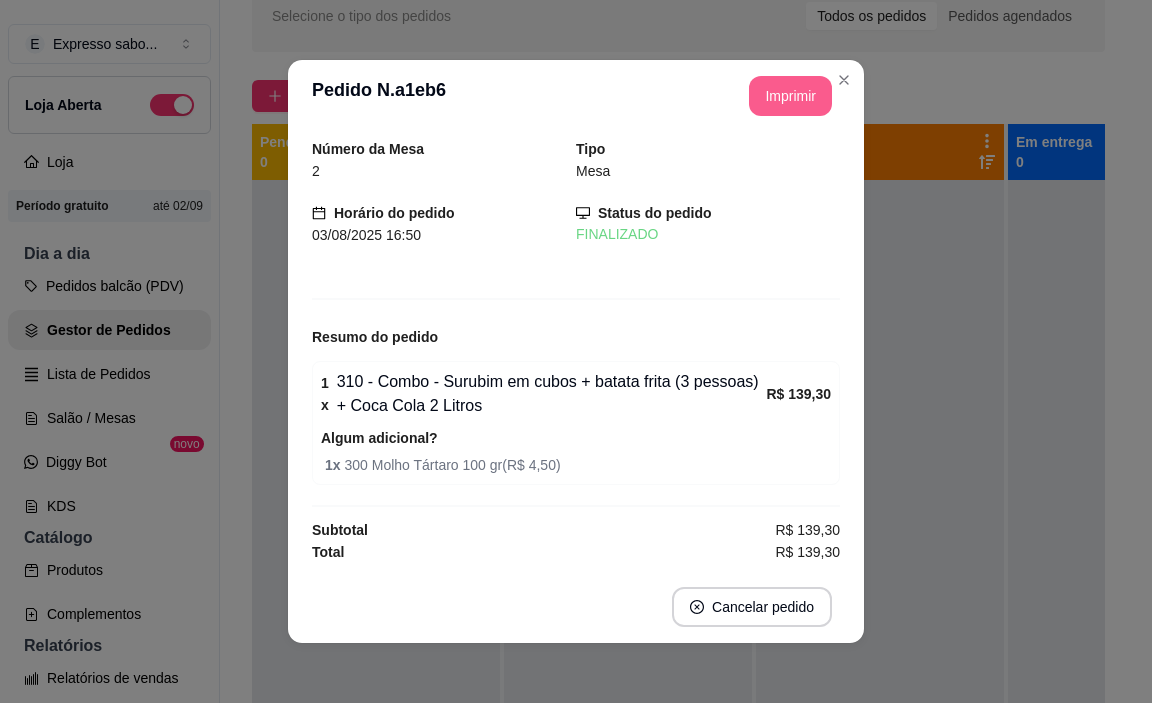 scroll, scrollTop: 0, scrollLeft: 0, axis: both 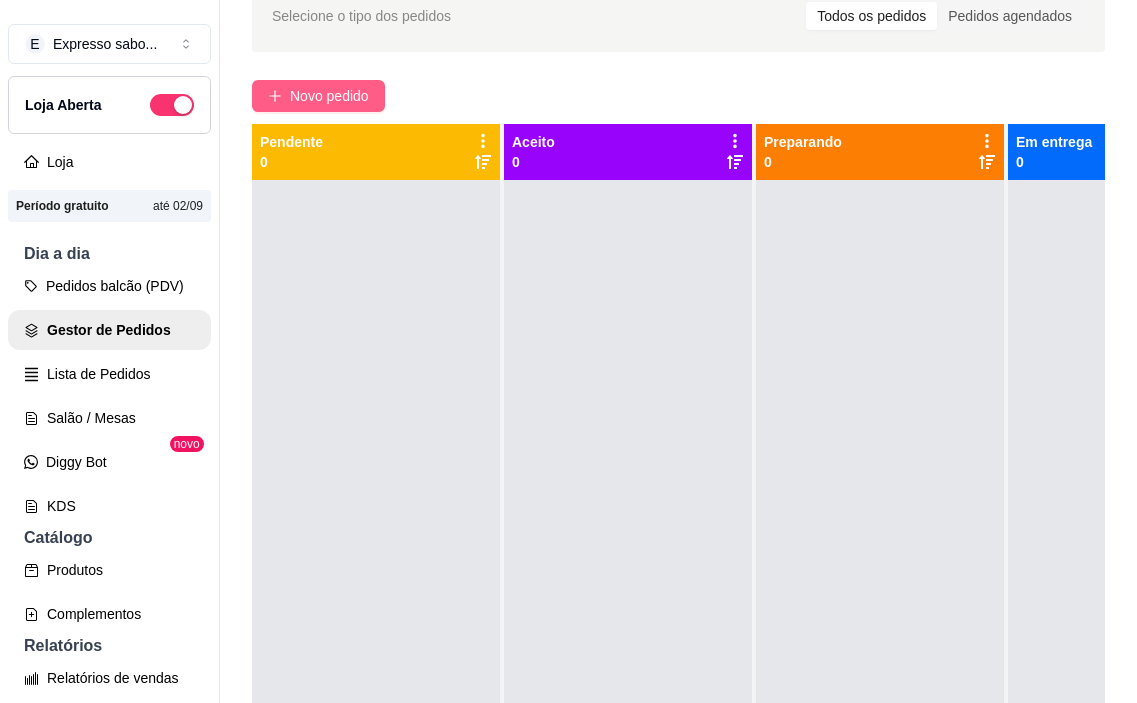 click on "Novo pedido" at bounding box center (329, 96) 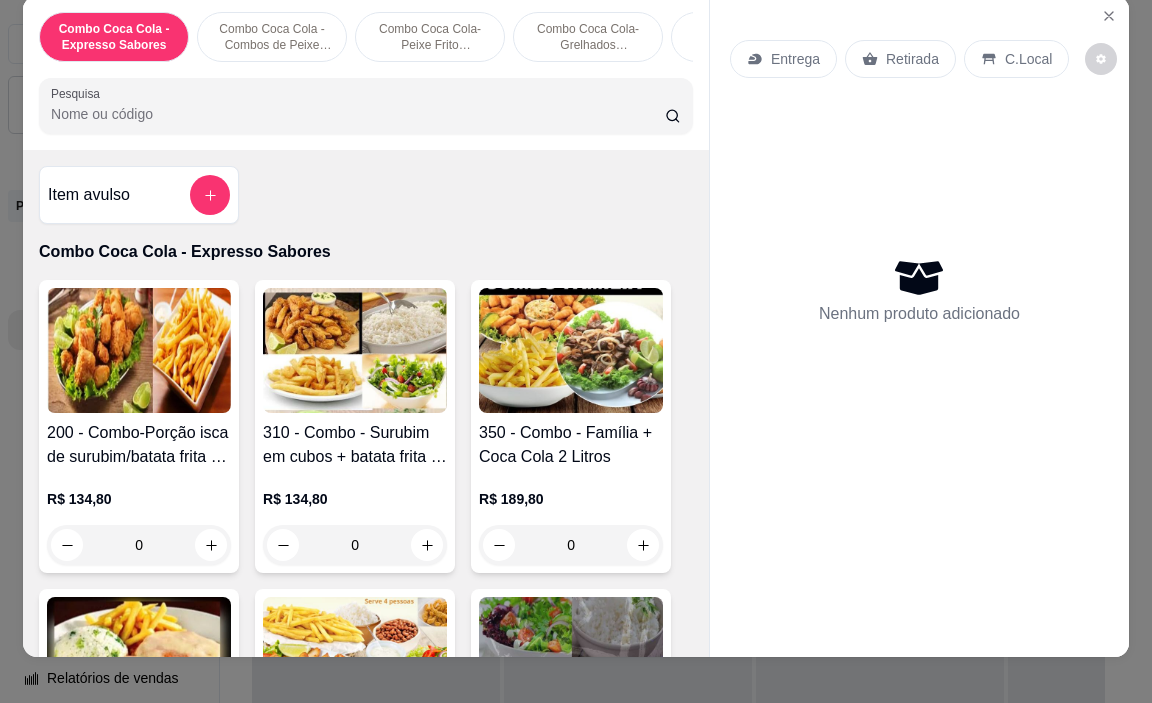 scroll, scrollTop: 0, scrollLeft: 0, axis: both 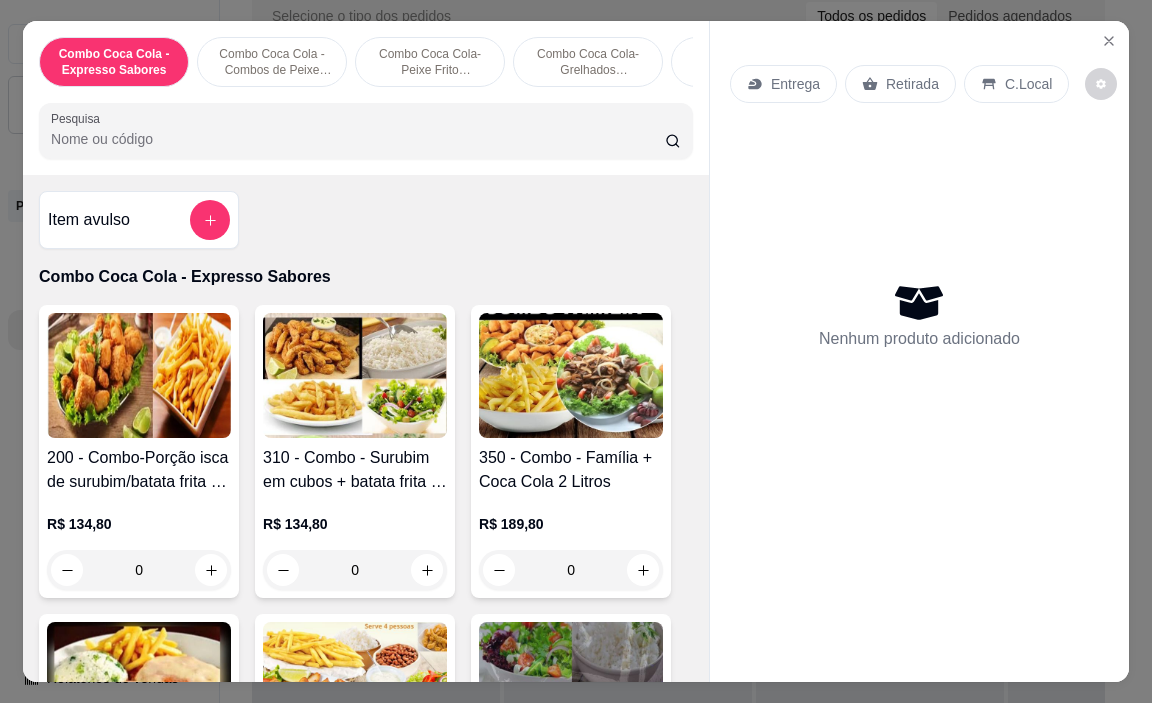 click on "Entrega" at bounding box center (783, 84) 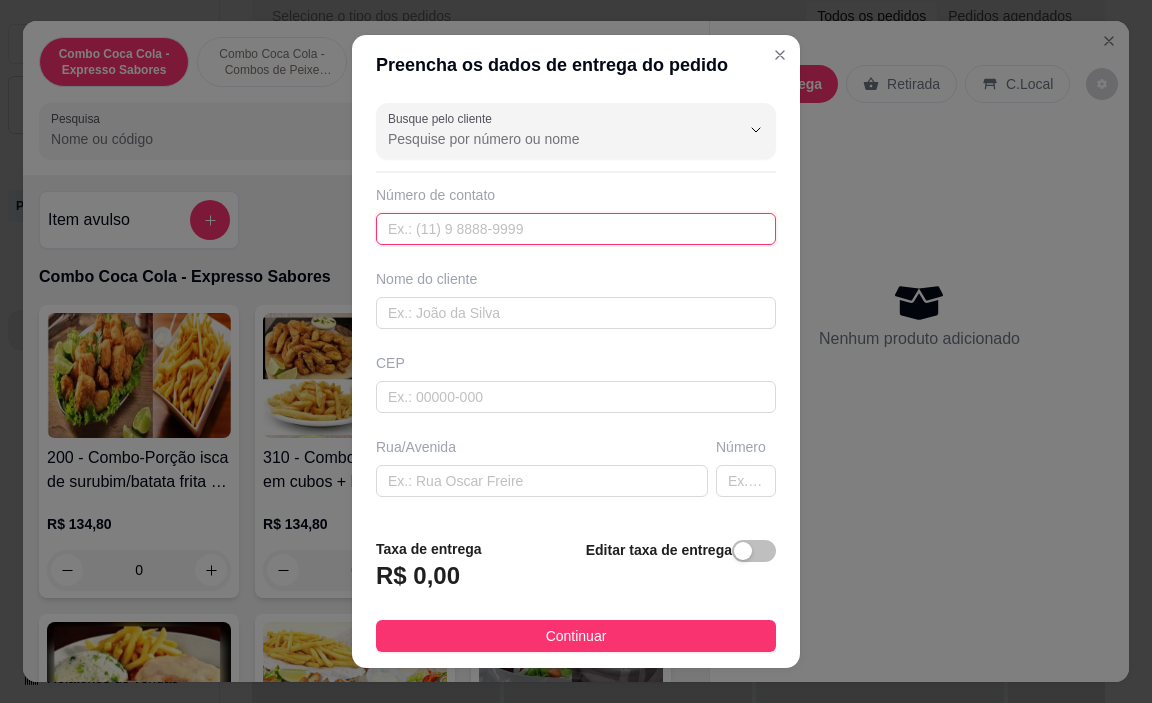 click at bounding box center [576, 229] 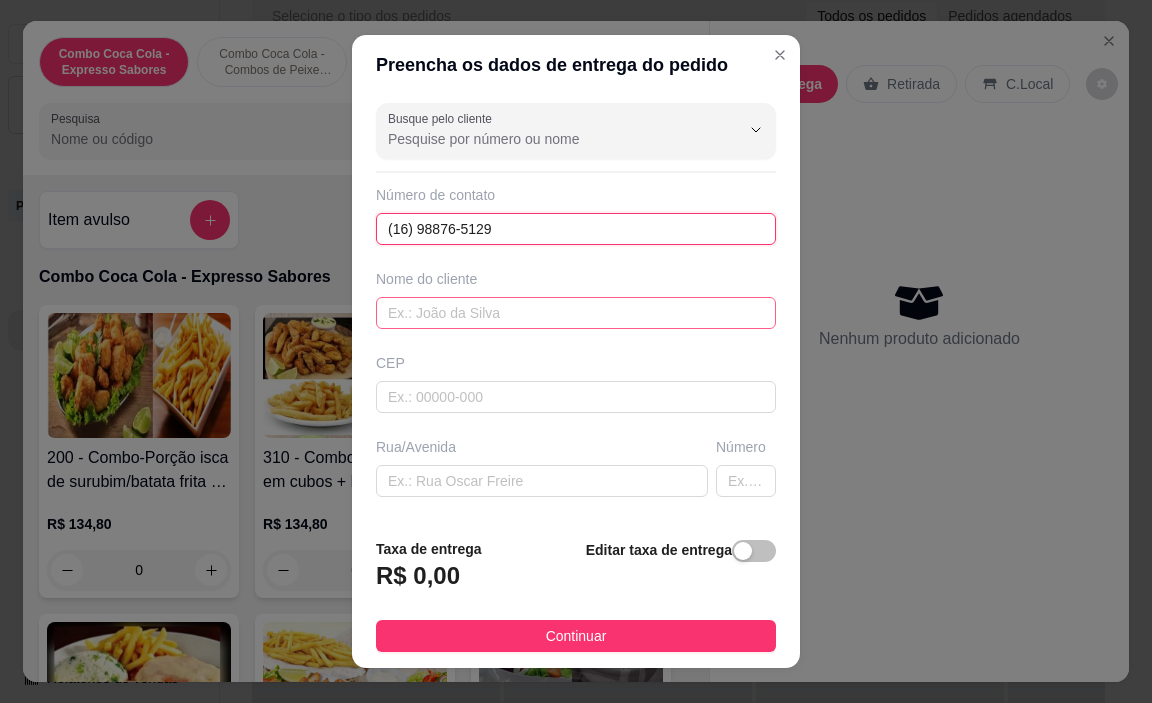 type on "(16) 98876-5129" 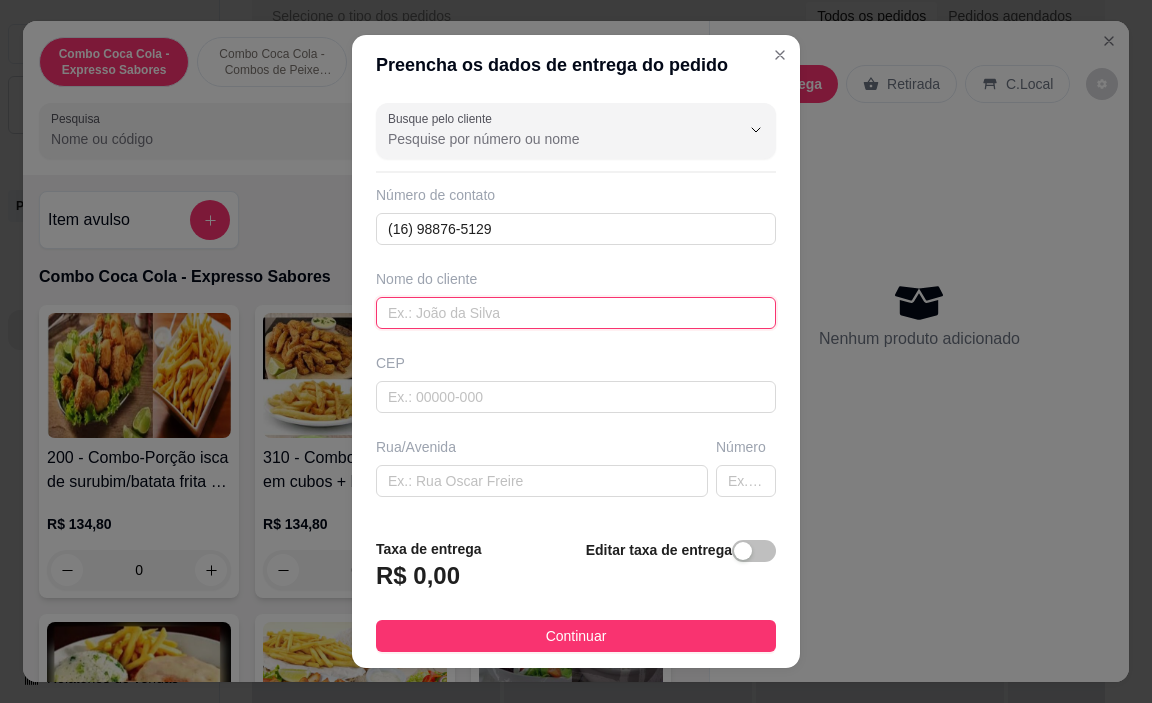 click at bounding box center (576, 313) 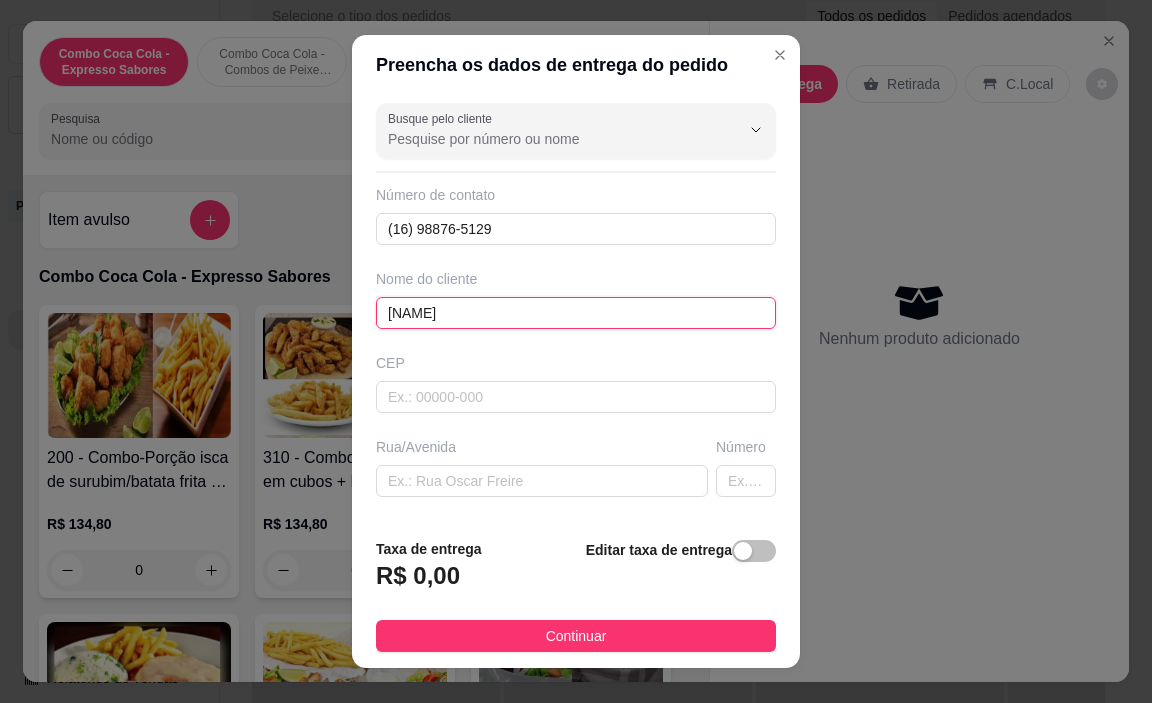 type on "[FIRST]" 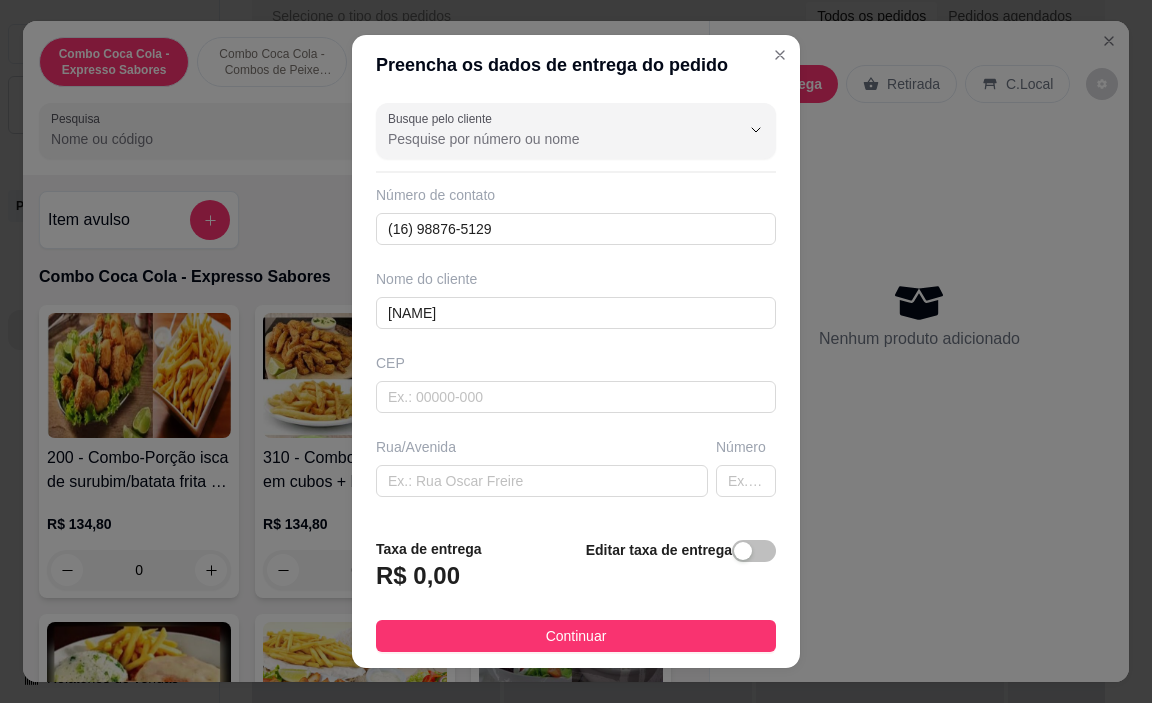 click on "R$ 0,00" at bounding box center (429, 582) 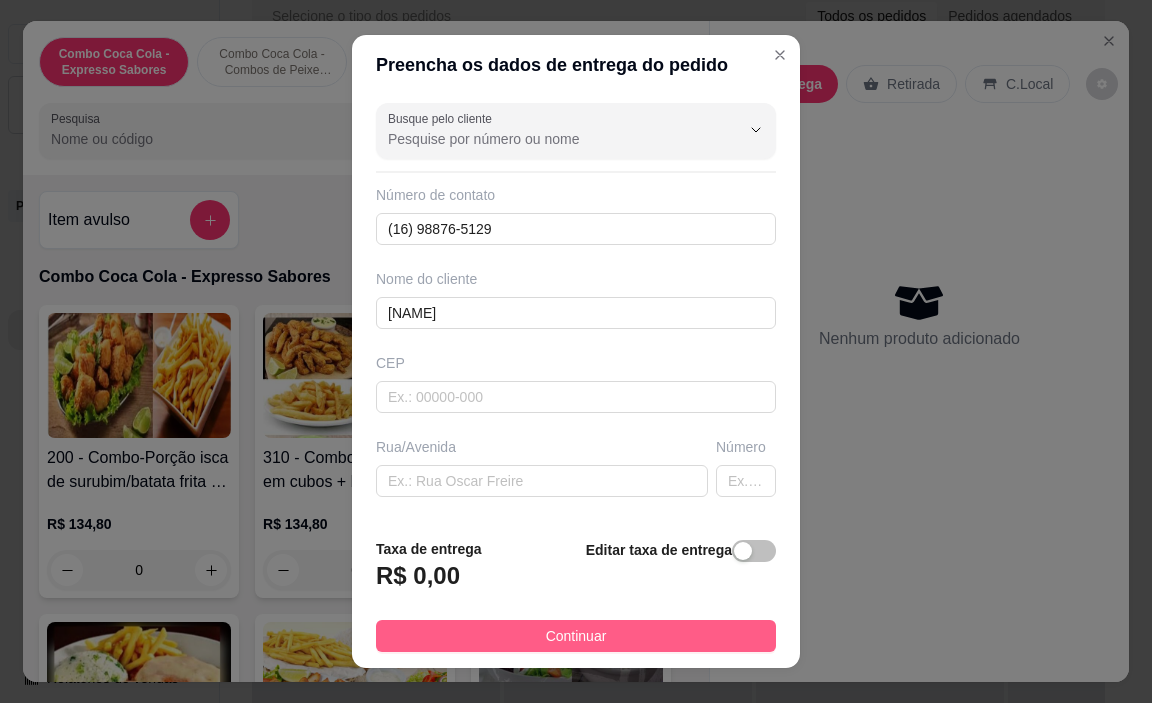 click on "Continuar" at bounding box center [576, 636] 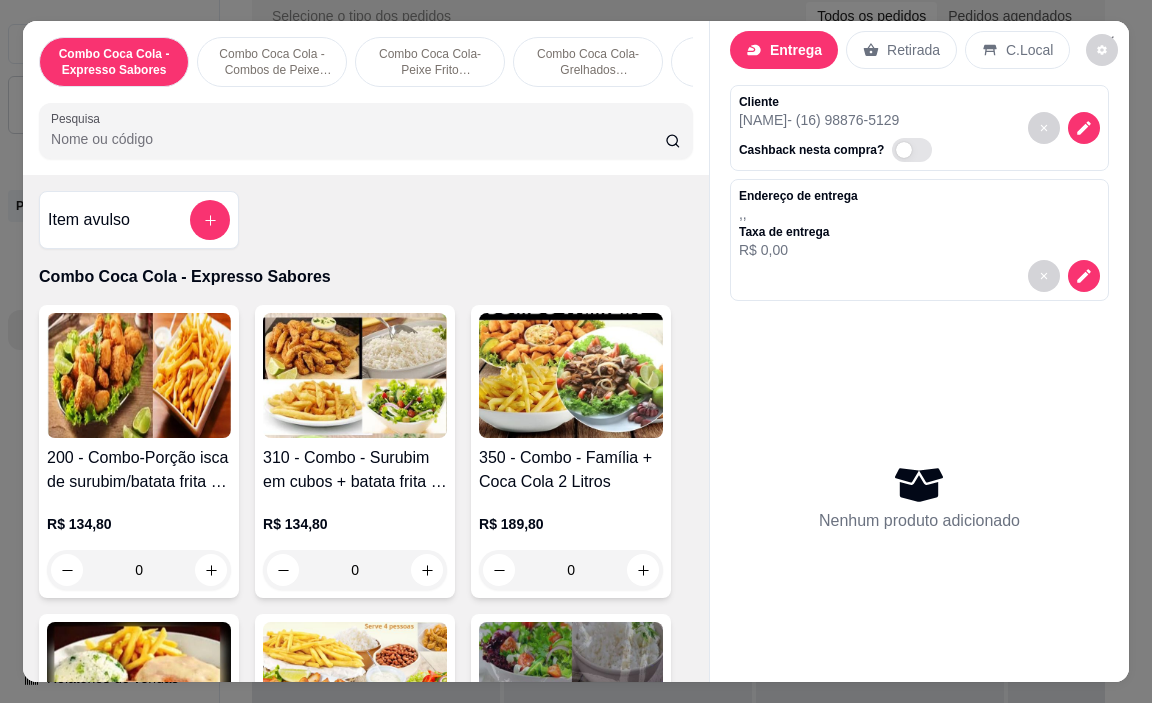 scroll, scrollTop: 0, scrollLeft: 0, axis: both 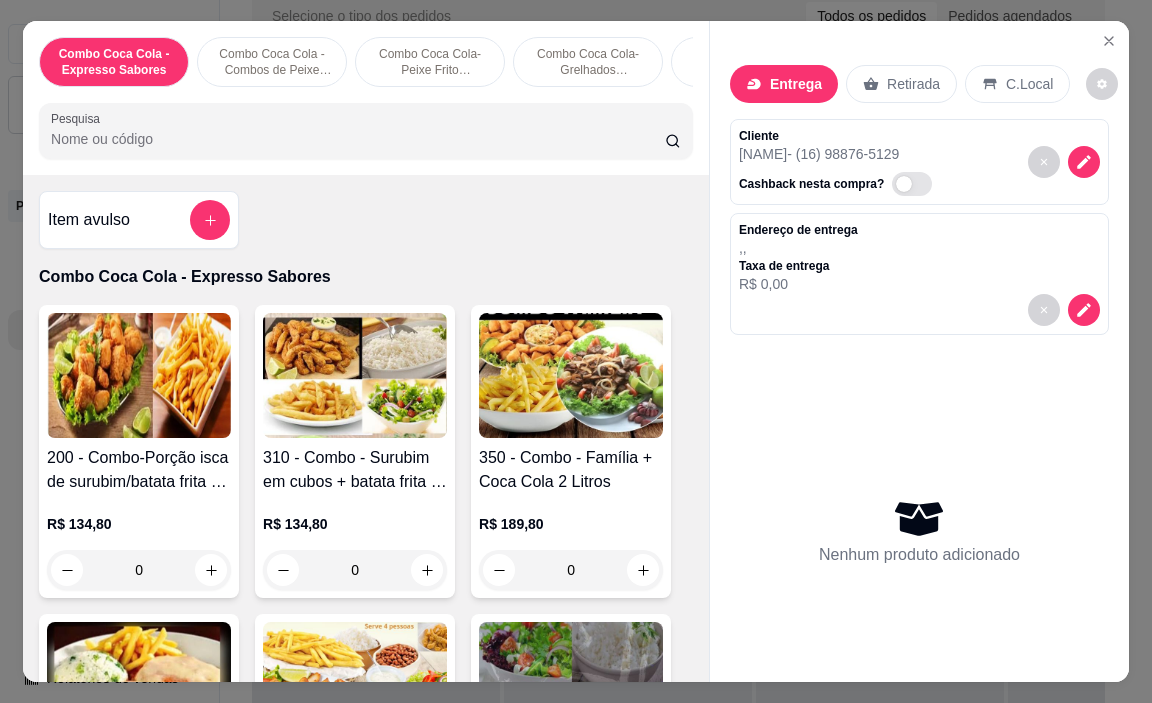 click at bounding box center (571, 375) 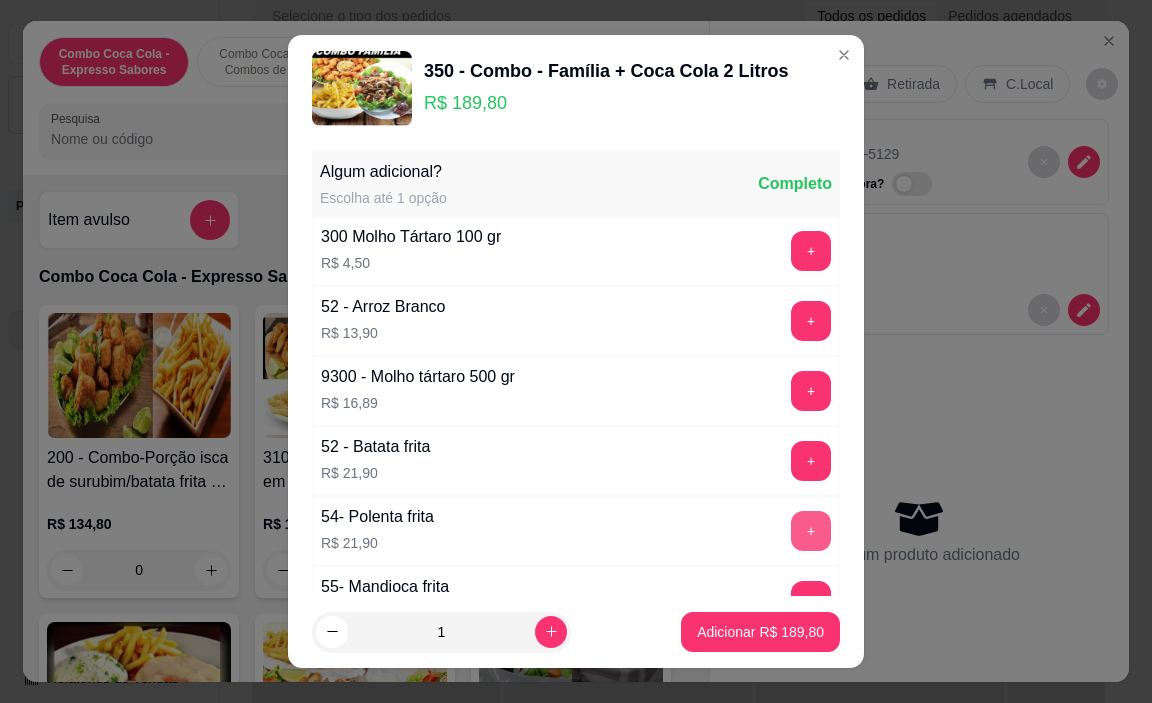 click on "+" at bounding box center [811, 531] 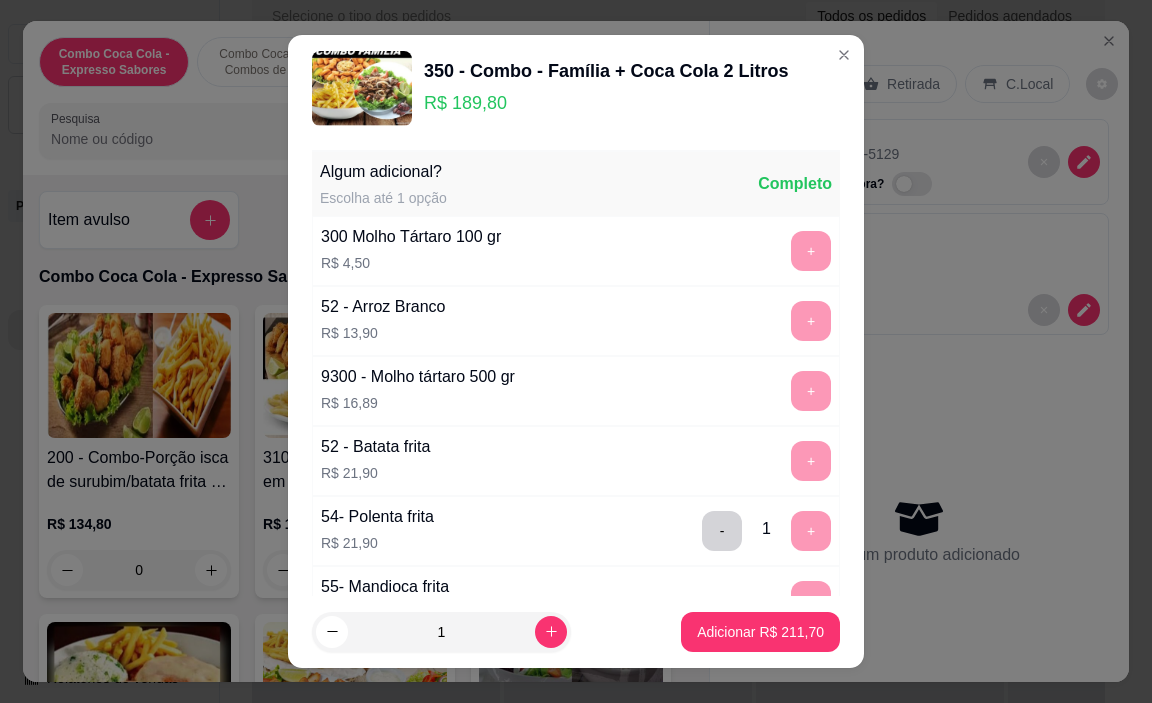 click on "+" at bounding box center [811, 251] 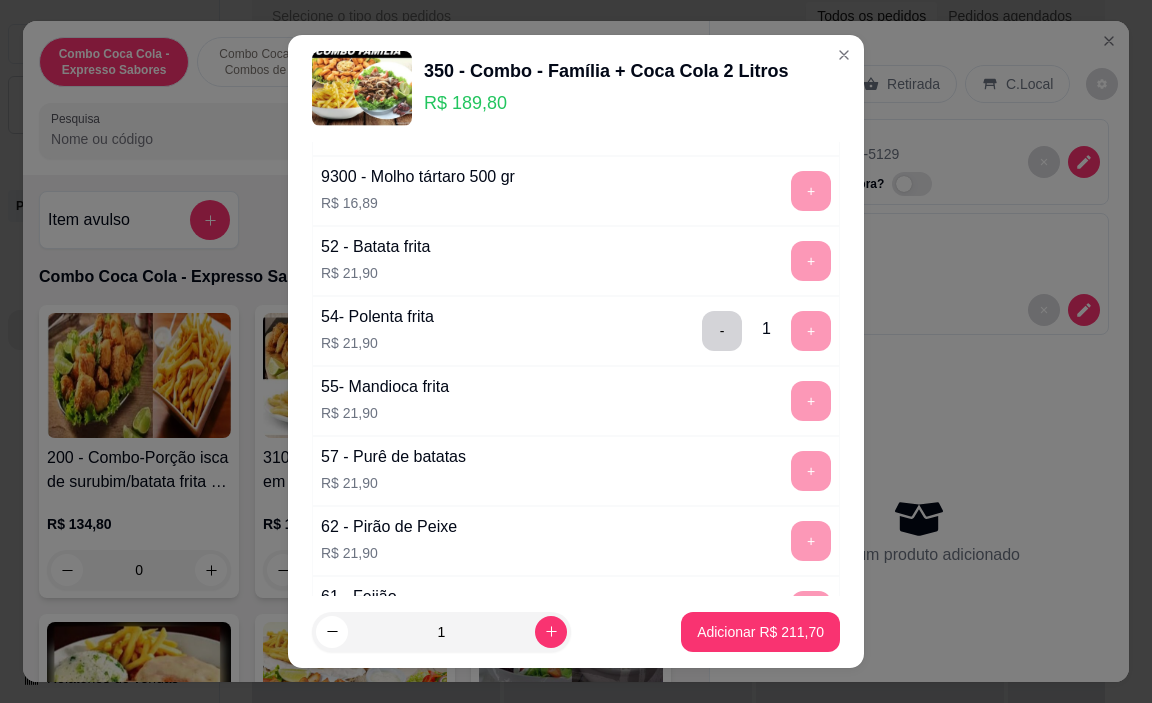 click on "+" at bounding box center [811, 401] 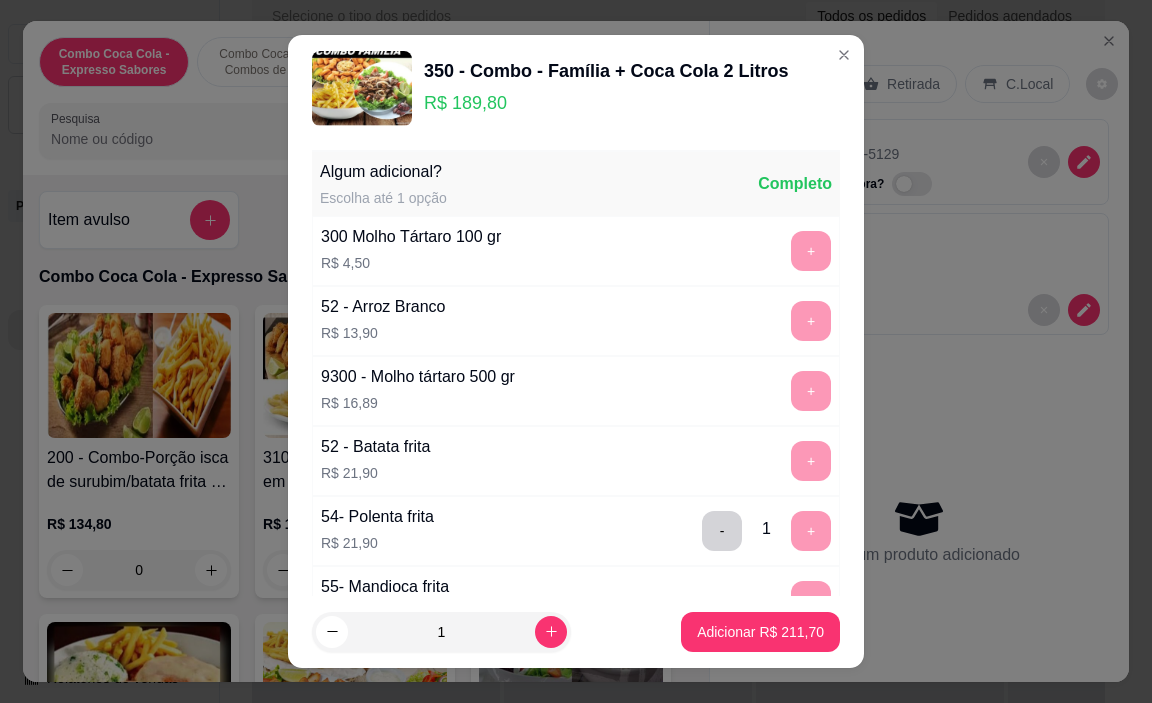 click on "+" at bounding box center (811, 251) 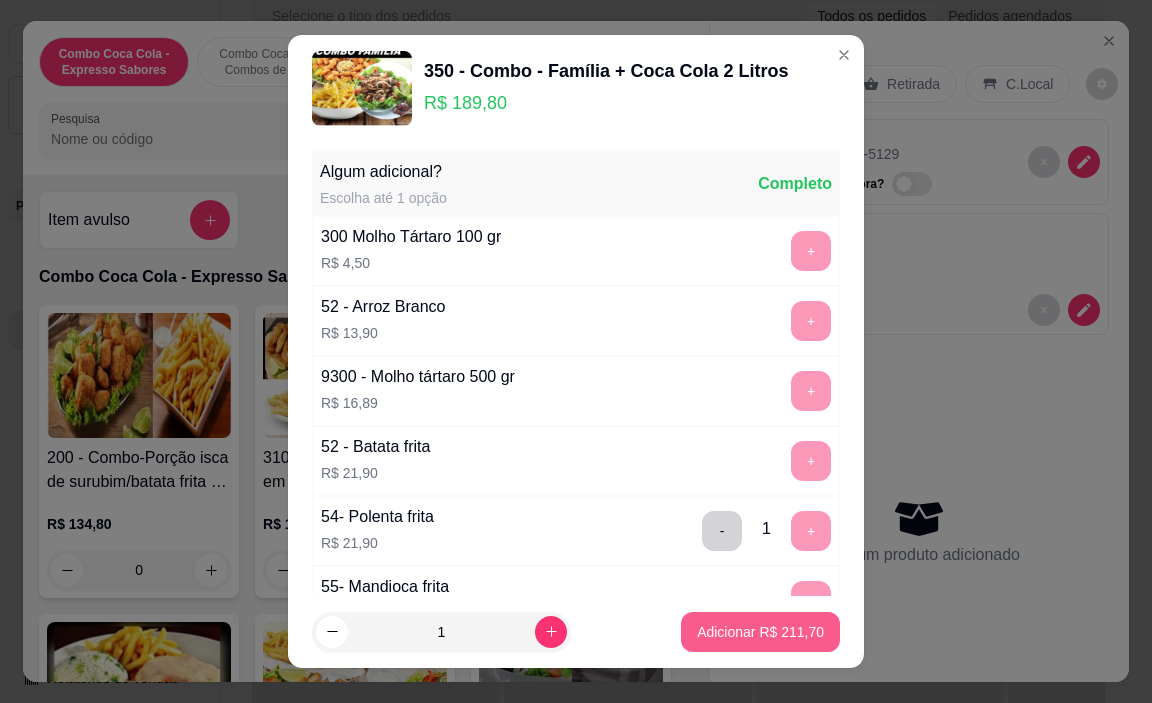 click on "Adicionar   R$ 211,70" at bounding box center [760, 632] 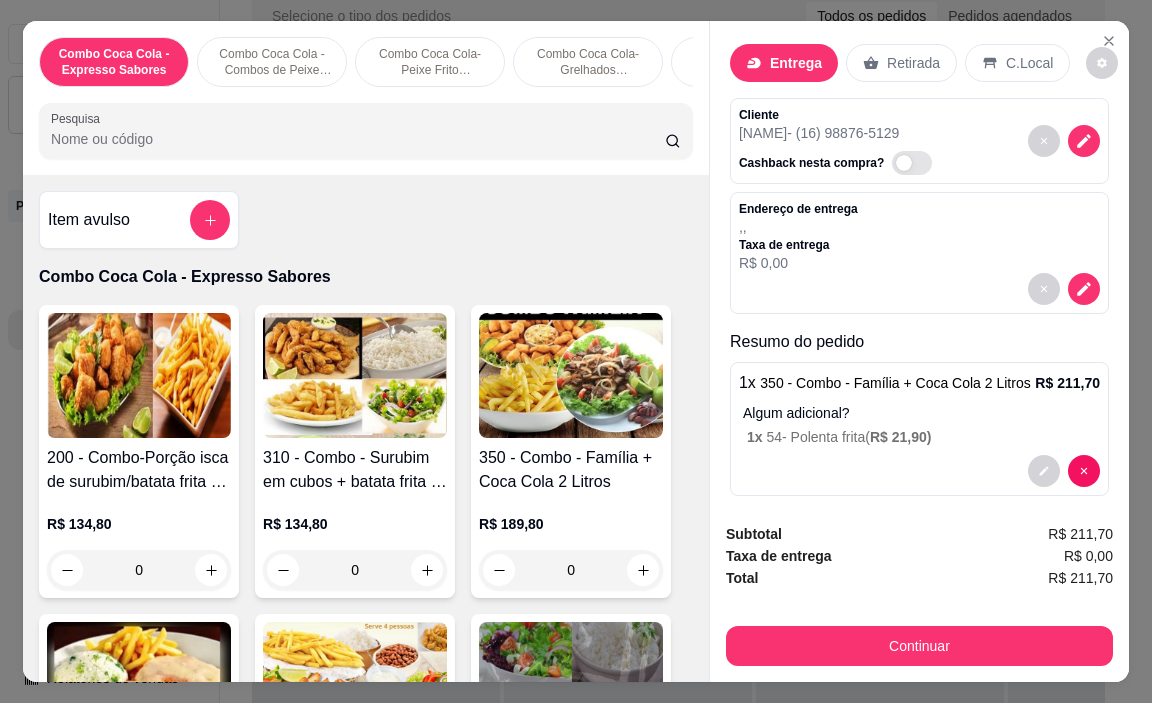 scroll, scrollTop: 38, scrollLeft: 0, axis: vertical 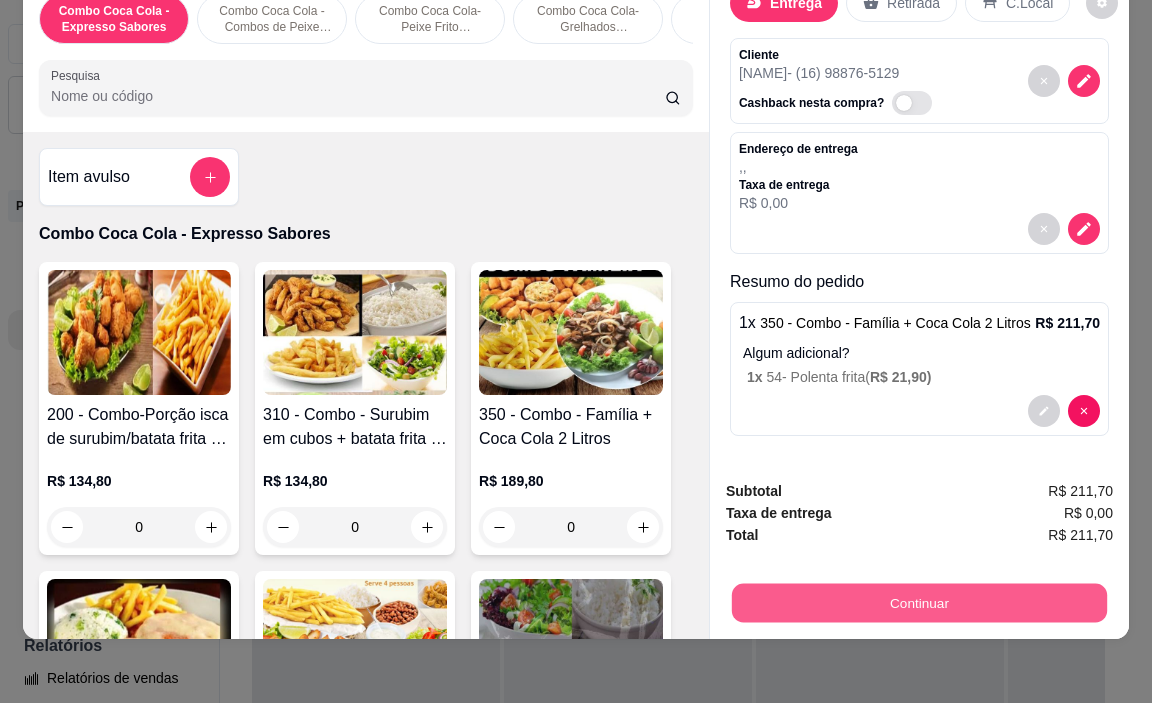 click on "Continuar" at bounding box center [919, 603] 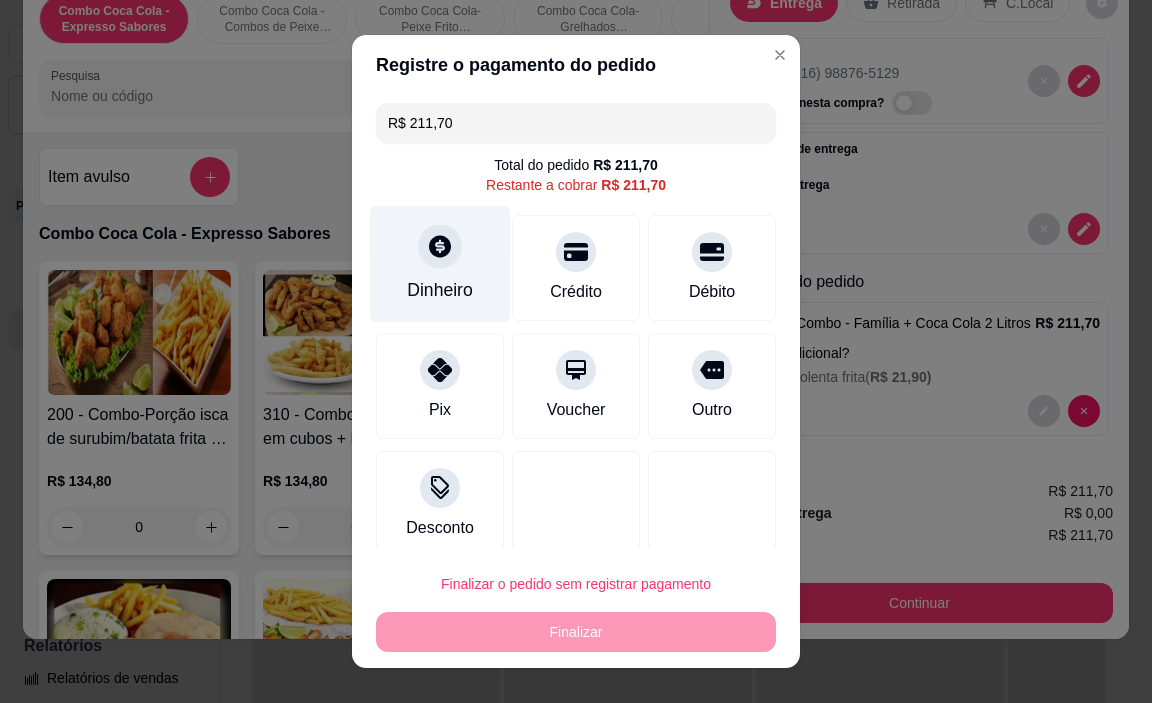 click on "Dinheiro" at bounding box center (440, 264) 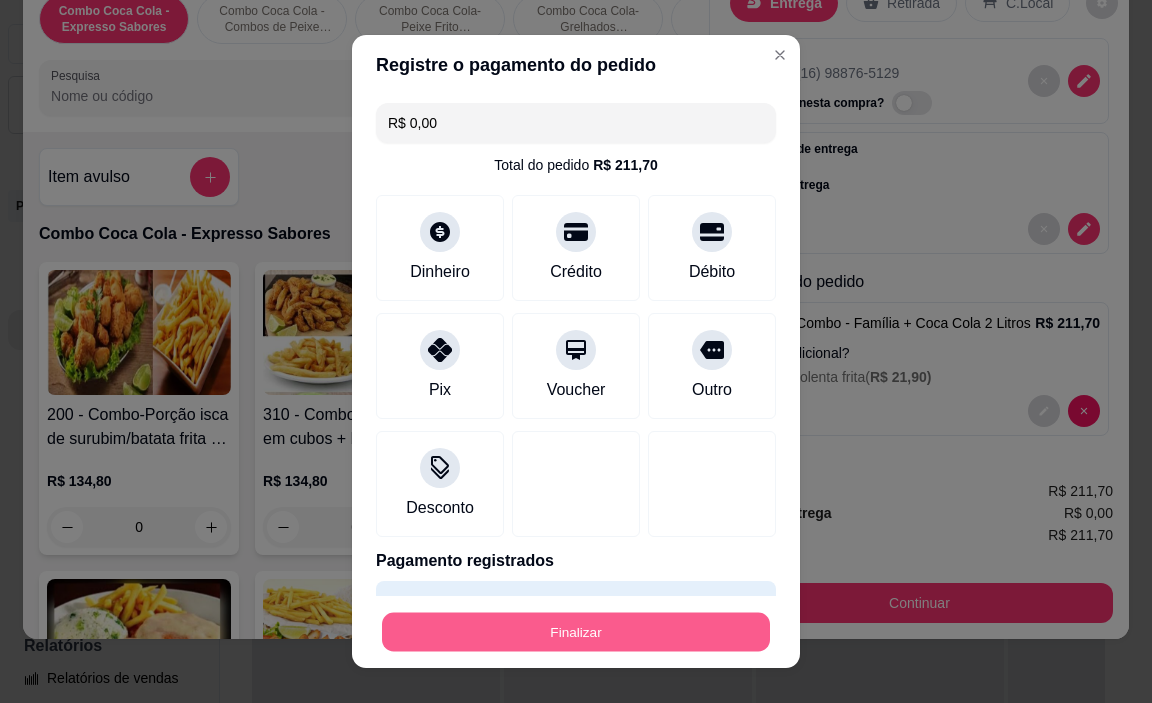 click on "Finalizar" at bounding box center [576, 631] 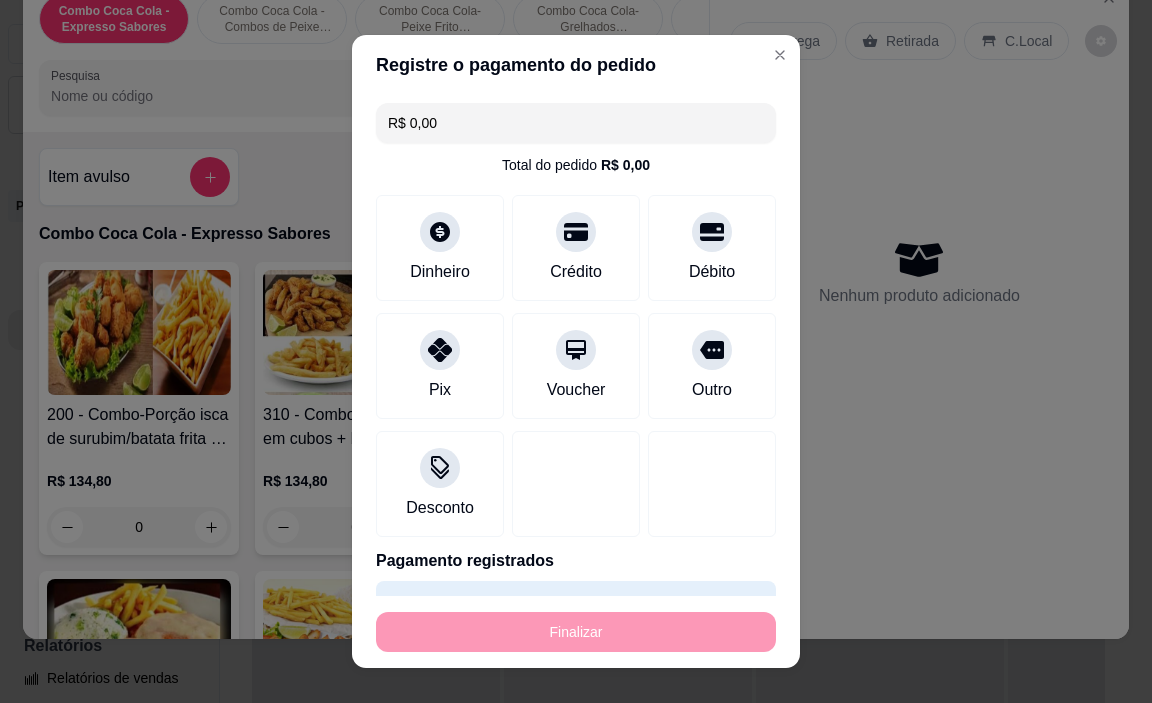 type on "-R$ 211,70" 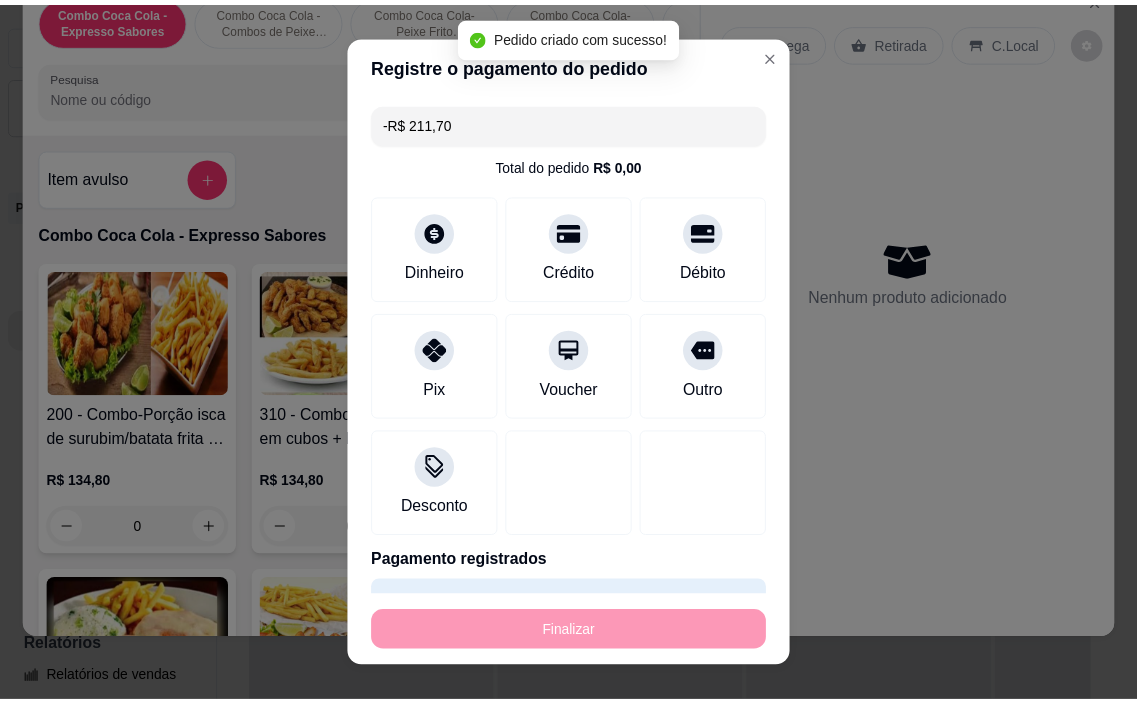 scroll, scrollTop: 0, scrollLeft: 0, axis: both 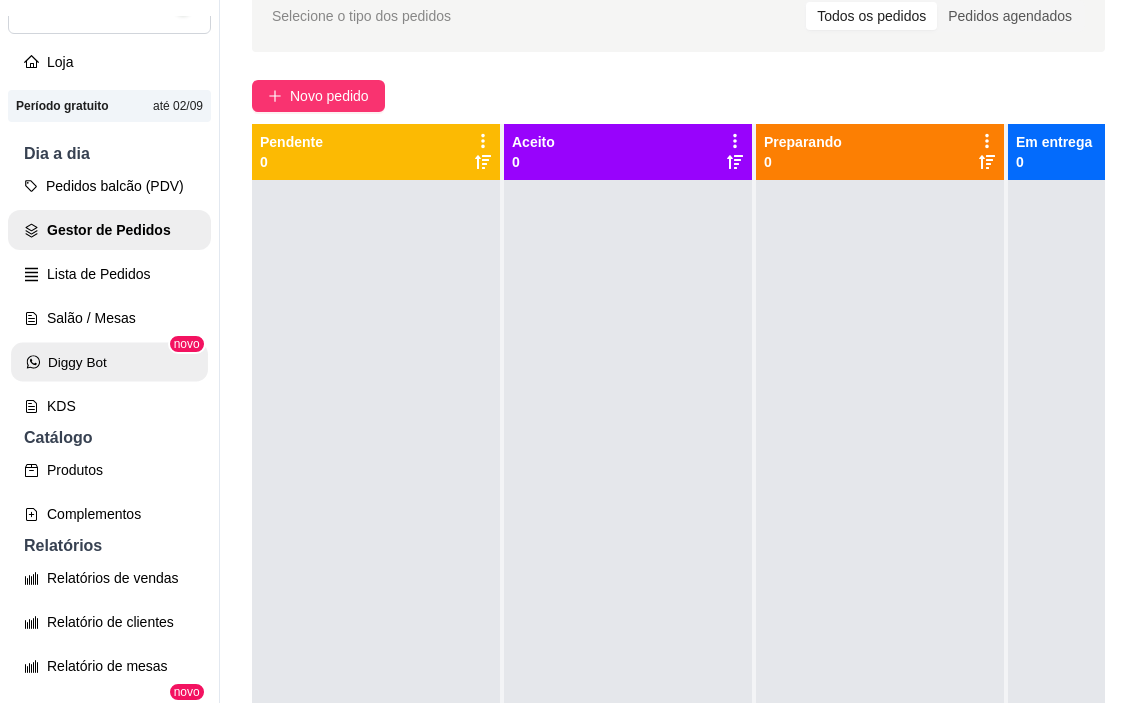 click on "Diggy Bot" at bounding box center [109, 362] 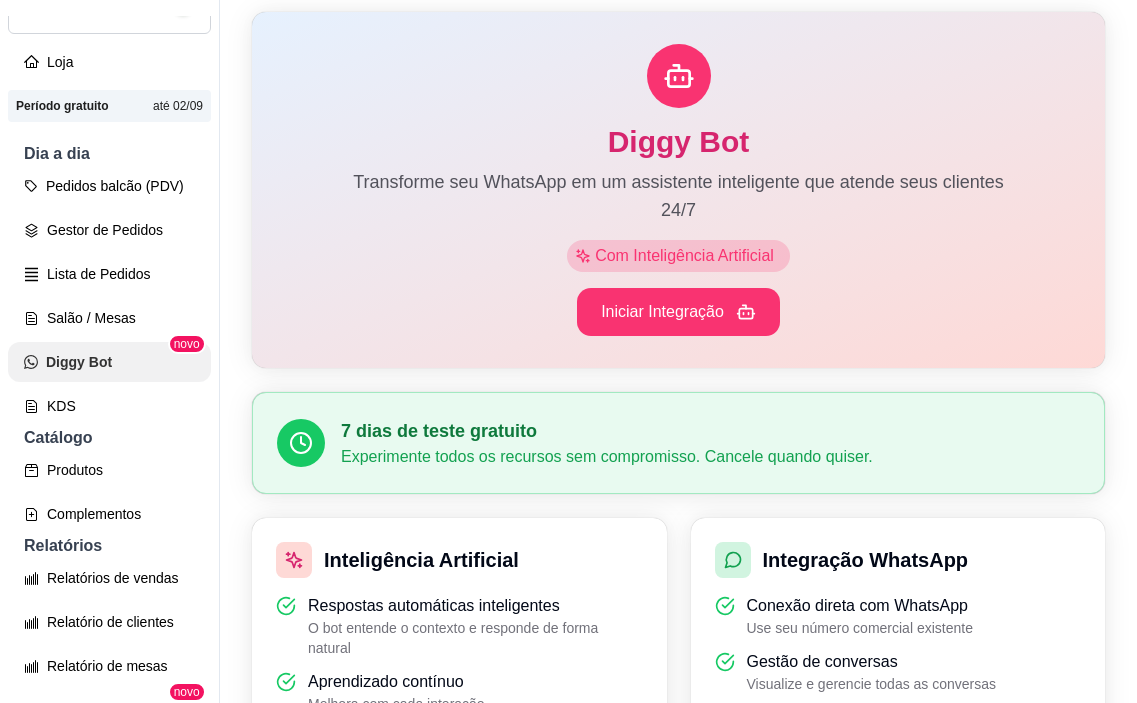 scroll, scrollTop: 0, scrollLeft: 0, axis: both 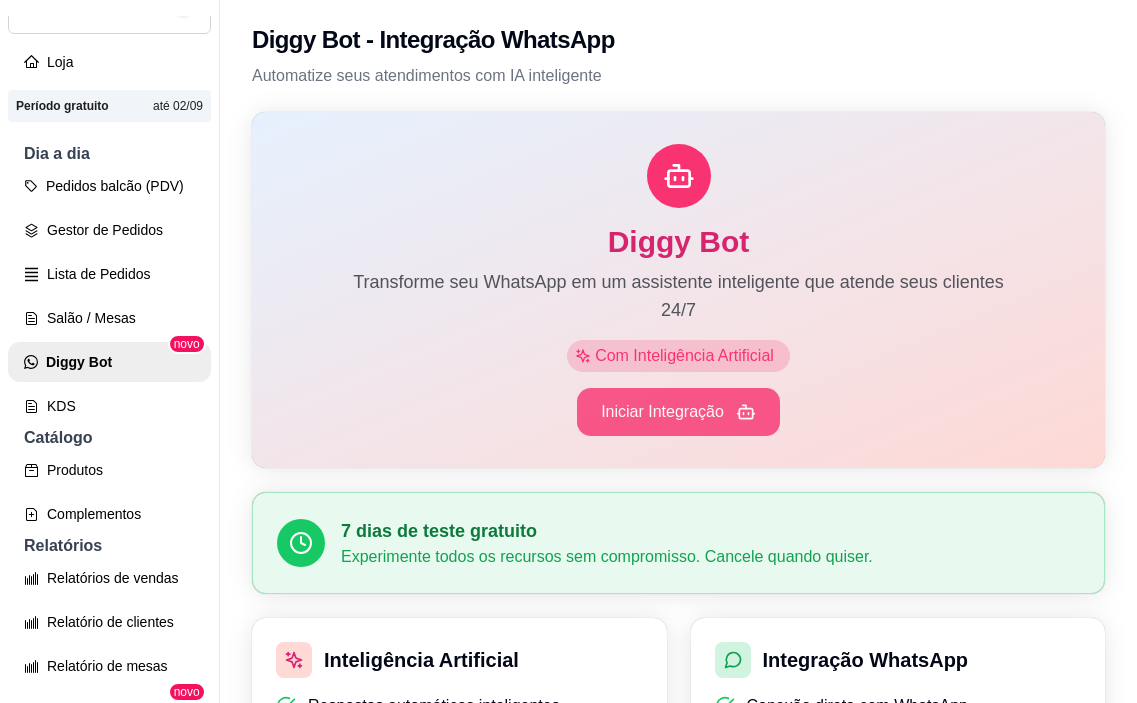 click on "Iniciar Integração" at bounding box center [678, 412] 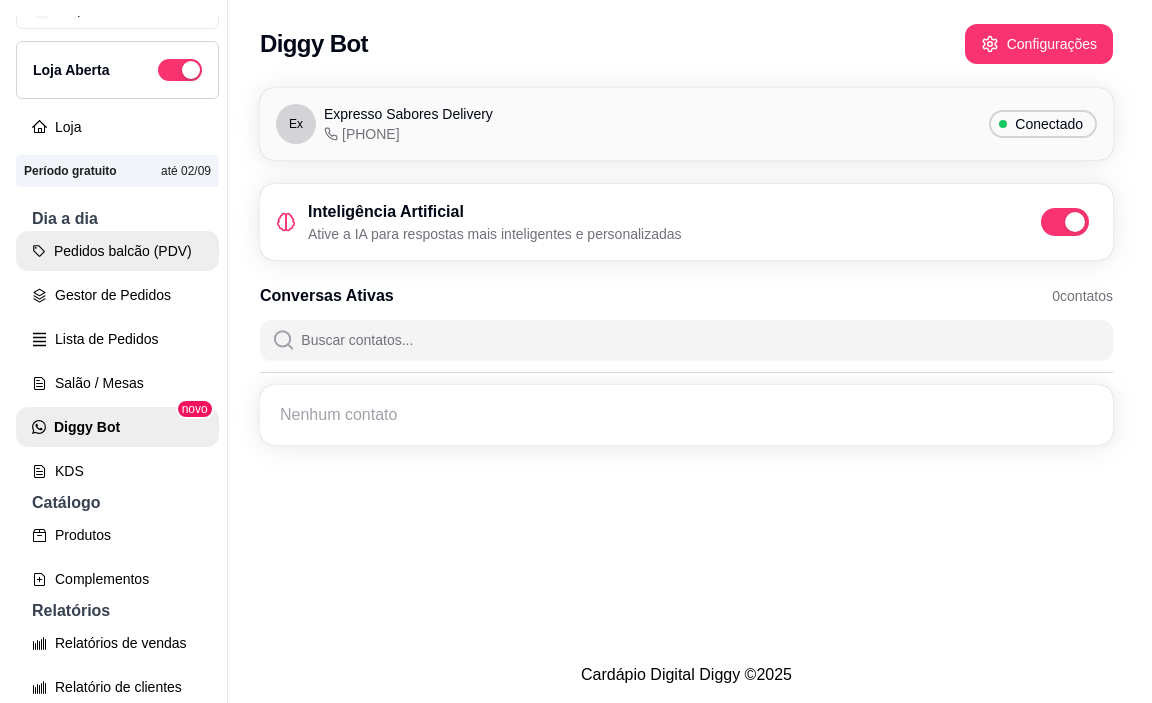 scroll, scrollTop: 0, scrollLeft: 0, axis: both 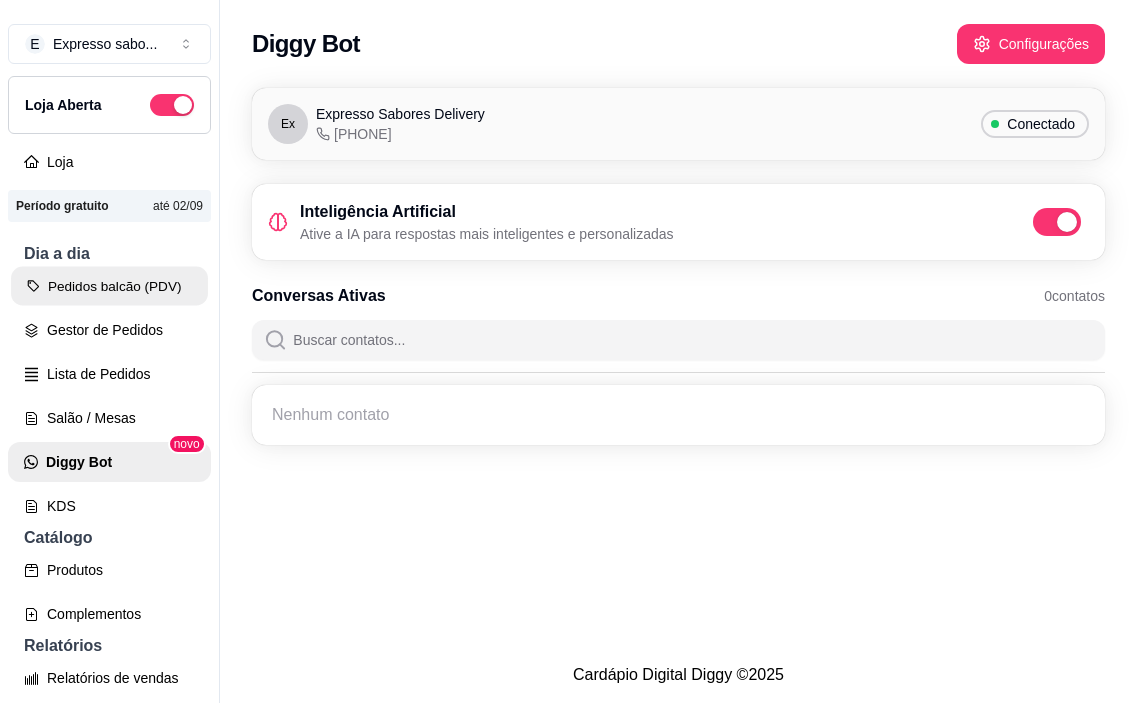 click on "Pedidos balcão (PDV)" at bounding box center (109, 286) 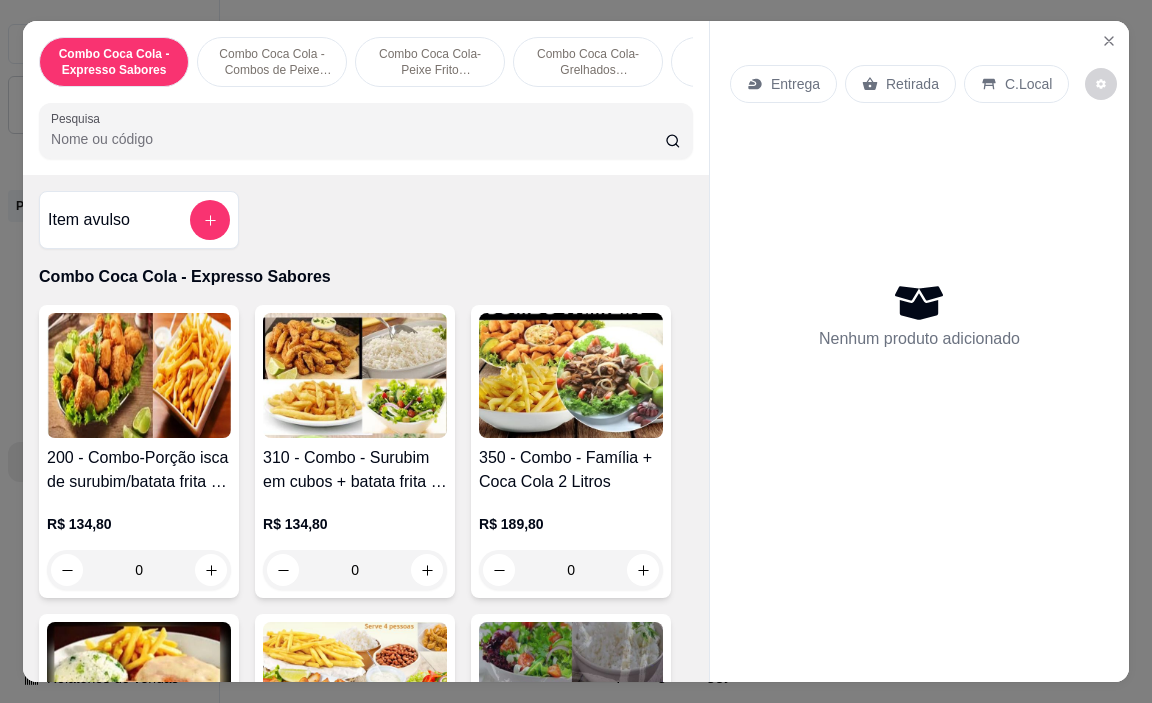 click on "Entrega" at bounding box center (795, 84) 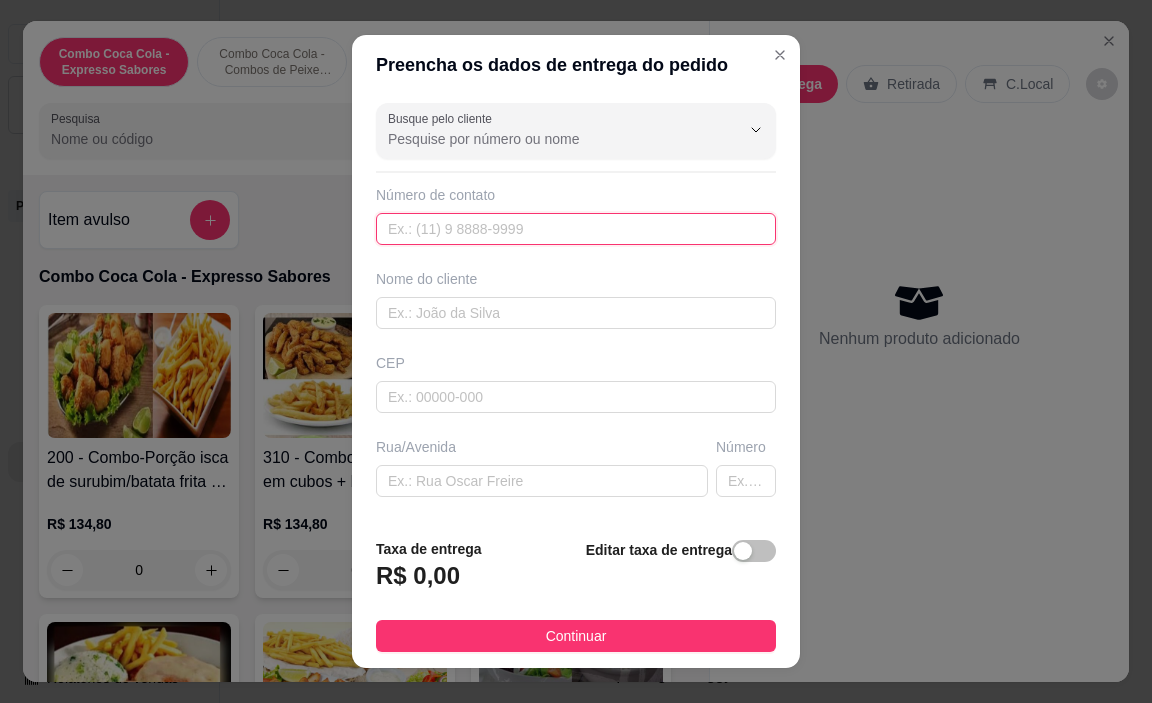 click at bounding box center (576, 229) 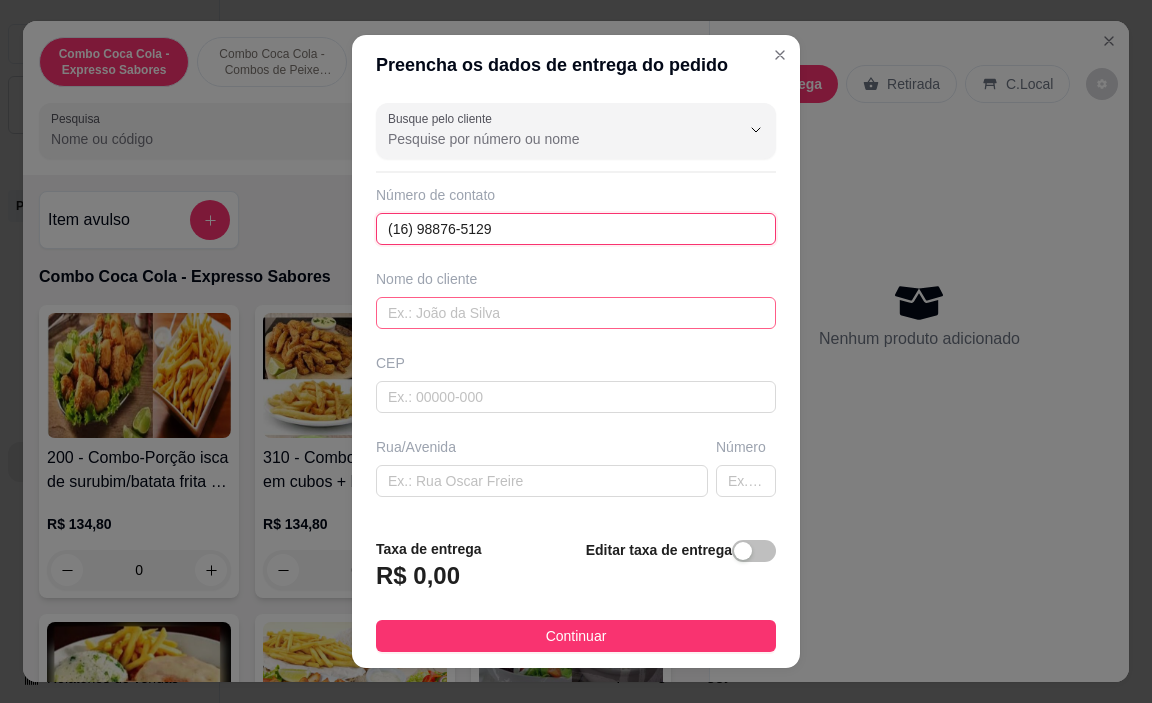 type on "(16) 98876-5129" 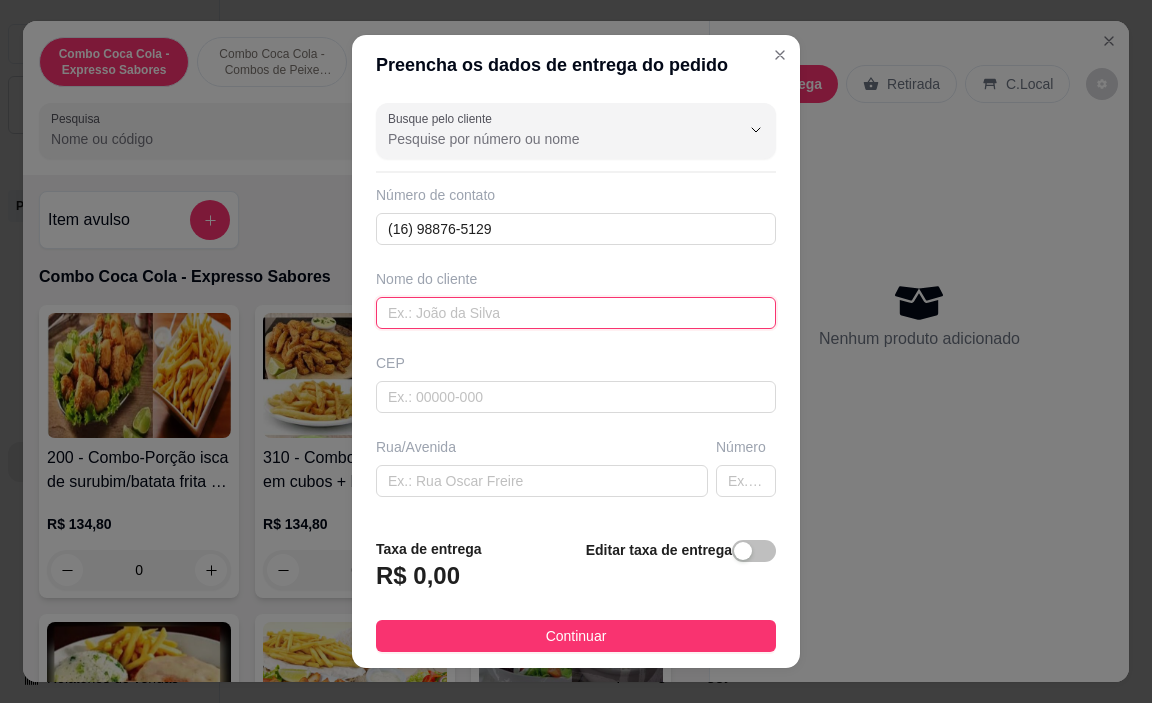 click at bounding box center (576, 313) 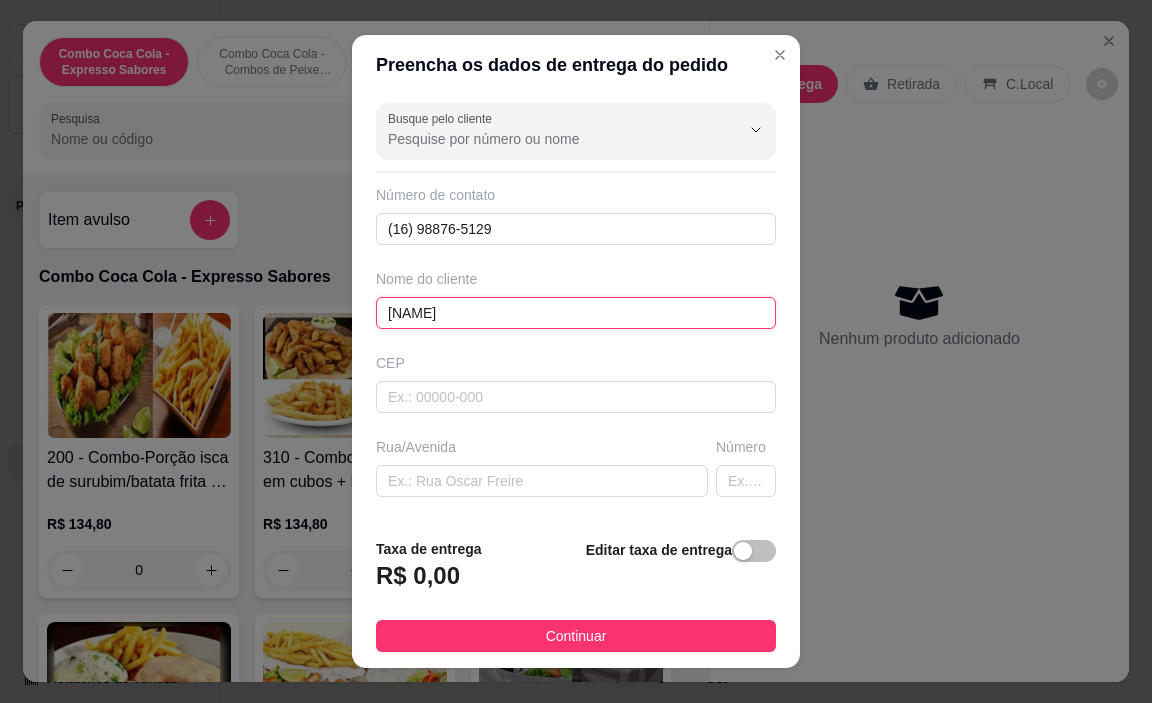 type on "[FIRST]" 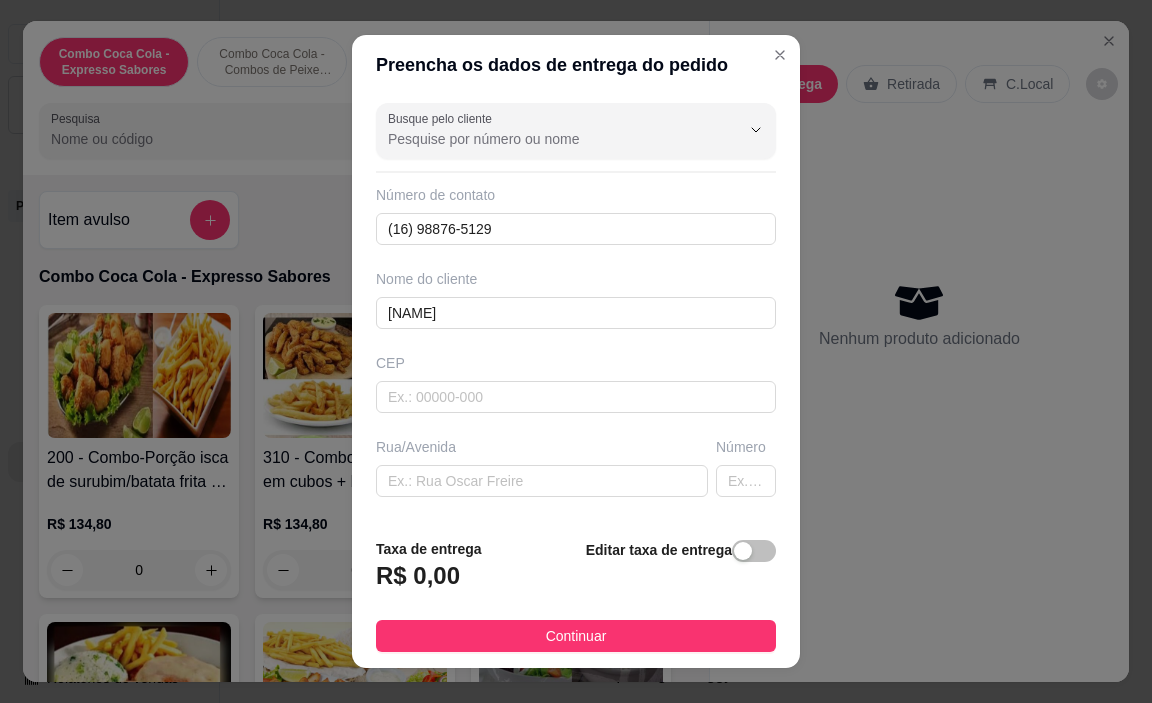 click on "Editar taxa de entrega" at bounding box center (681, 571) 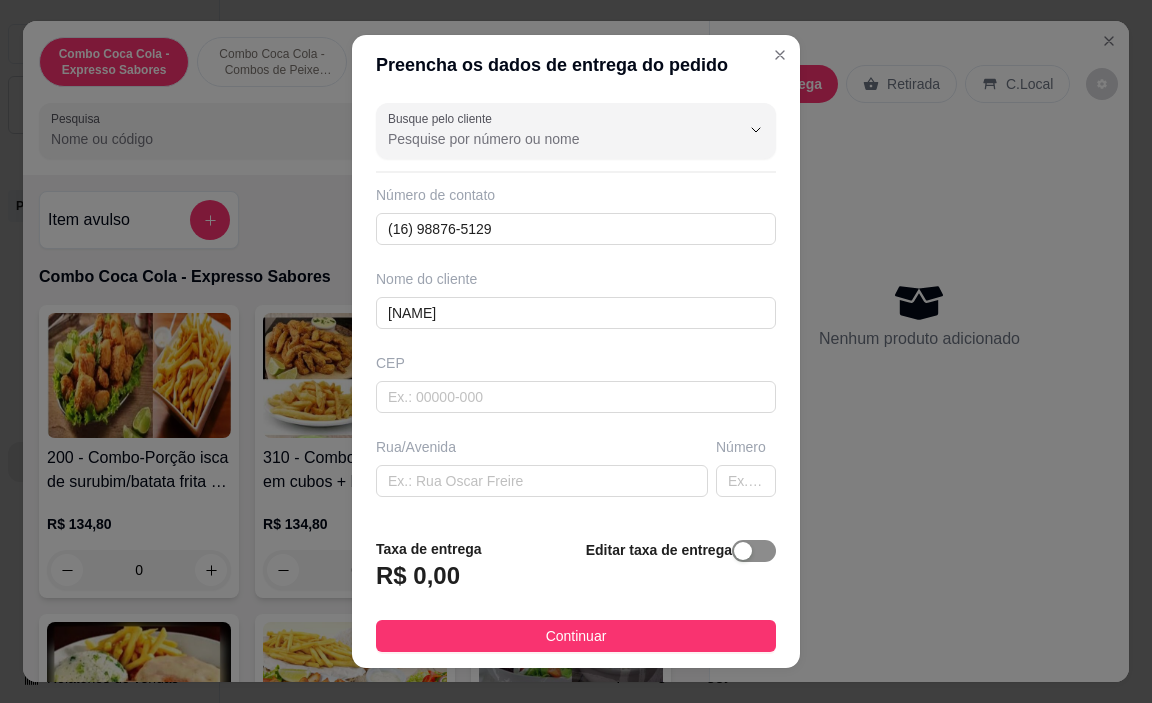 click at bounding box center (754, 551) 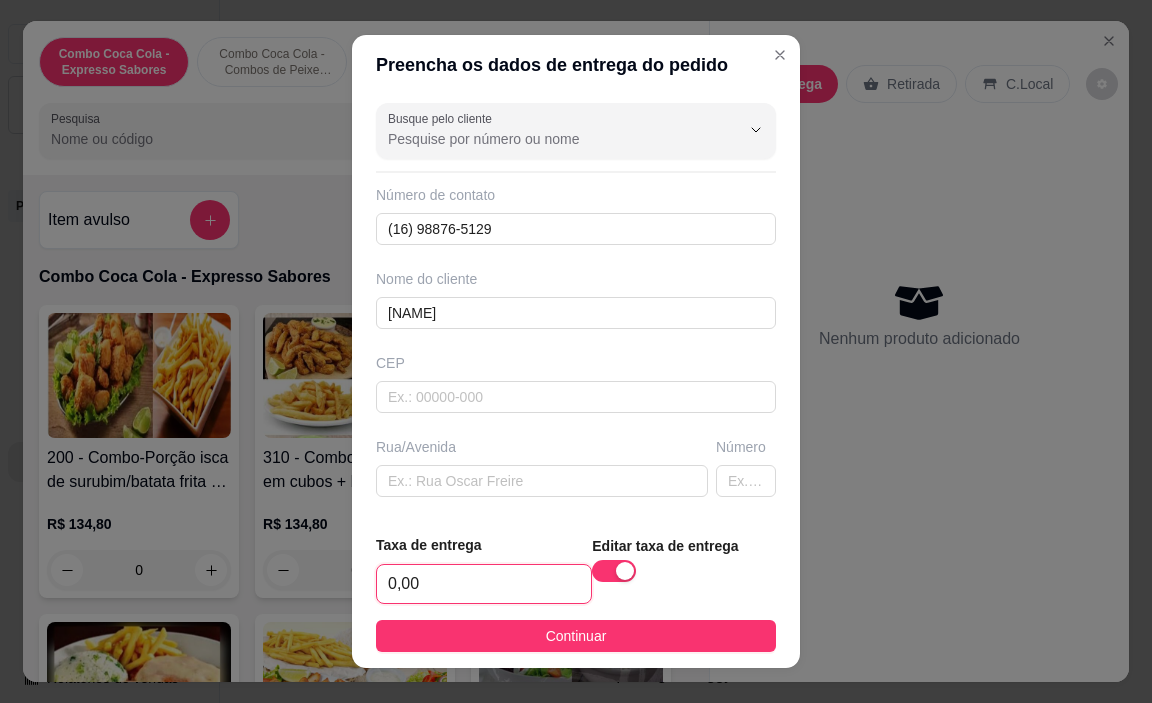 click on "0,00" at bounding box center (484, 584) 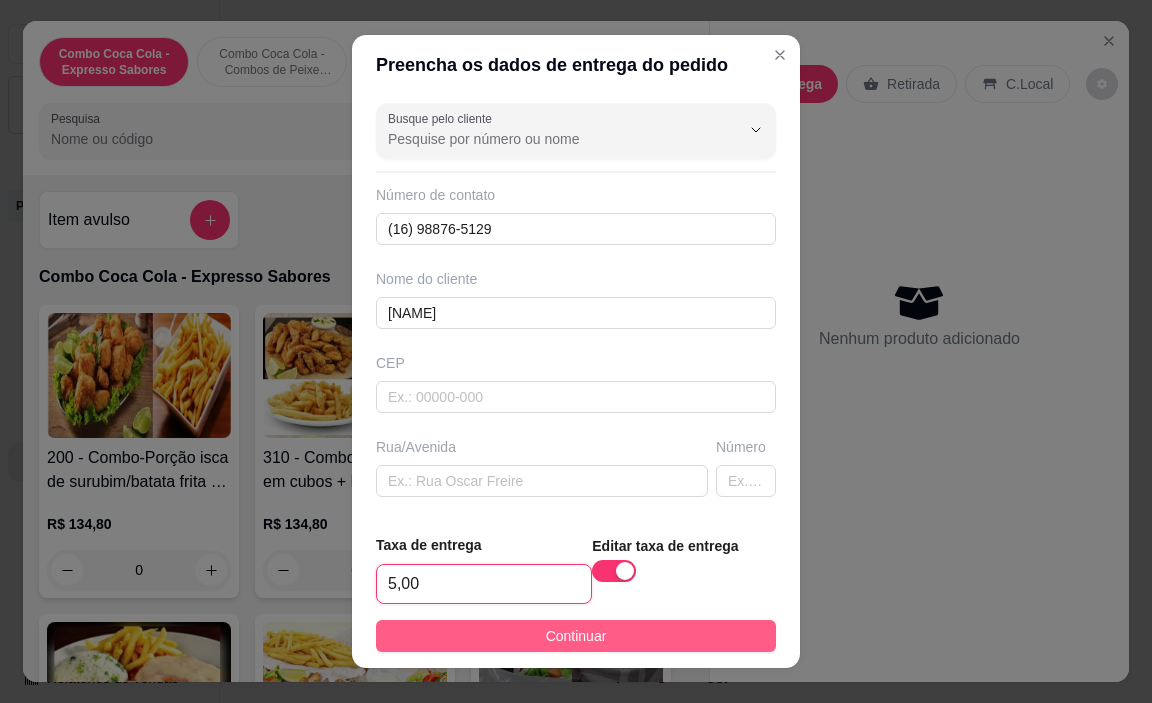 type on "5,00" 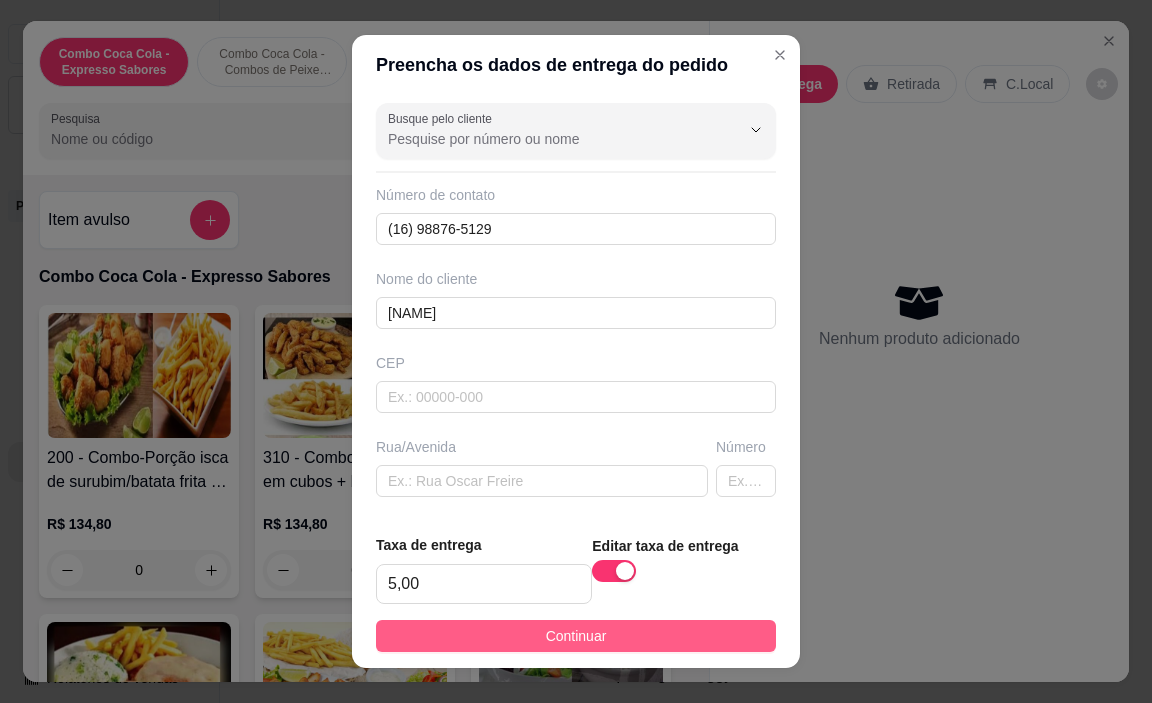 click on "Continuar" at bounding box center [576, 636] 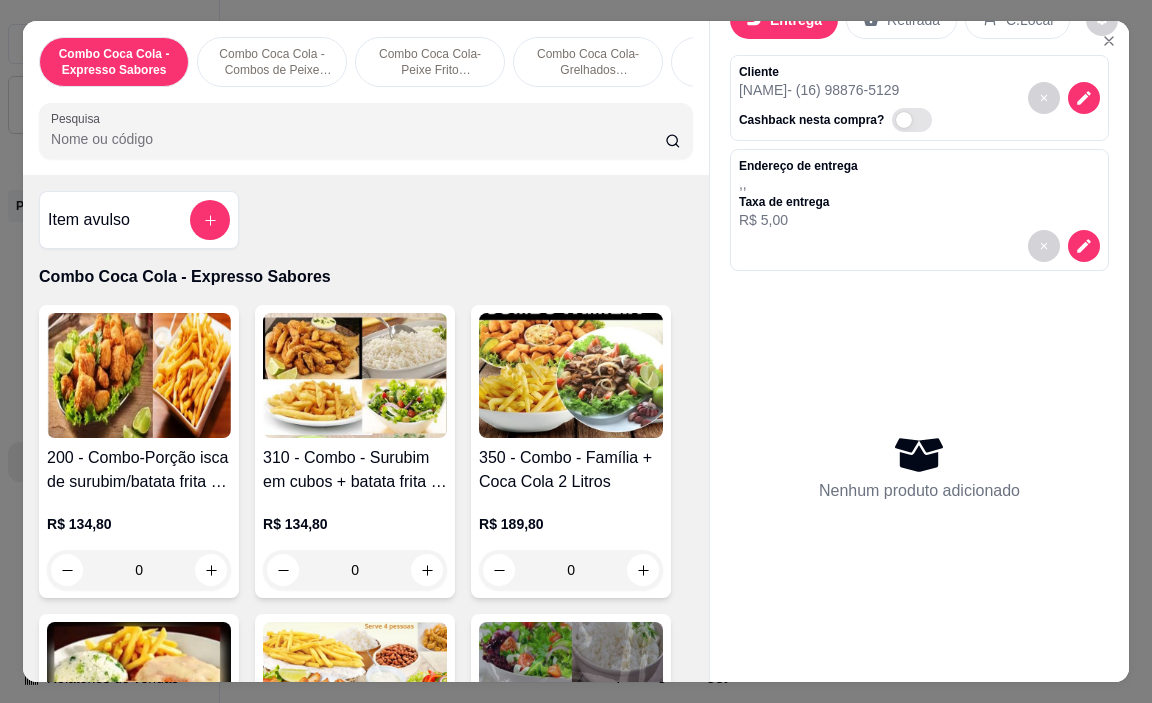 scroll, scrollTop: 97, scrollLeft: 0, axis: vertical 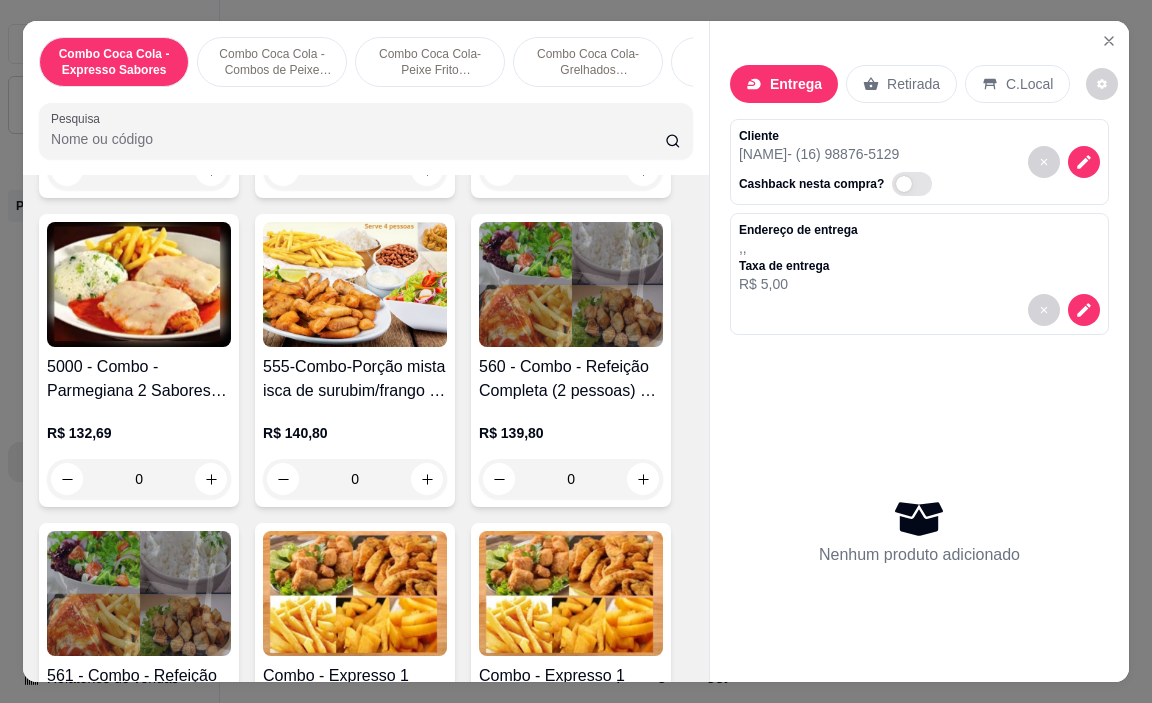 click at bounding box center [571, 284] 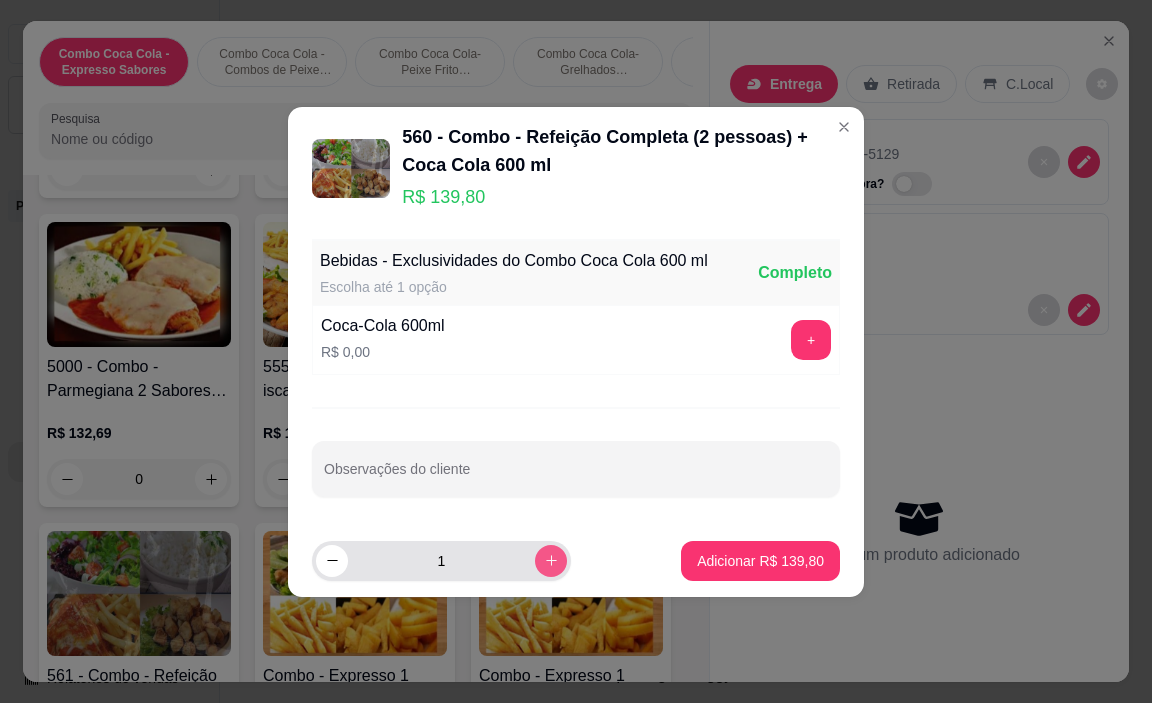 click 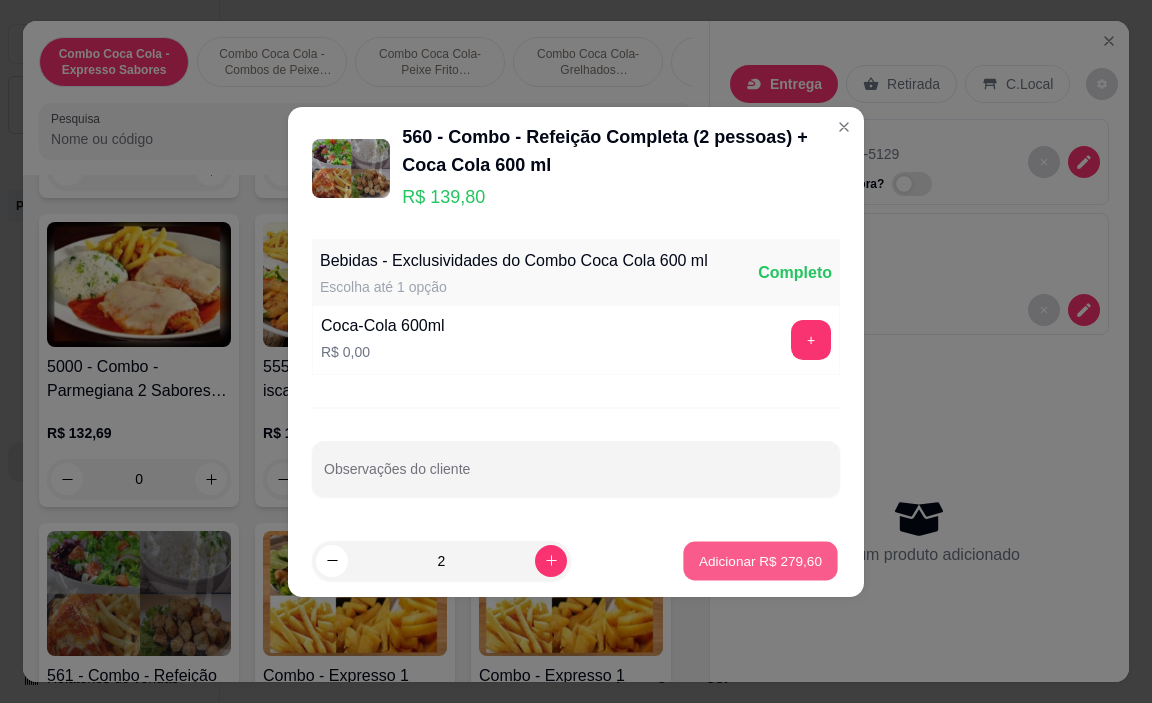 click on "Adicionar   R$ 279,60" at bounding box center [760, 560] 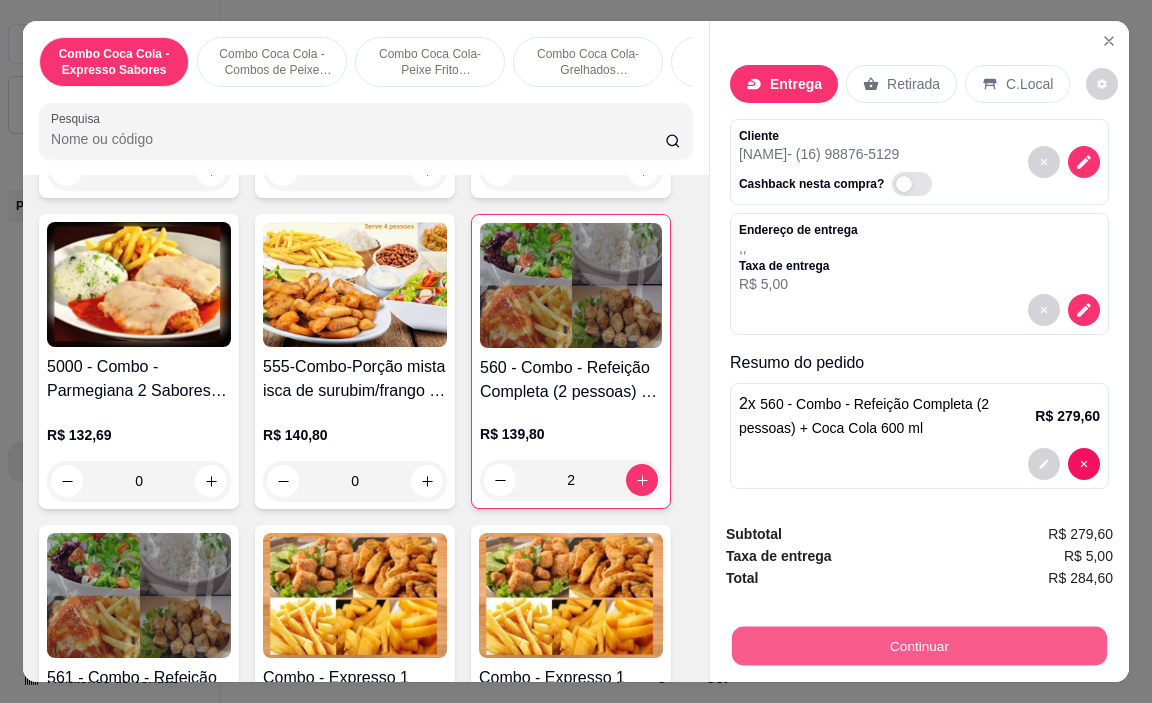 click on "Continuar" at bounding box center (919, 646) 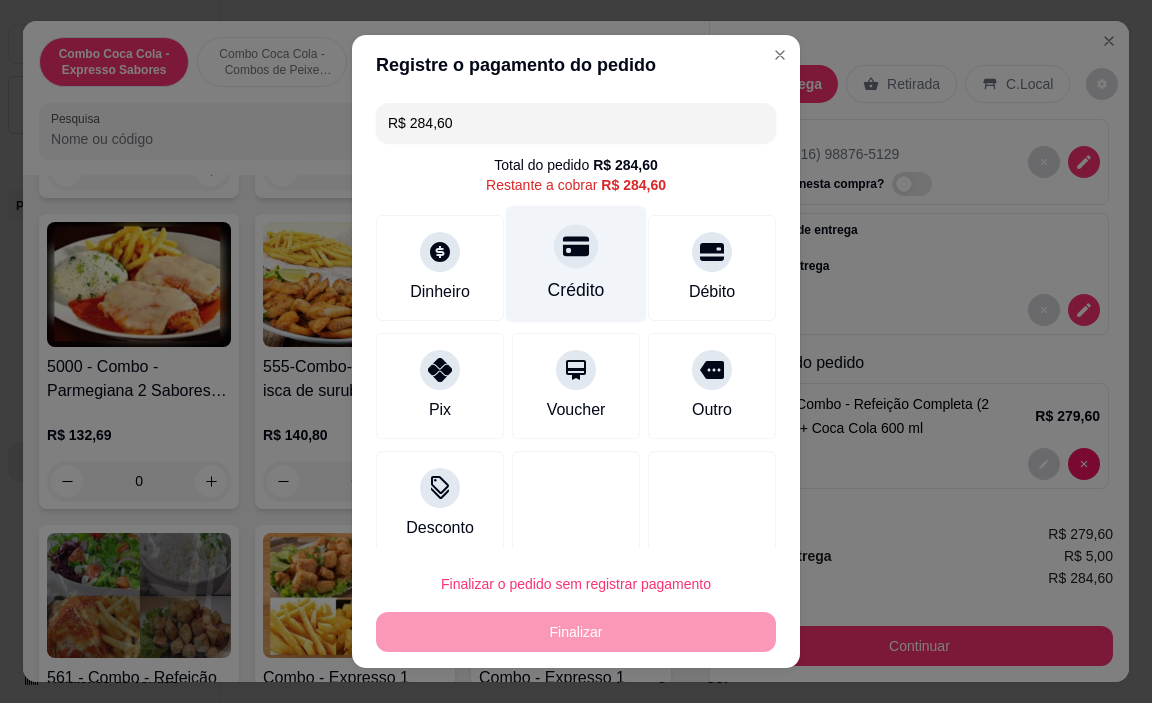 click on "Crédito" at bounding box center (576, 264) 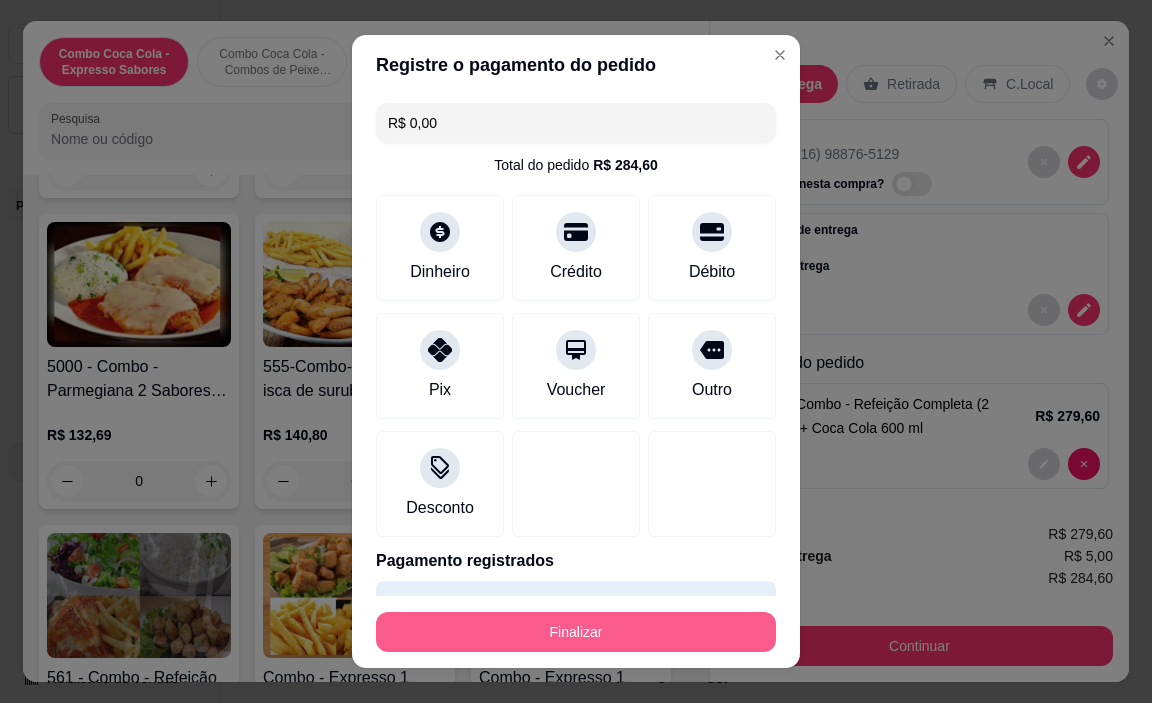 click on "Finalizar" at bounding box center [576, 632] 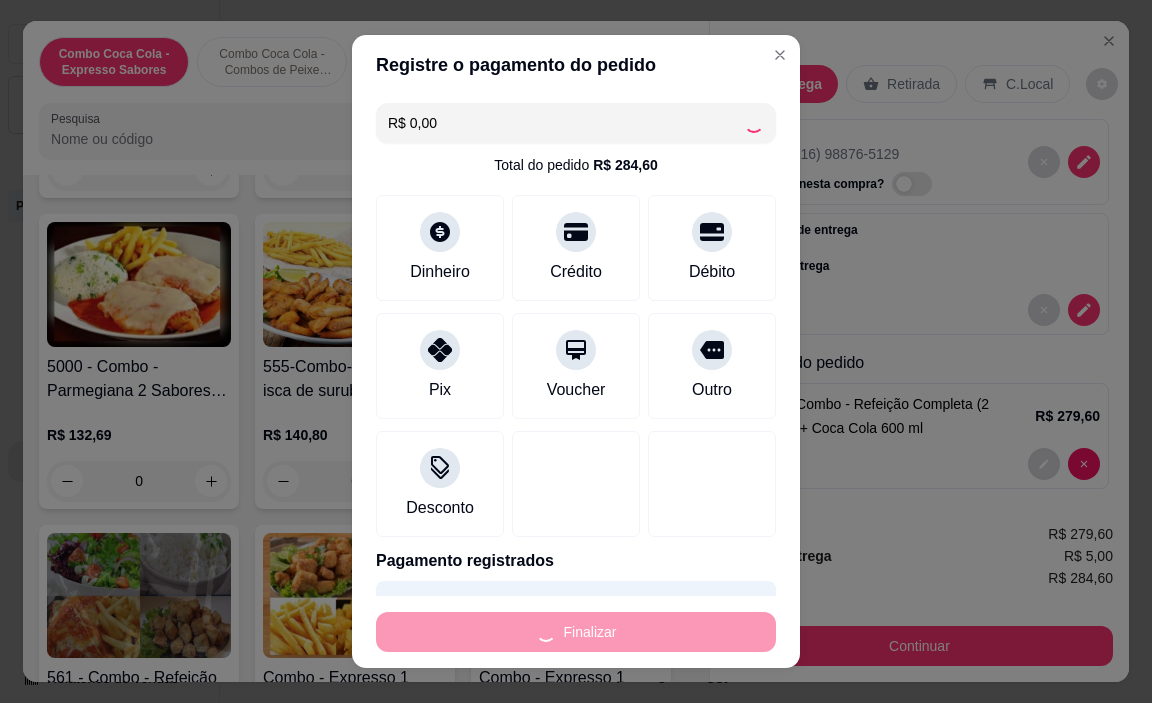 type on "0" 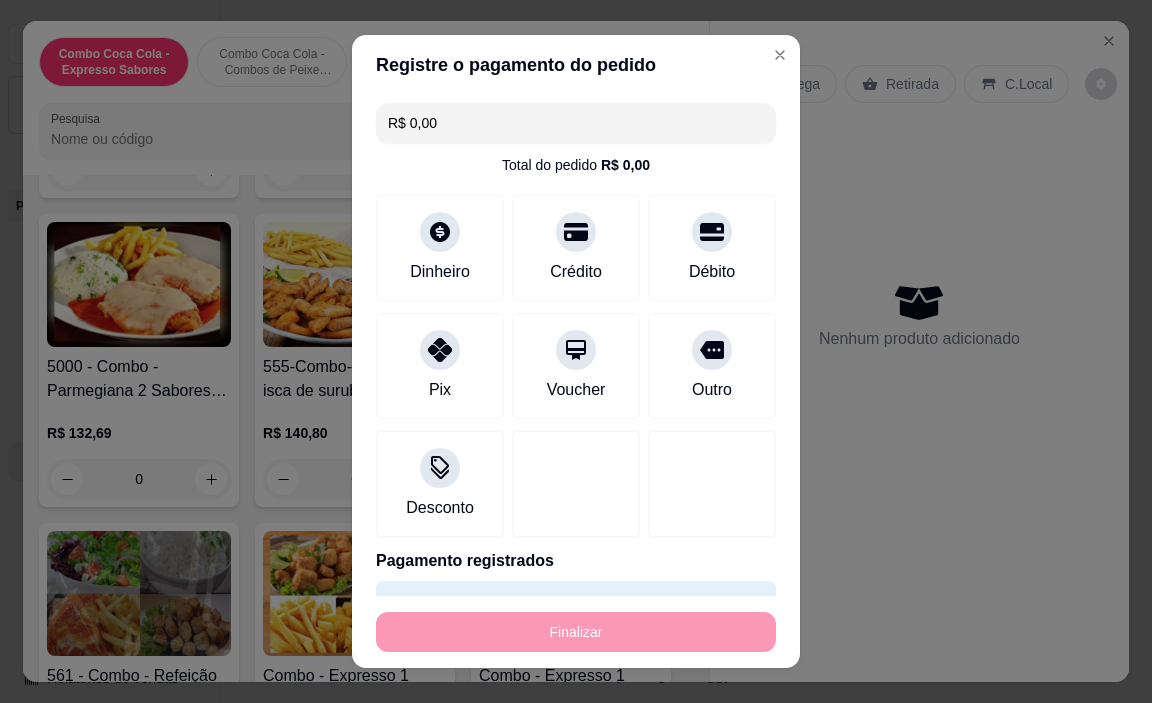 type on "-R$ 284,60" 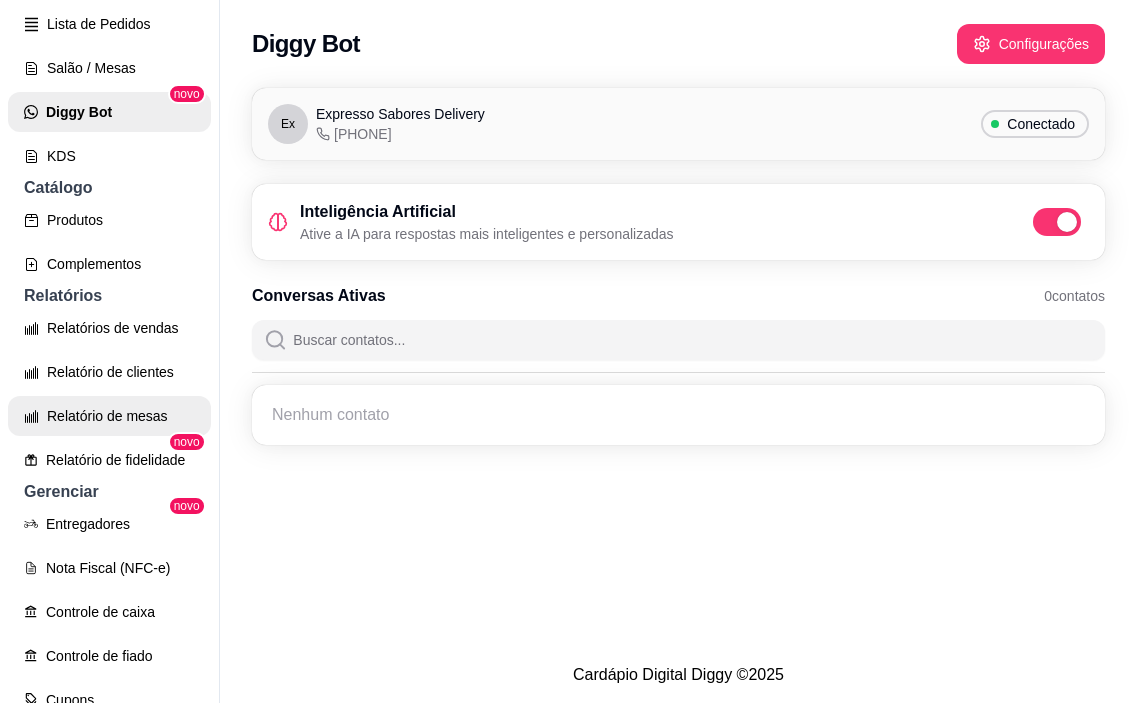 scroll, scrollTop: 400, scrollLeft: 0, axis: vertical 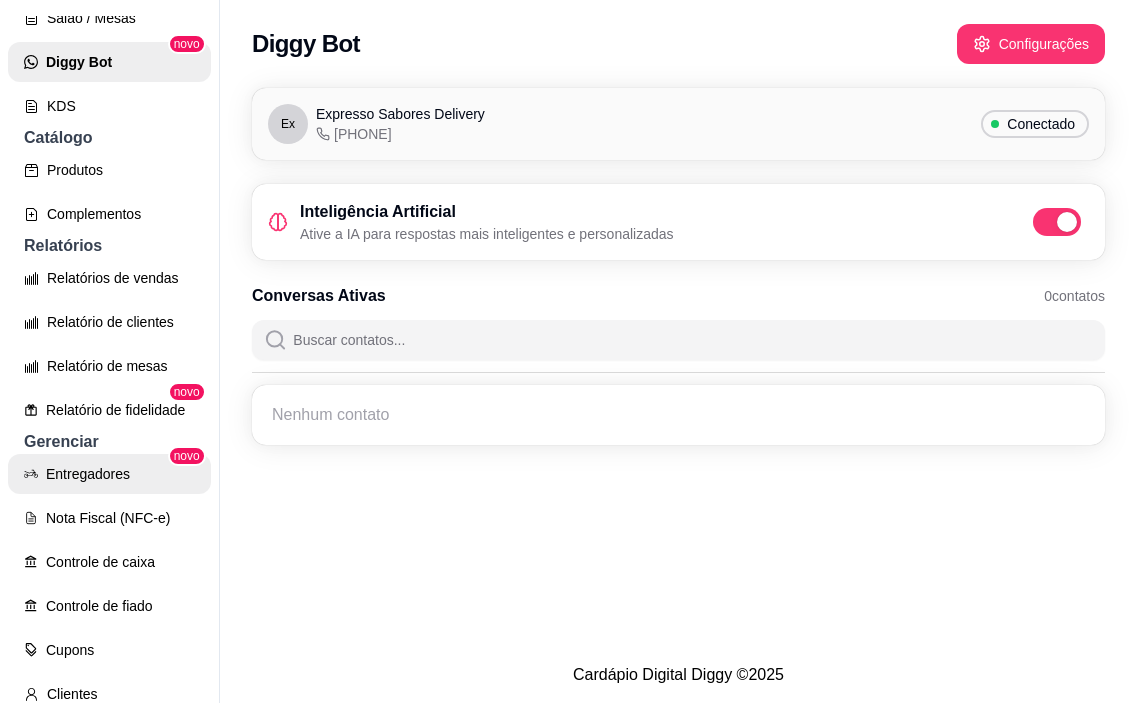 click on "Entregadores" at bounding box center [109, 474] 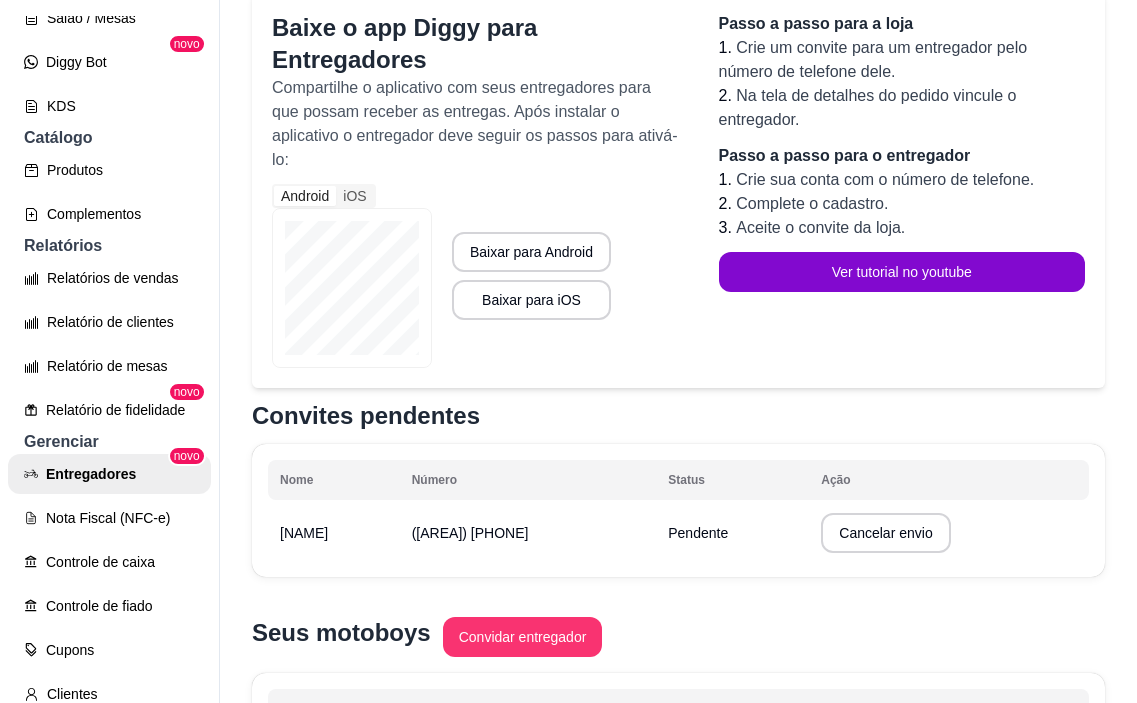 scroll, scrollTop: 300, scrollLeft: 0, axis: vertical 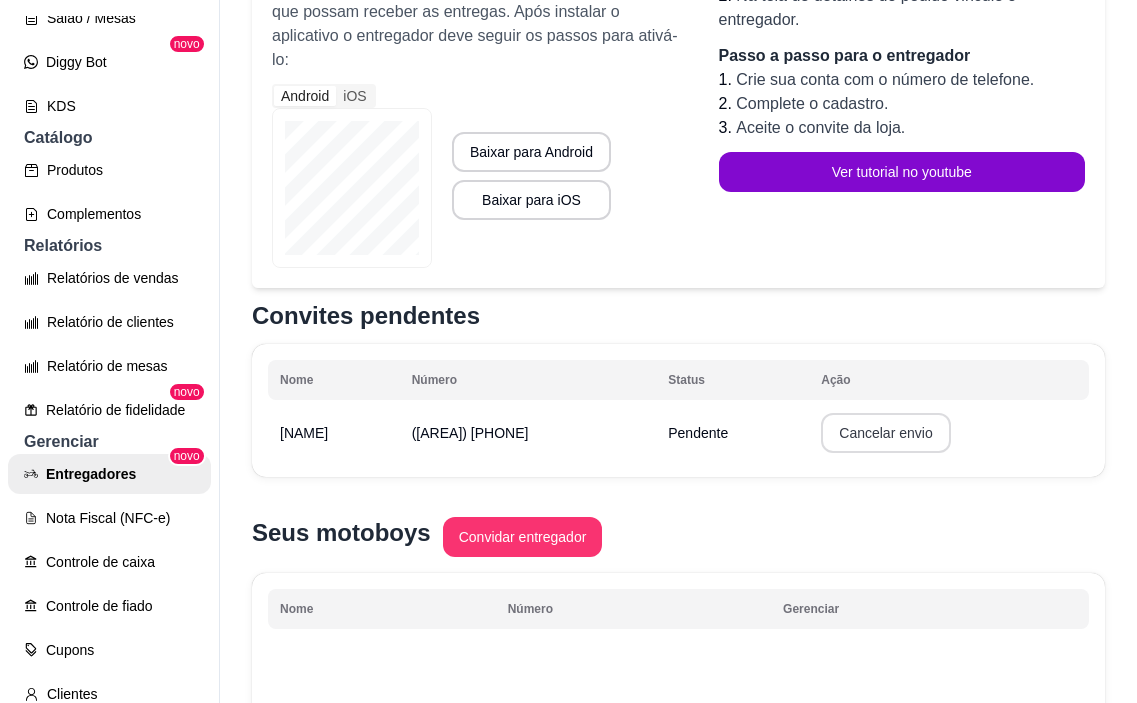 click on "Cancelar envio" at bounding box center (885, 433) 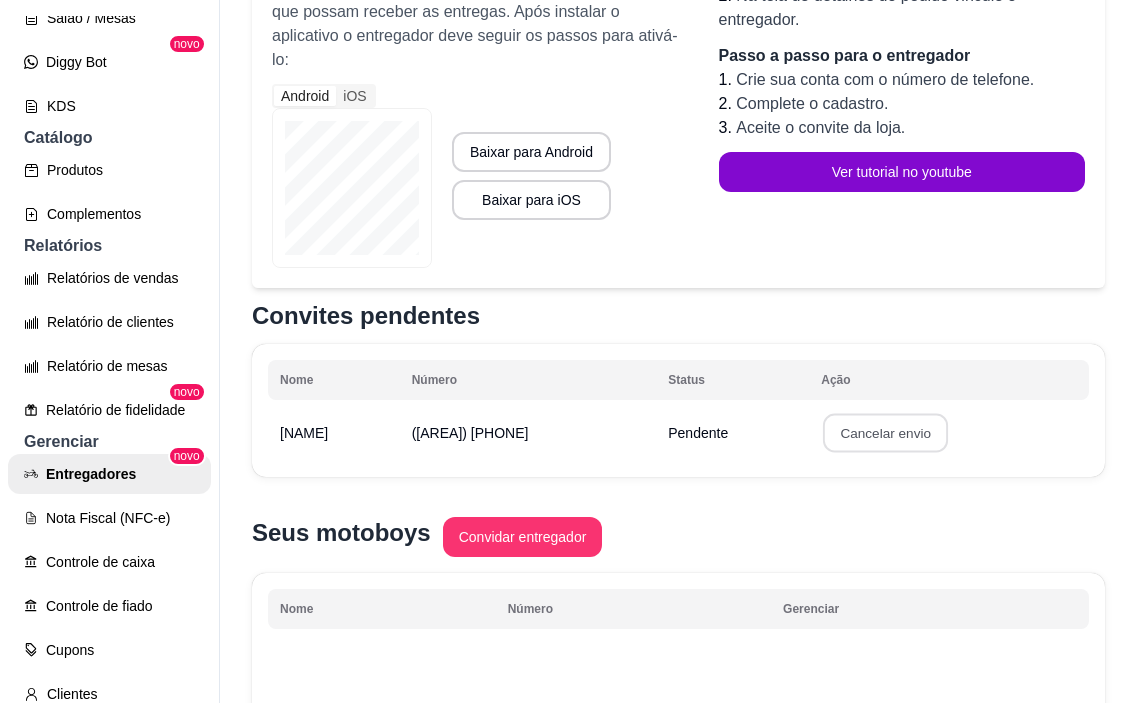 click on "Confirmar" at bounding box center (871, 579) 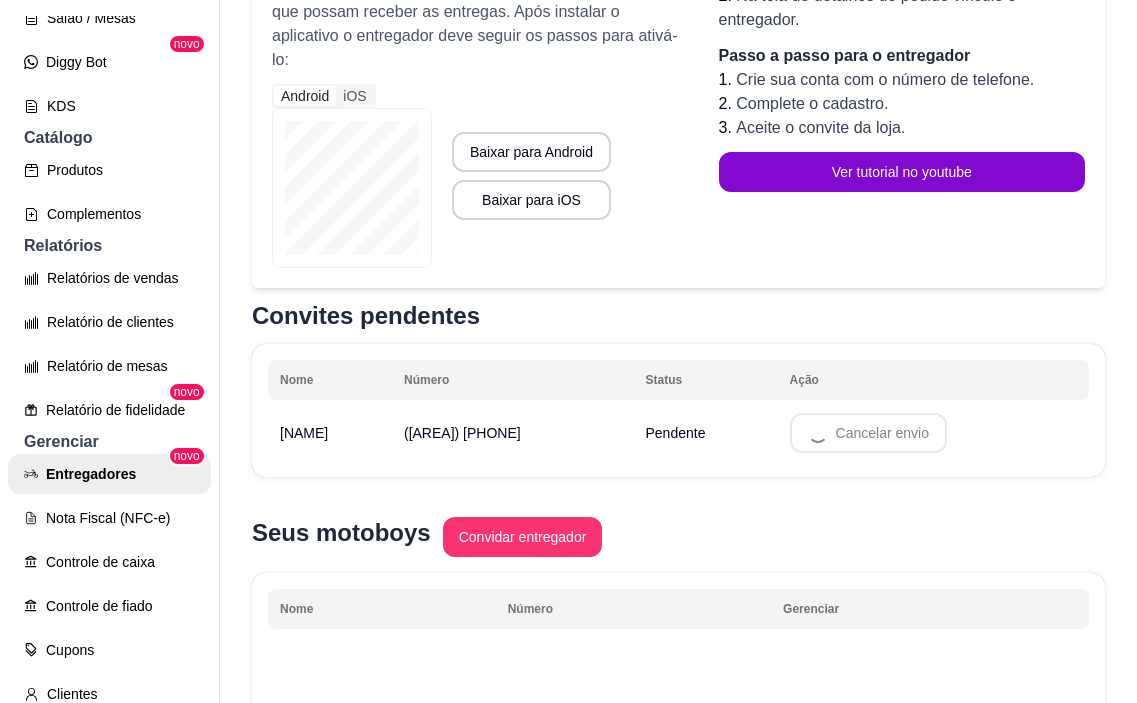 scroll, scrollTop: 290, scrollLeft: 0, axis: vertical 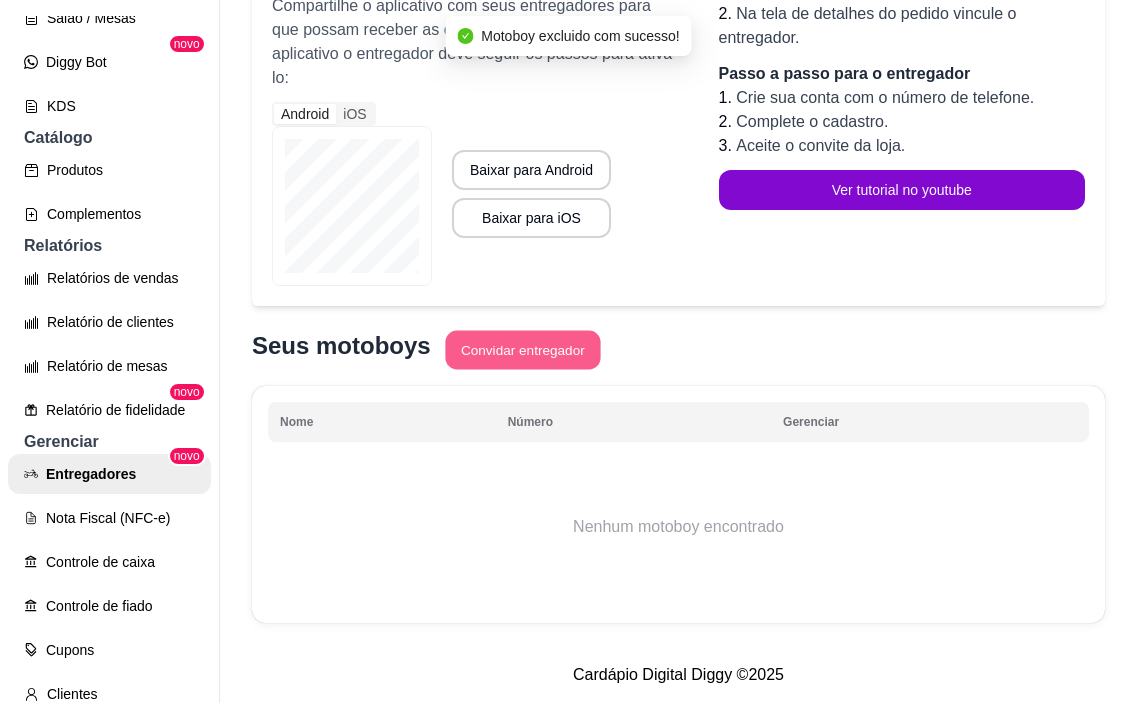 click on "Convidar entregador" at bounding box center (522, 350) 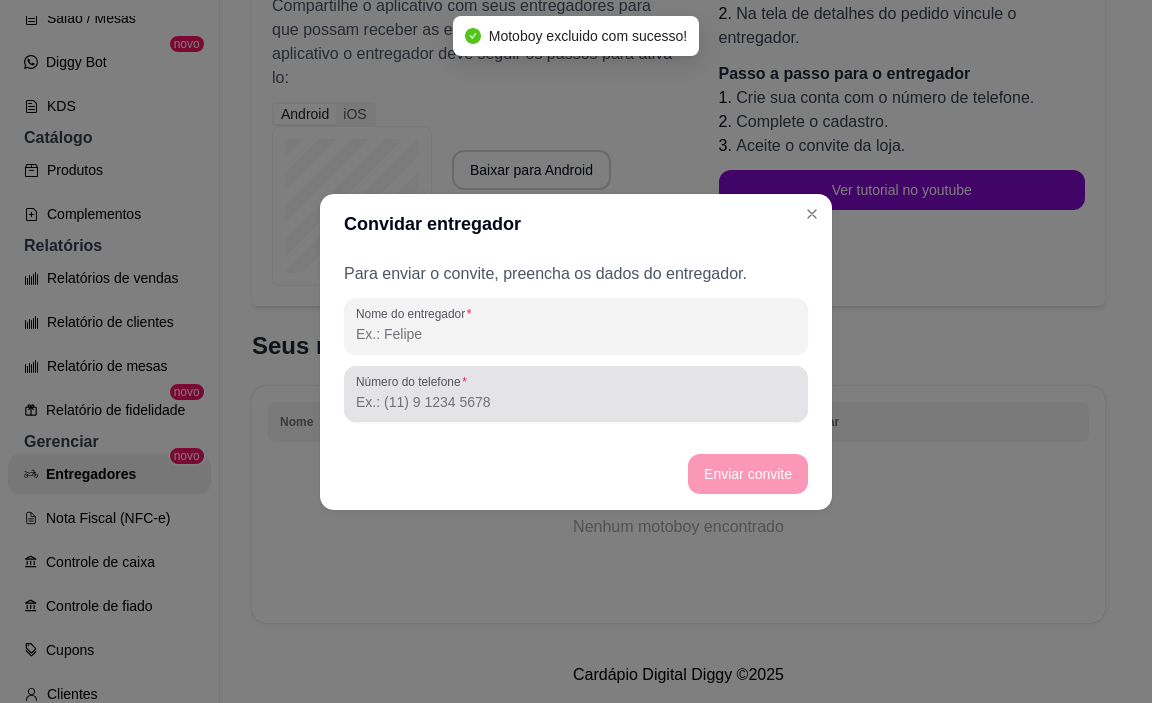 click on "Número do telefone" at bounding box center (576, 402) 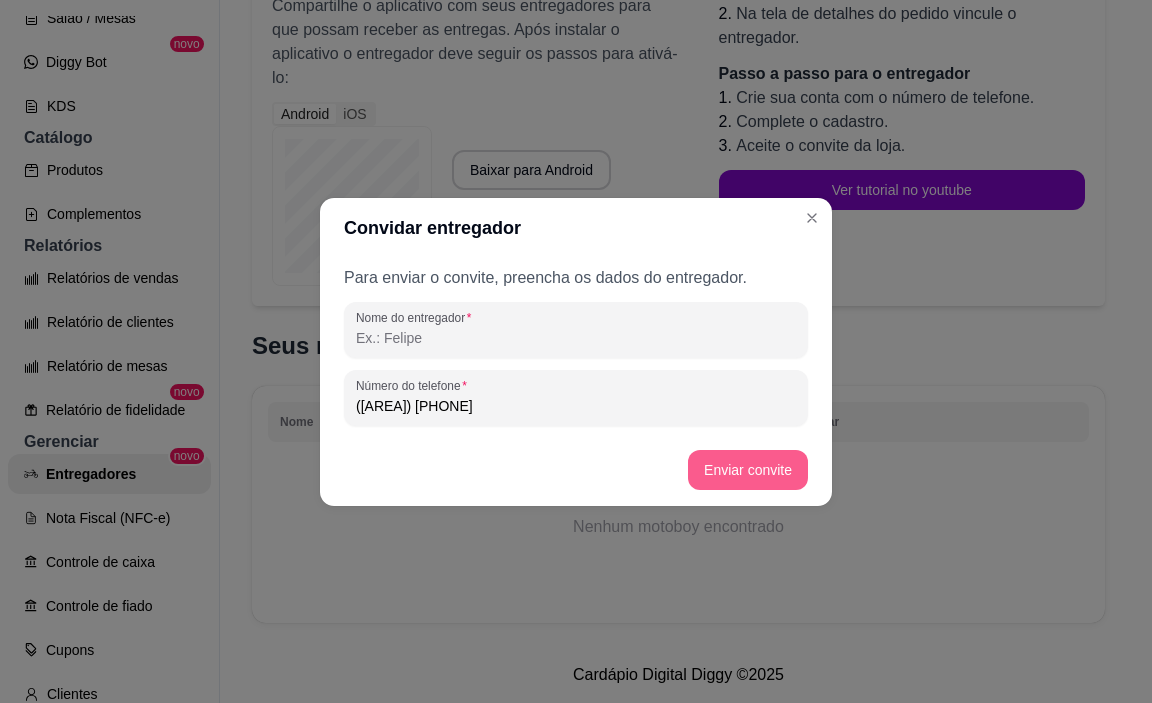 type on "([PHONE])" 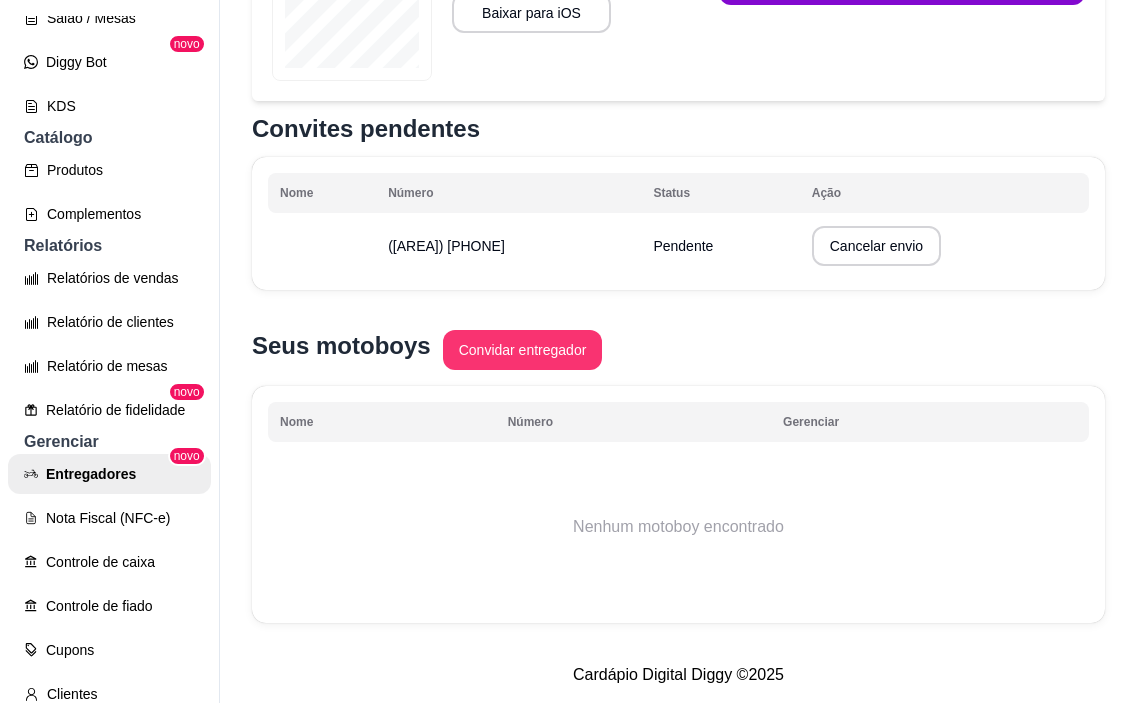 scroll, scrollTop: 503, scrollLeft: 0, axis: vertical 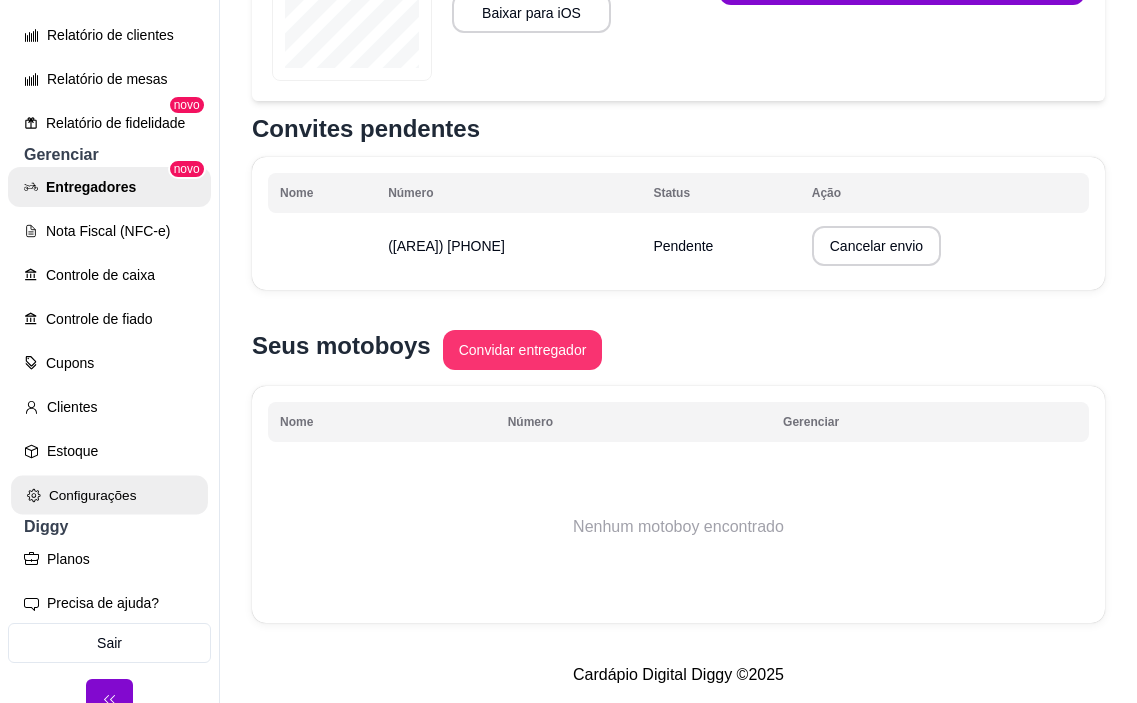 click on "Configurações" at bounding box center (109, 495) 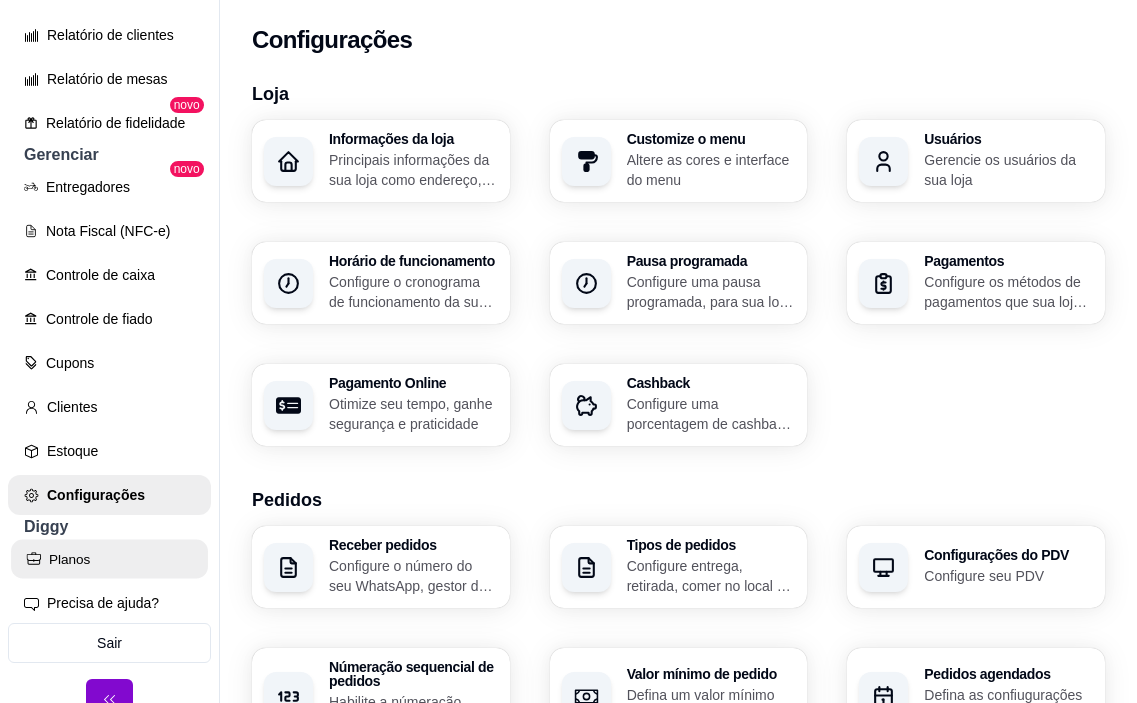 click on "Planos" at bounding box center [109, 559] 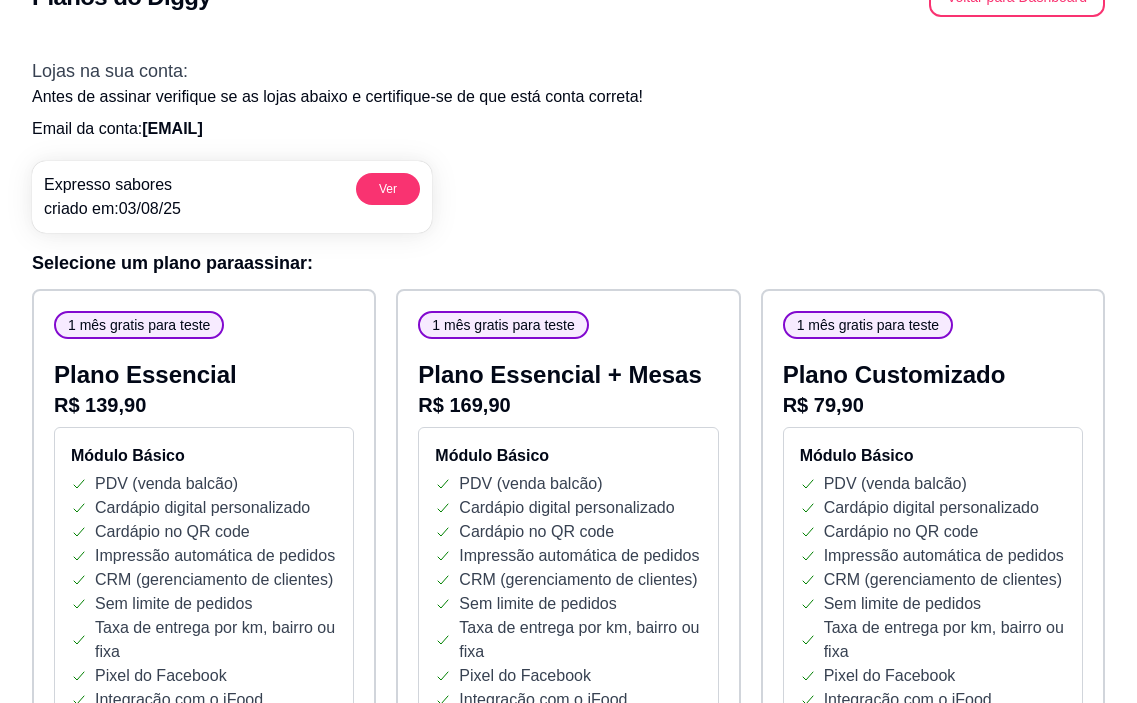 scroll, scrollTop: 0, scrollLeft: 0, axis: both 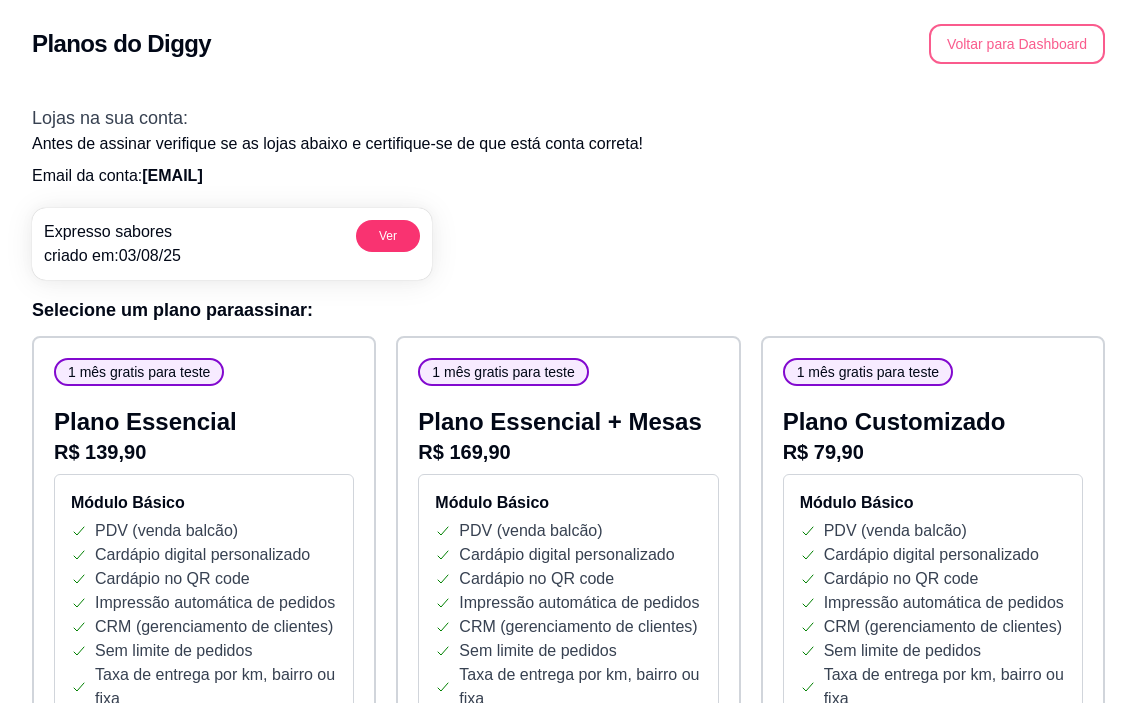click on "Voltar para Dashboard" at bounding box center [1017, 44] 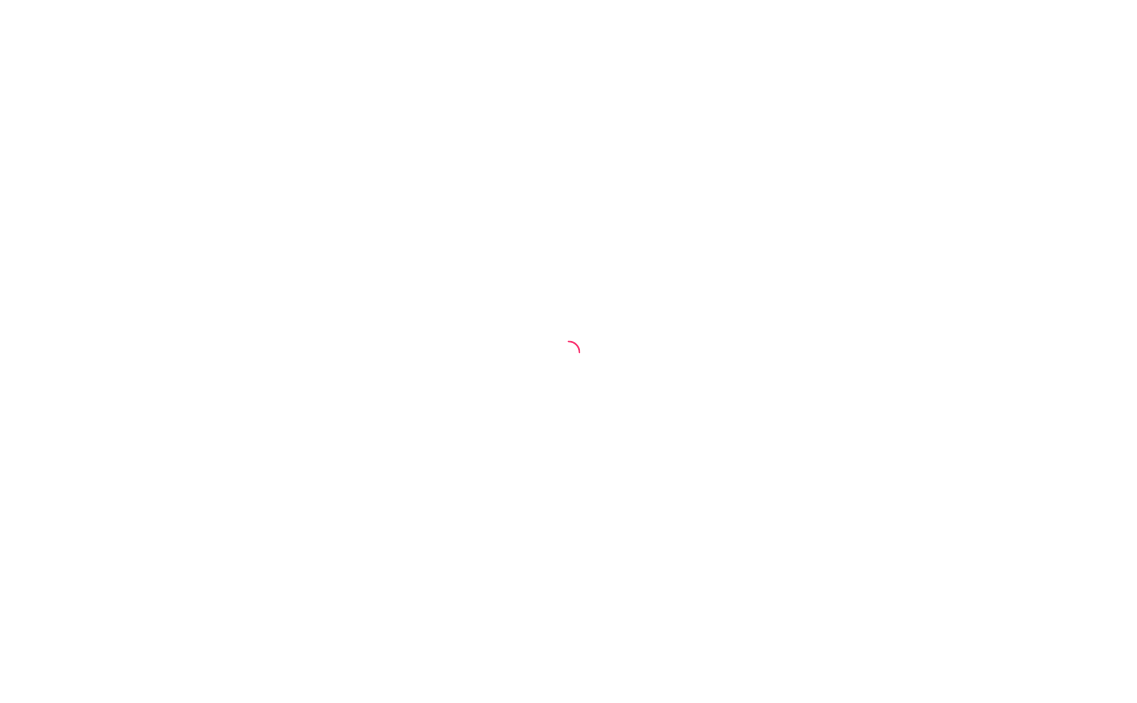 scroll, scrollTop: 0, scrollLeft: 0, axis: both 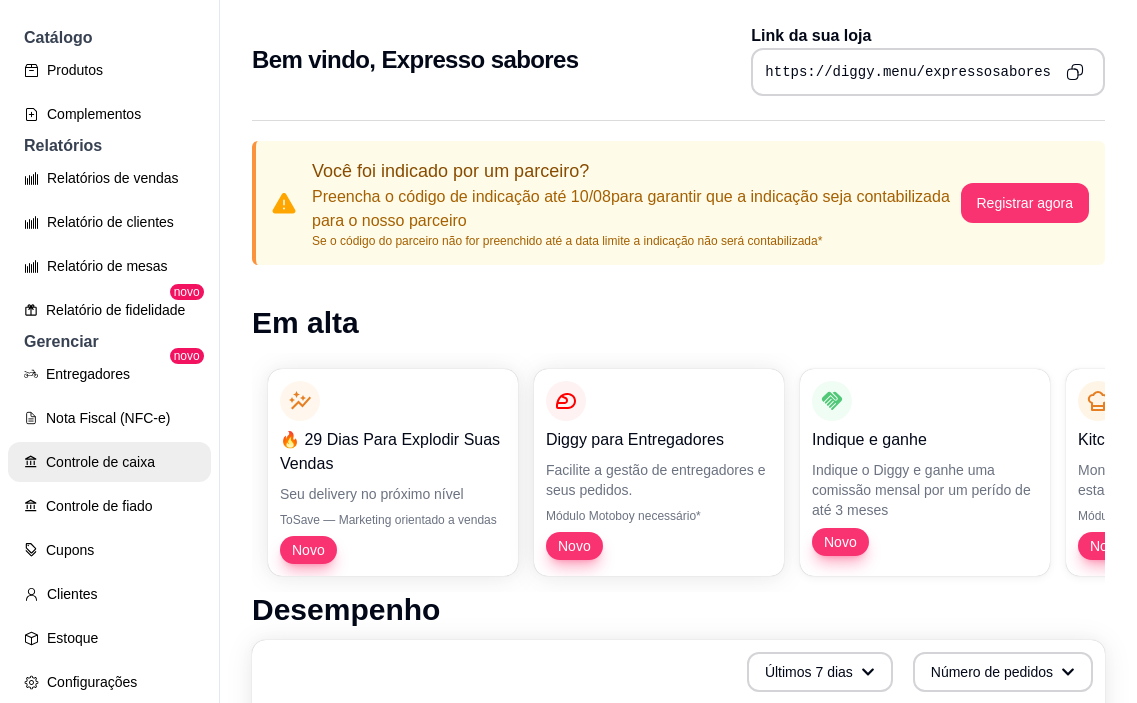 click on "Controle de caixa" at bounding box center (109, 462) 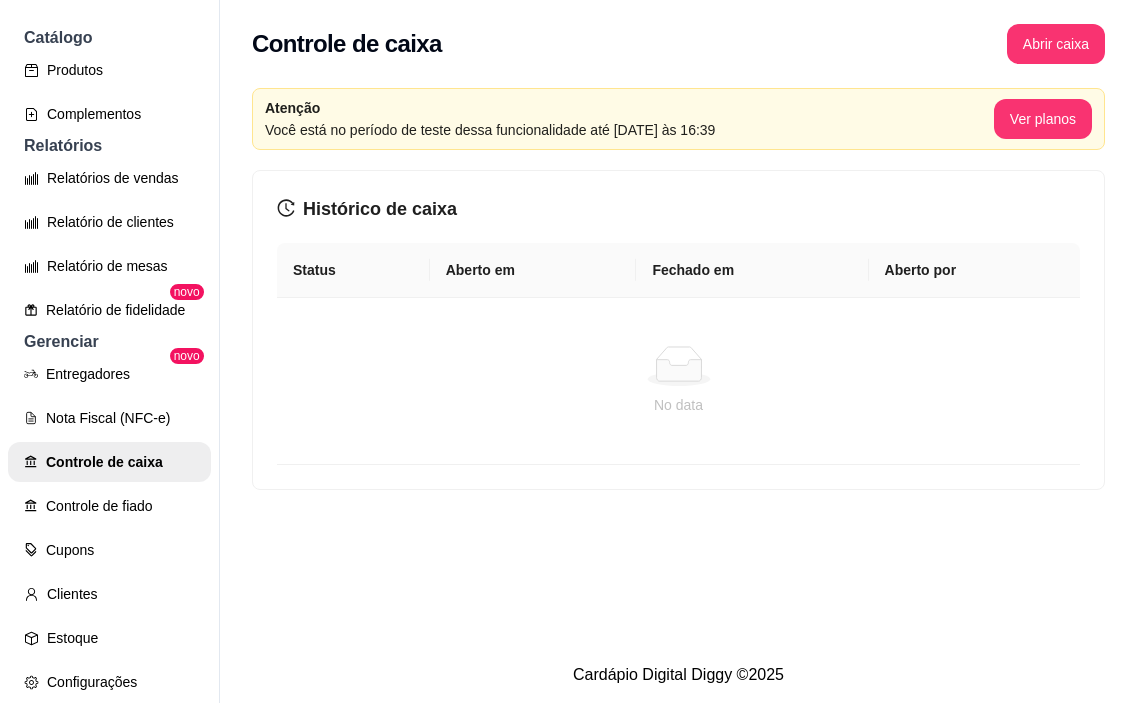 scroll, scrollTop: 32, scrollLeft: 0, axis: vertical 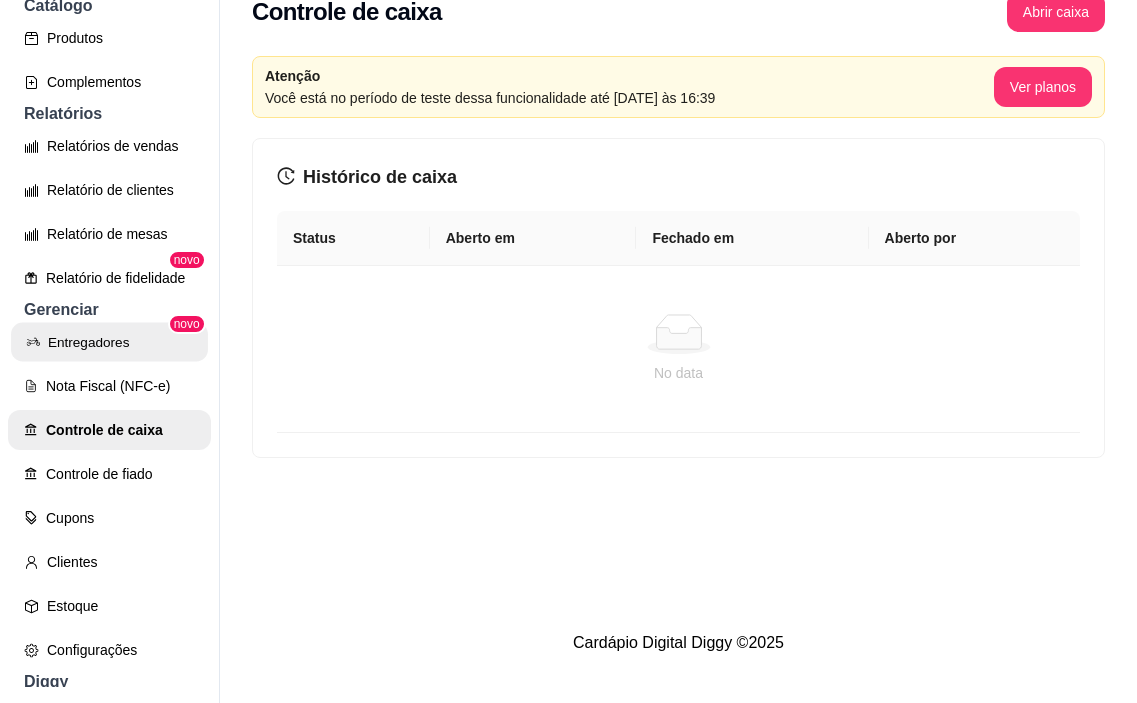 click on "Entregadores" at bounding box center (109, 342) 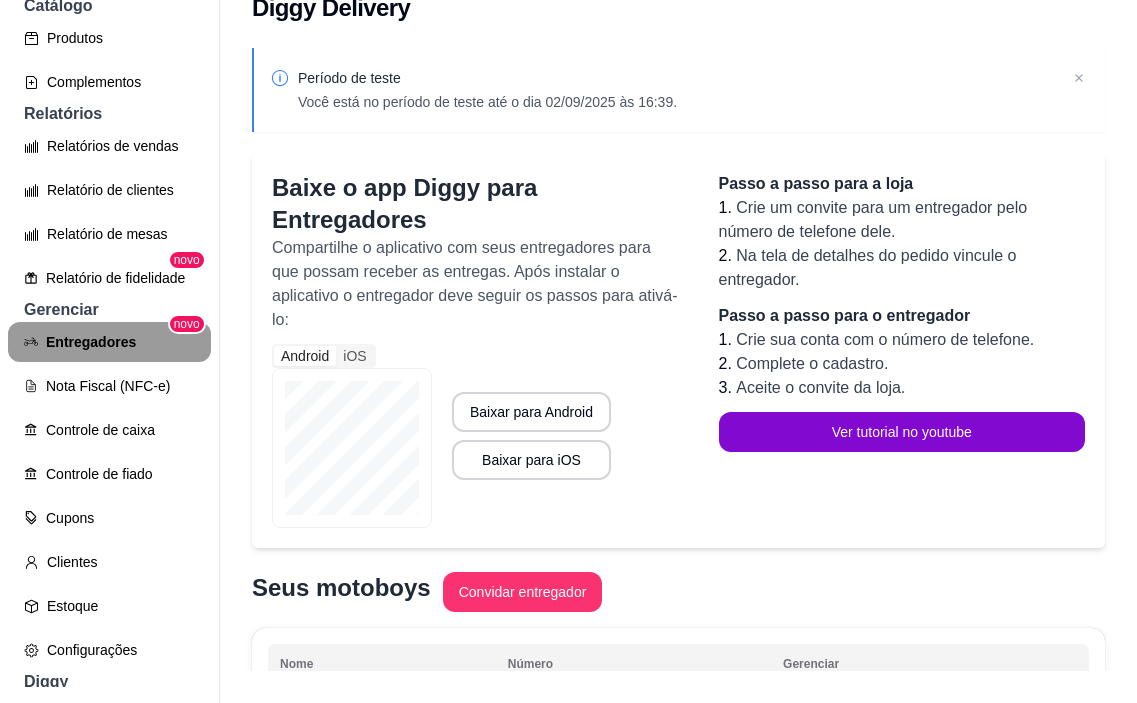 scroll, scrollTop: 0, scrollLeft: 0, axis: both 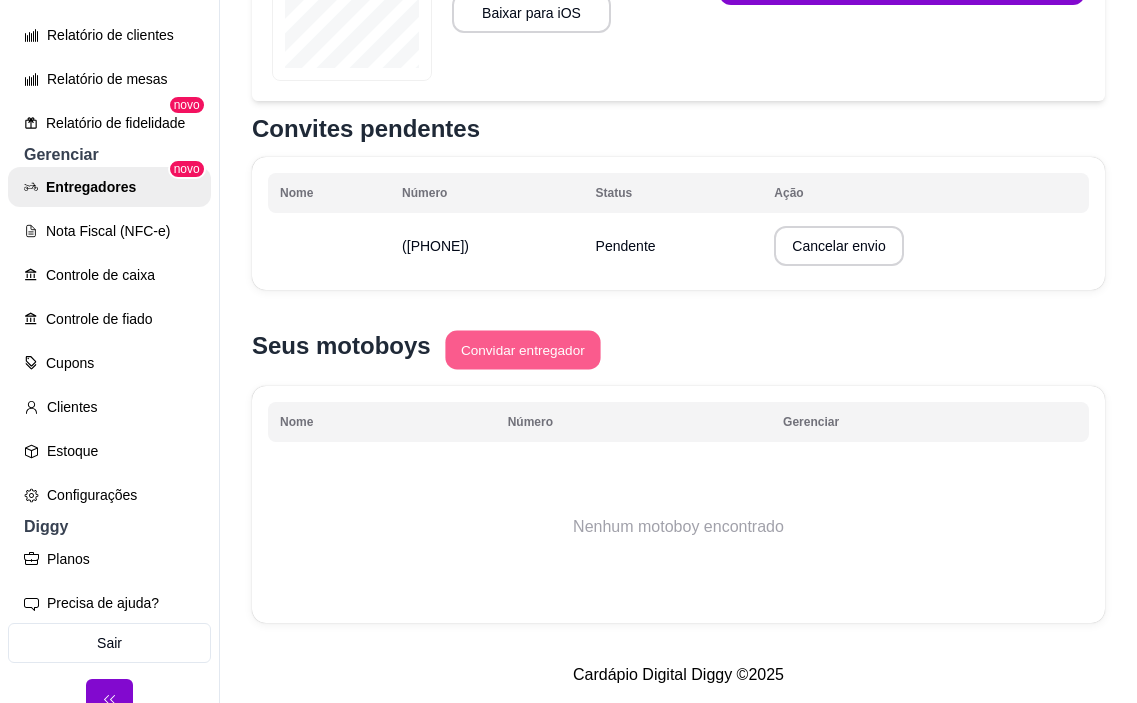 click on "Convidar entregador" at bounding box center [522, 350] 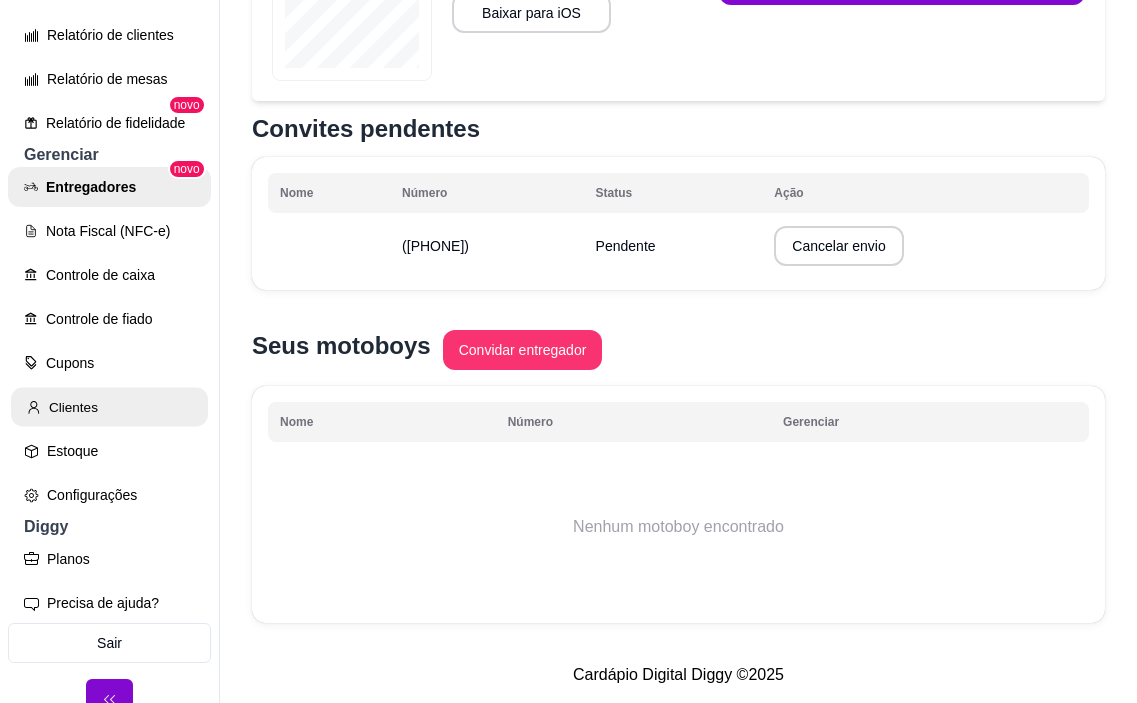 click on "Clientes" at bounding box center [109, 407] 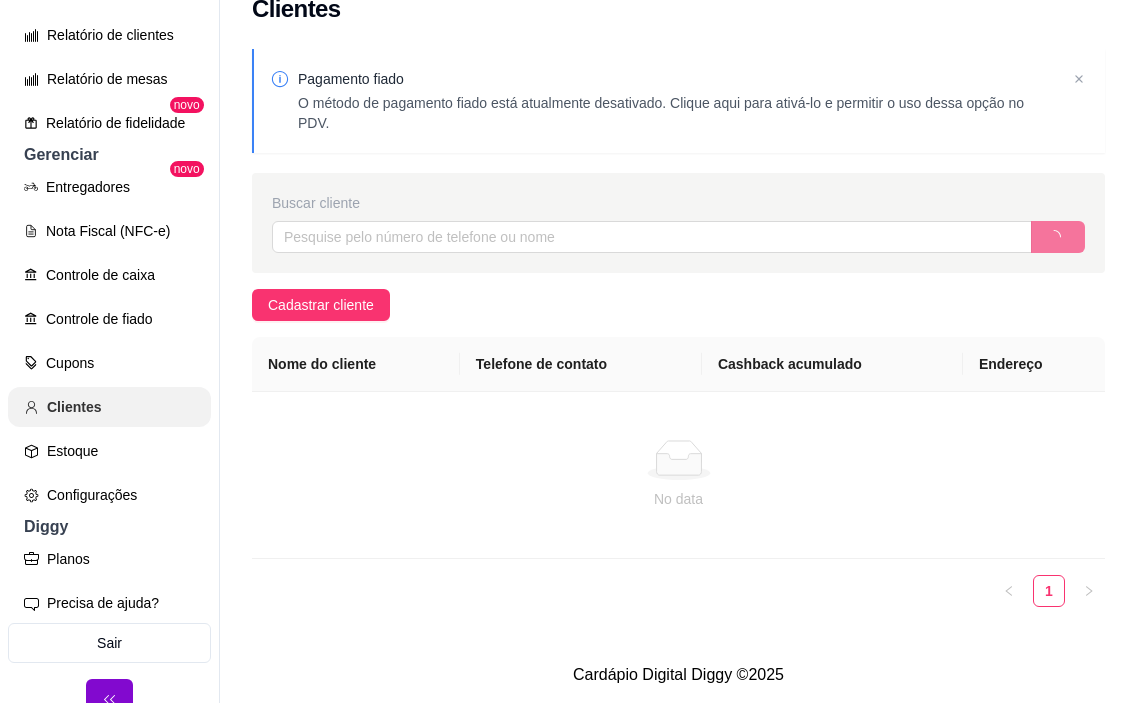scroll, scrollTop: 0, scrollLeft: 0, axis: both 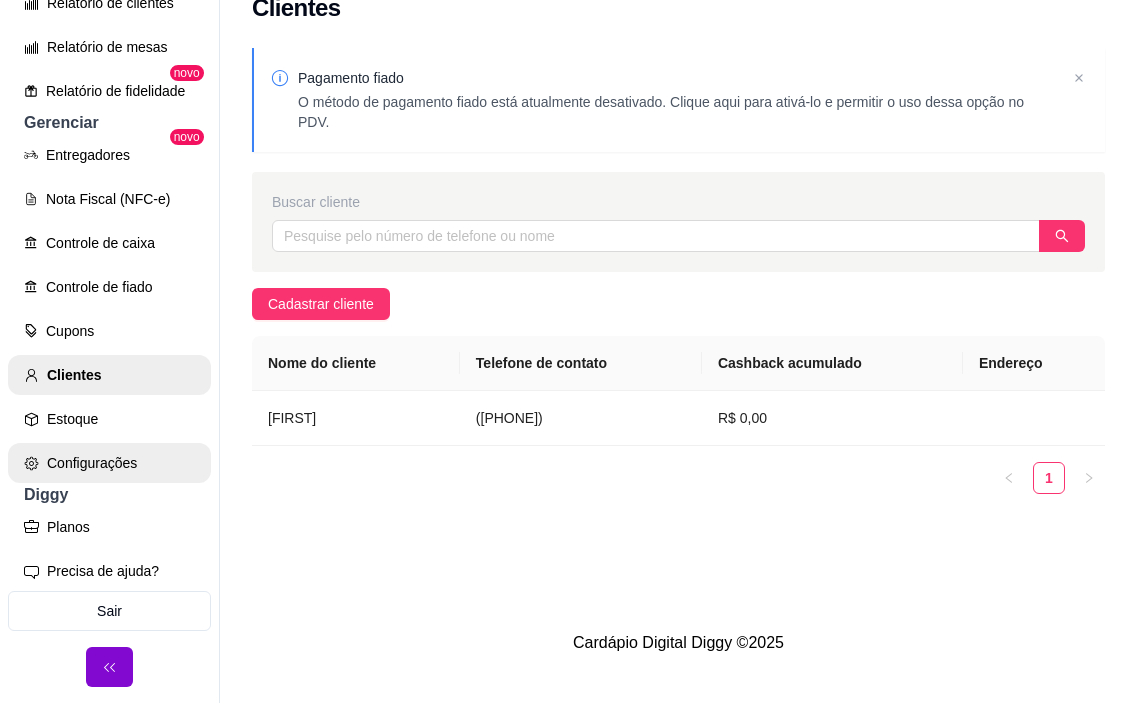 click on "Configurações" at bounding box center [109, 463] 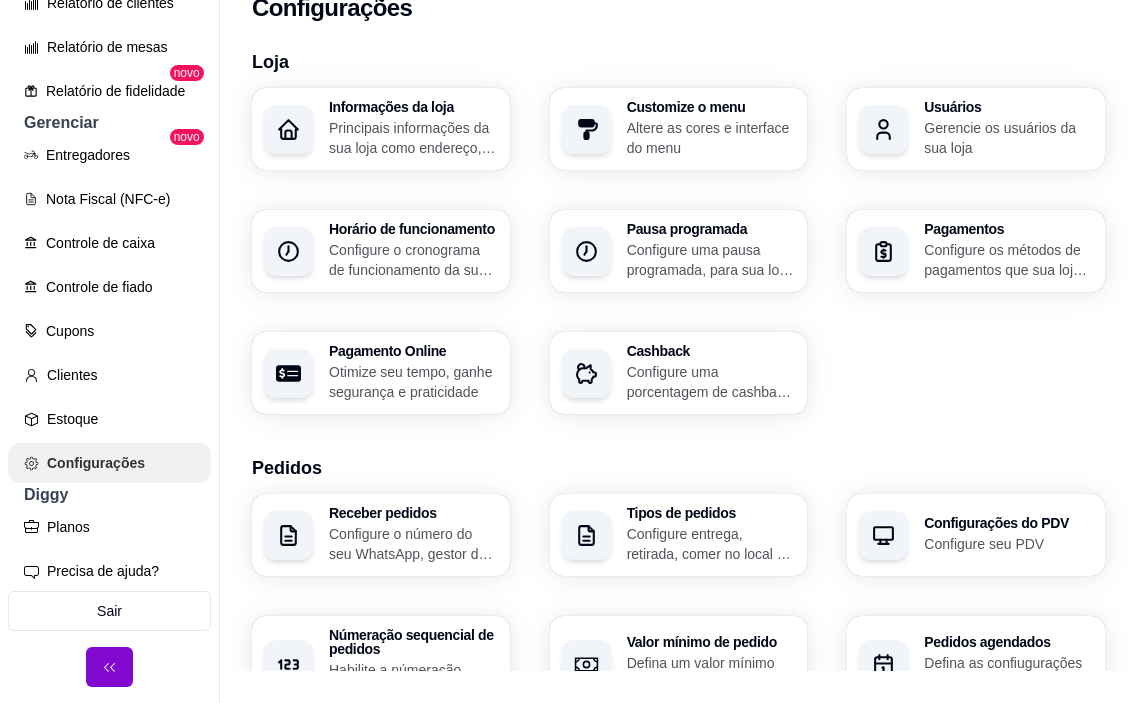 scroll, scrollTop: 0, scrollLeft: 0, axis: both 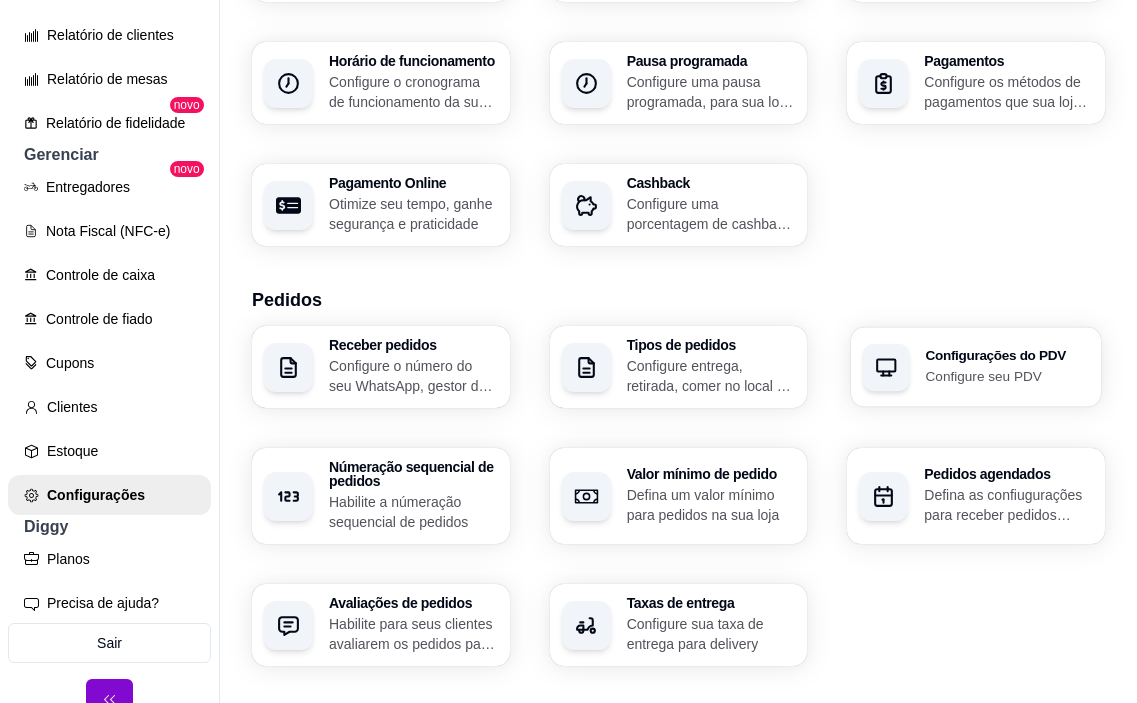 click on "Configure seu PDV" at bounding box center (1008, 375) 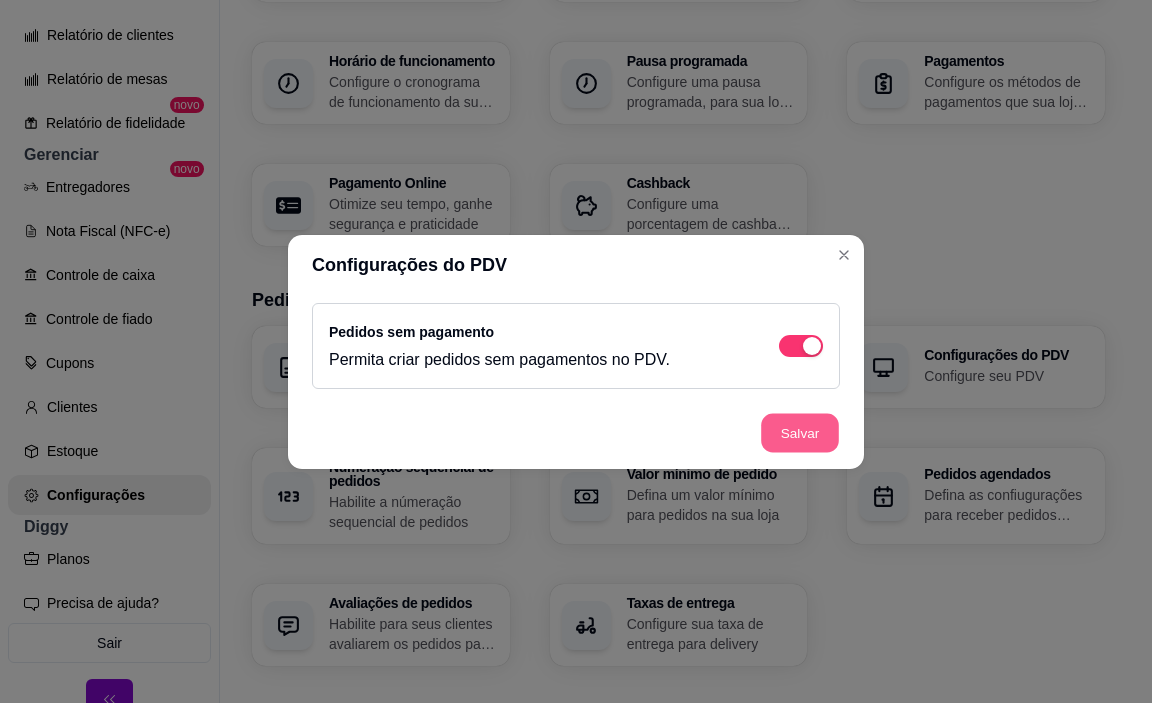 click on "Salvar" at bounding box center (800, 432) 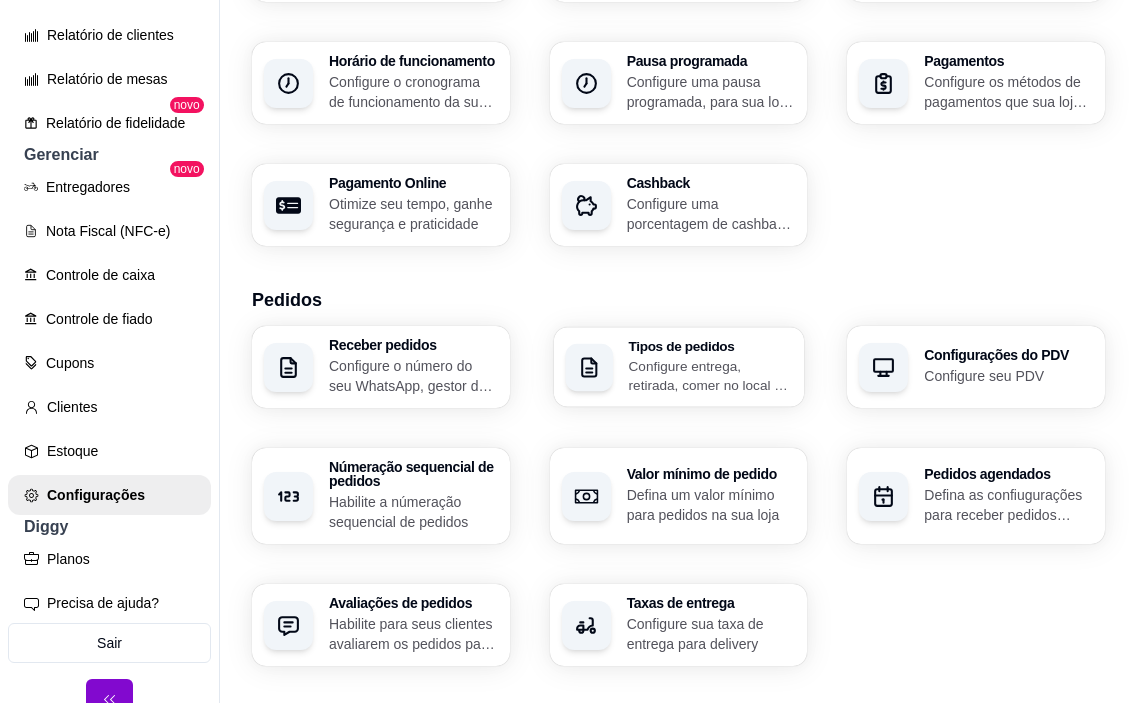 click on "Configure entrega, retirada, comer no local e tempo de entrega e de retirada" at bounding box center (710, 375) 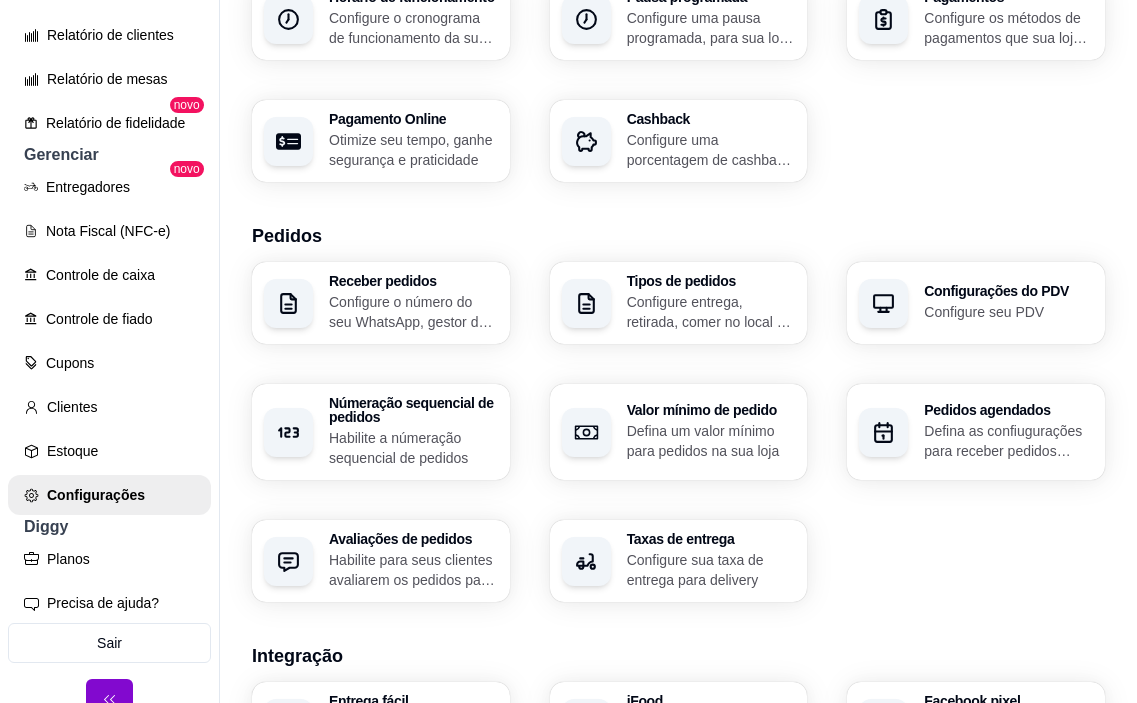 scroll, scrollTop: 300, scrollLeft: 0, axis: vertical 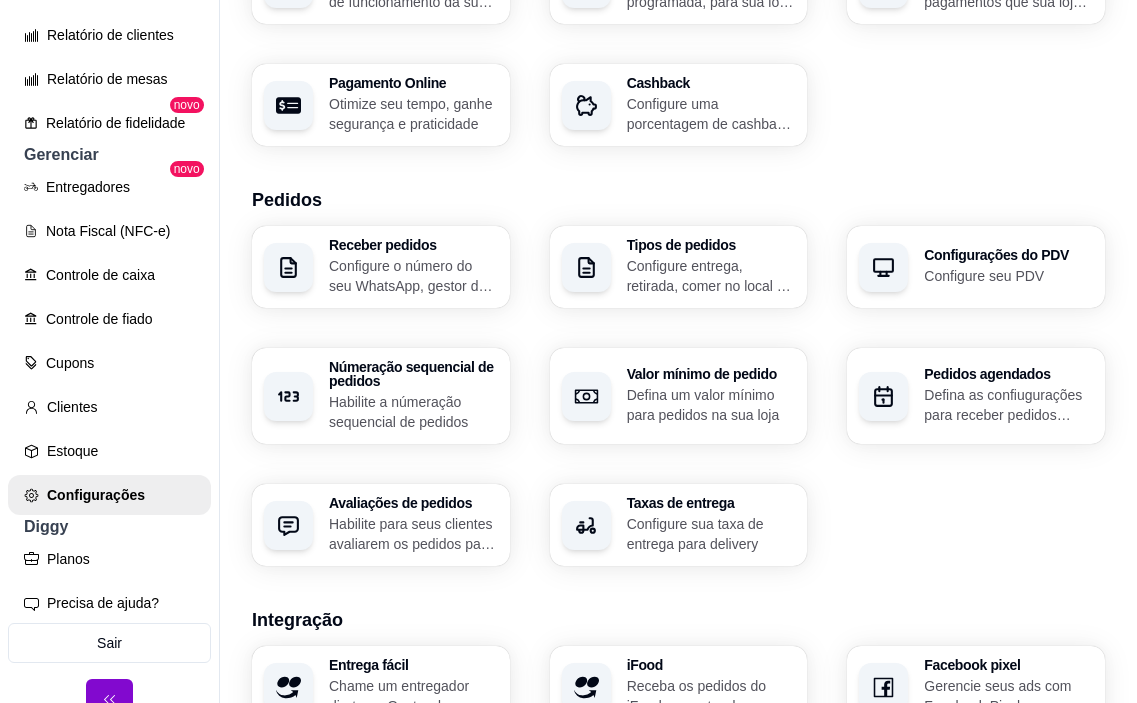 click on "Configure sua taxa de entrega para delivery" at bounding box center [711, 534] 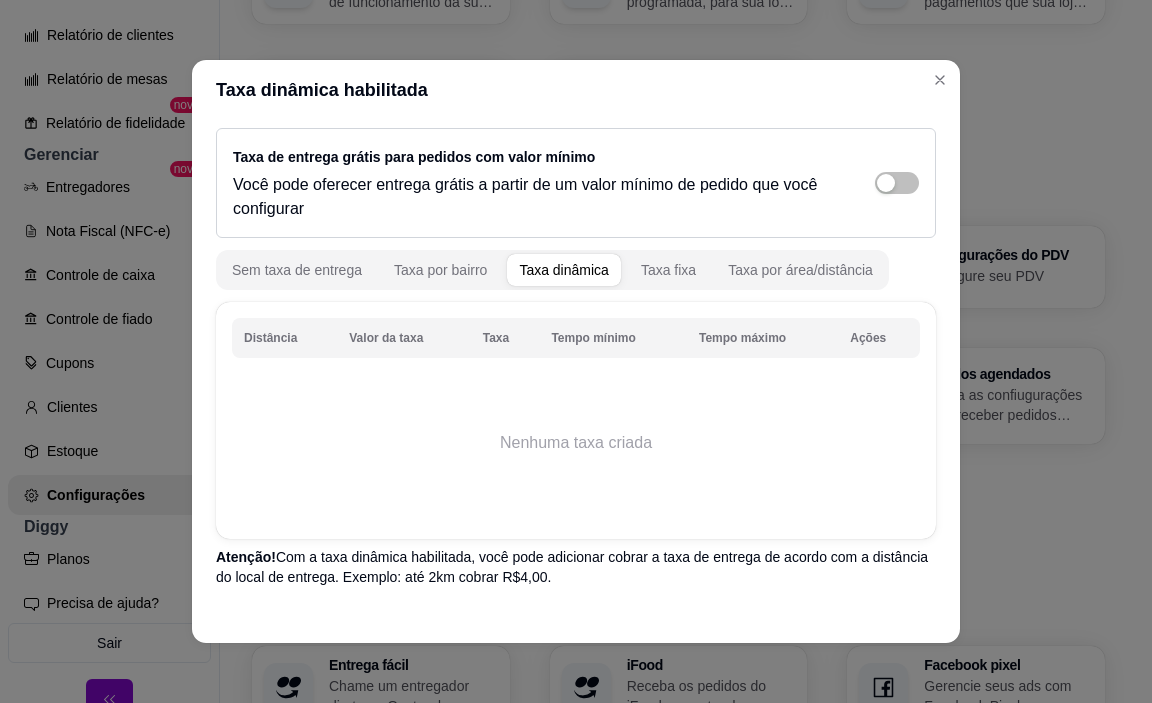 click on "Taxa dinâmica" at bounding box center [564, 270] 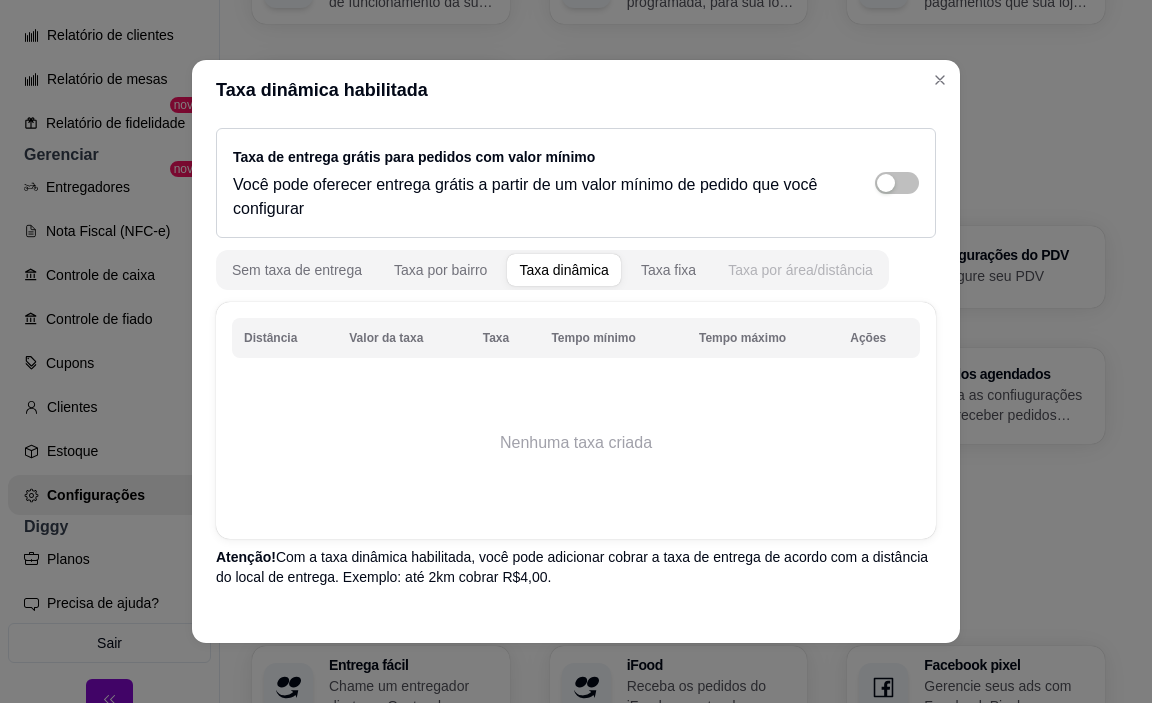 click on "Taxa por área/distância" at bounding box center (800, 270) 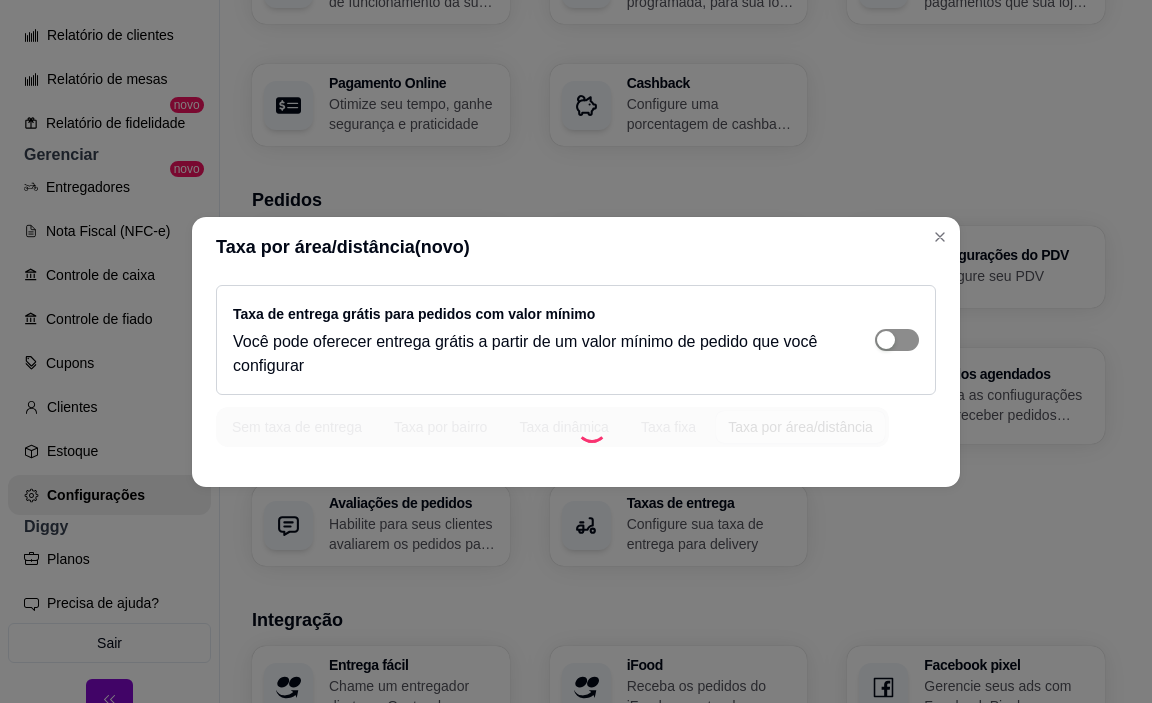 click on "Taxa de entrega grátis para pedidos com valor mínimo Você pode oferecer entrega grátis a partir de um valor mínimo de pedido que você configurar" at bounding box center [576, 340] 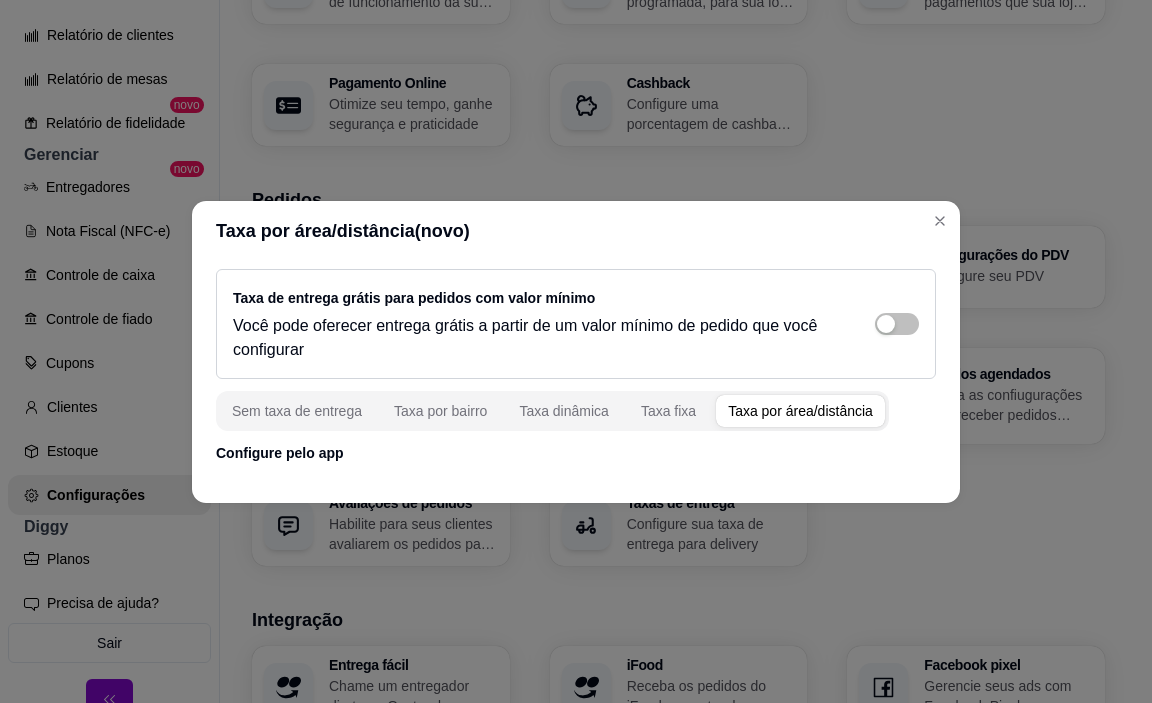 click on "Taxa por área/distância" at bounding box center [800, 411] 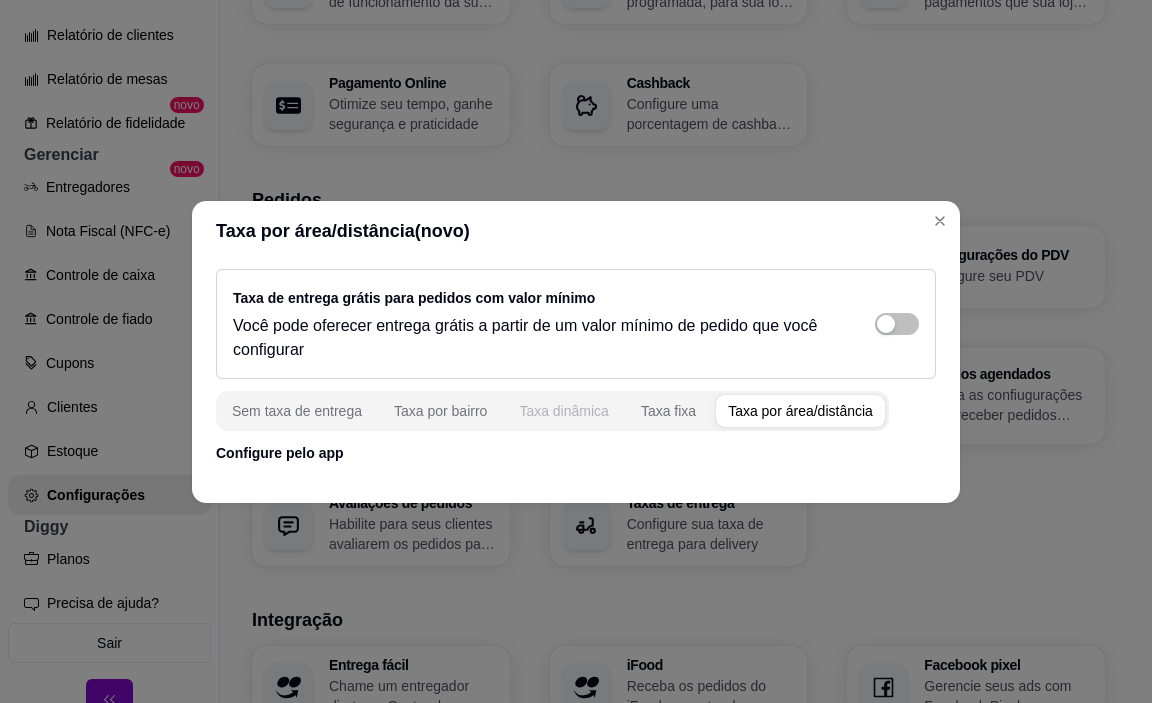 click on "Taxa dinâmica" at bounding box center [564, 411] 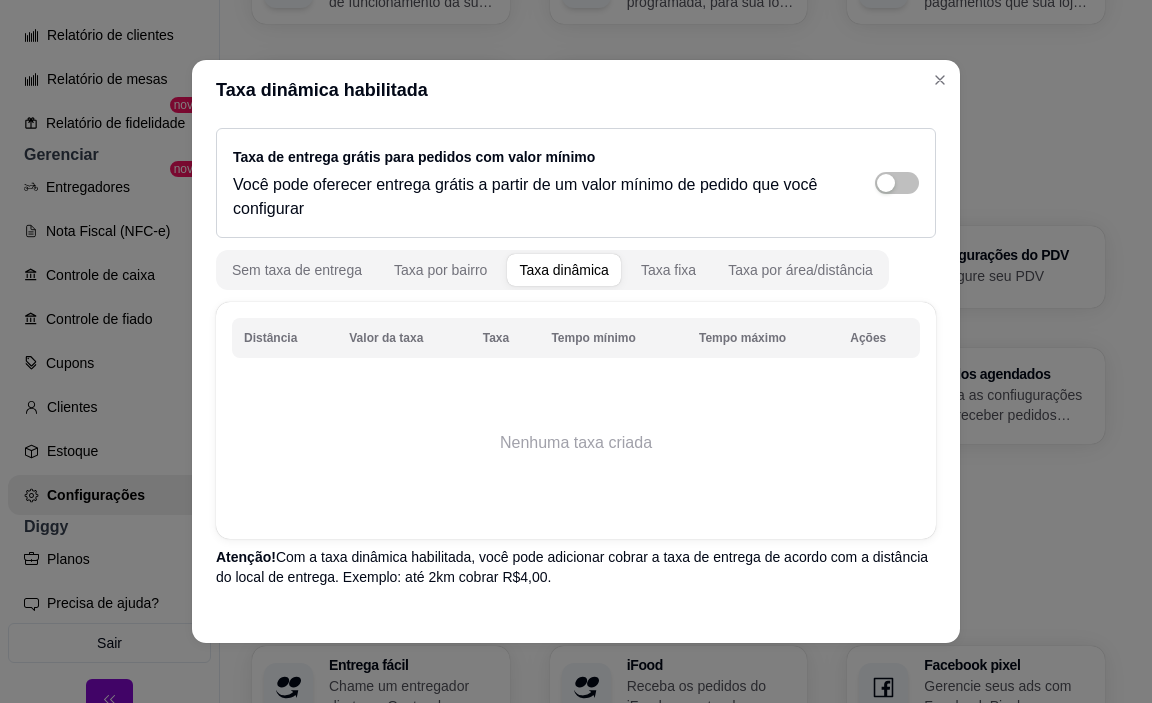 click on "Taxa dinâmica" at bounding box center (564, 270) 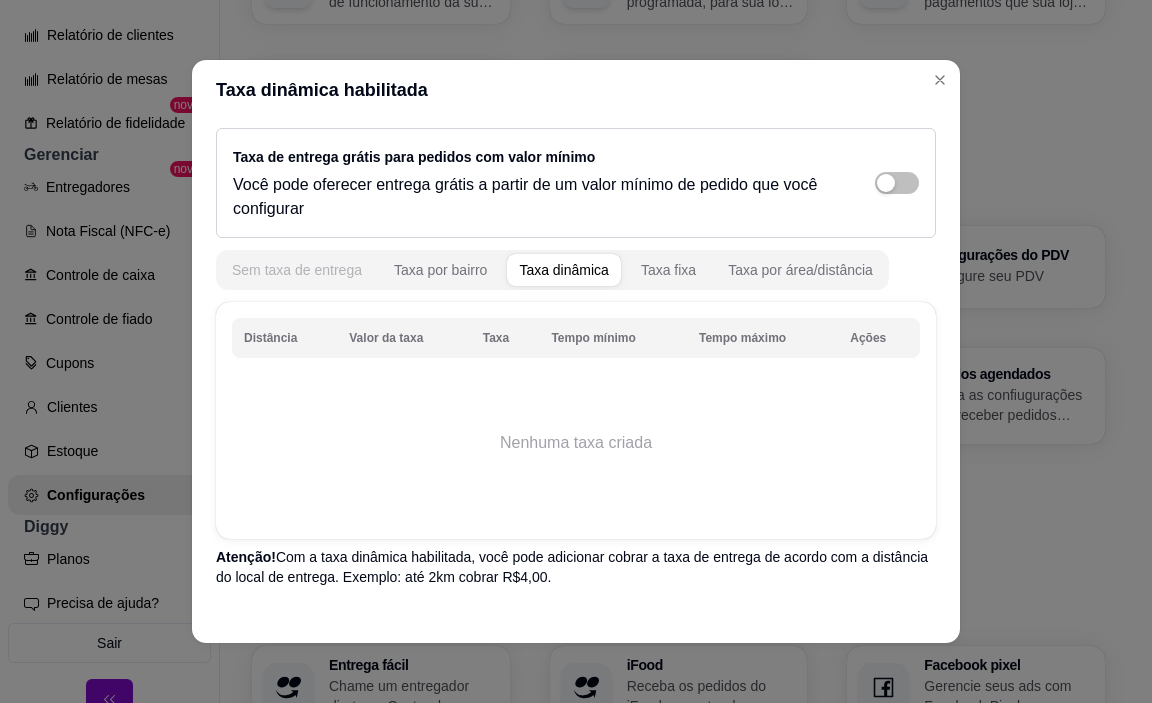 click on "Sem taxa de entrega" at bounding box center (297, 270) 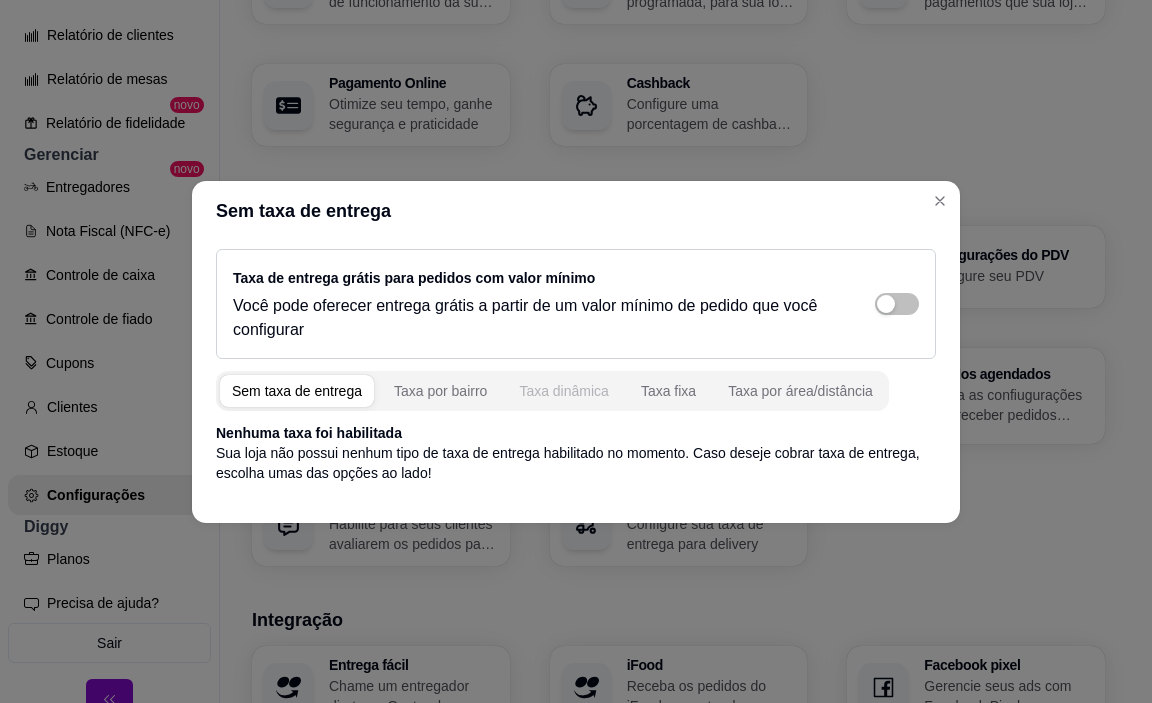 click on "Taxa dinâmica" at bounding box center [564, 391] 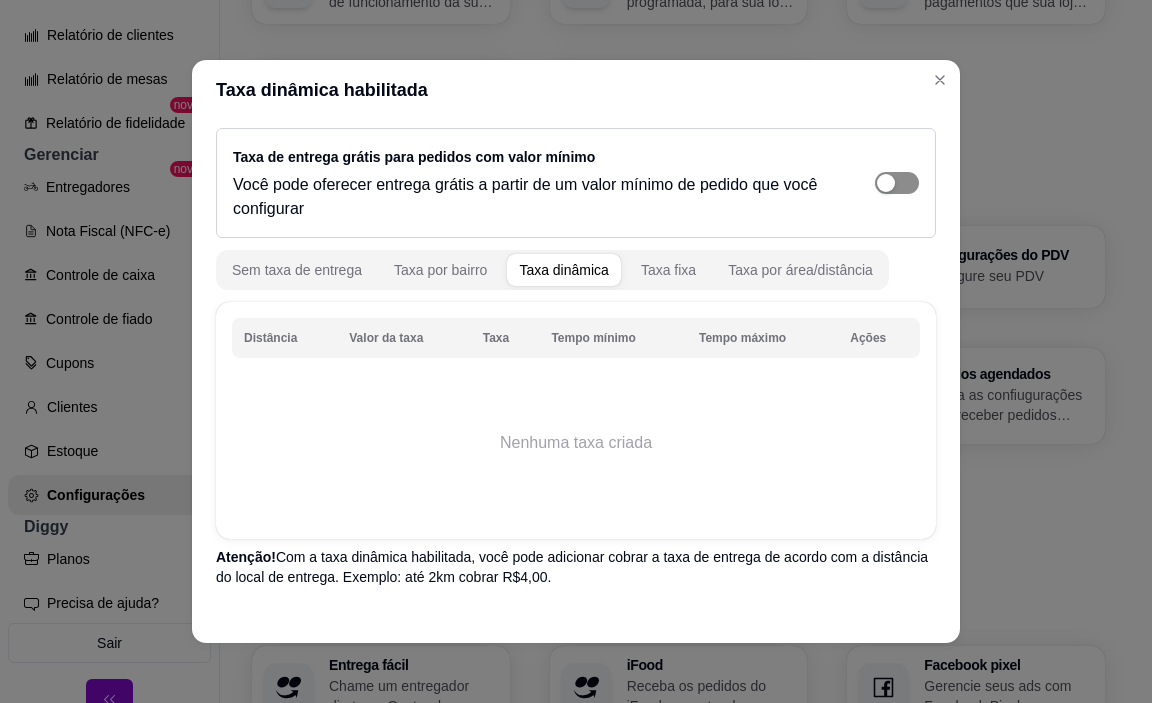 click at bounding box center (897, 183) 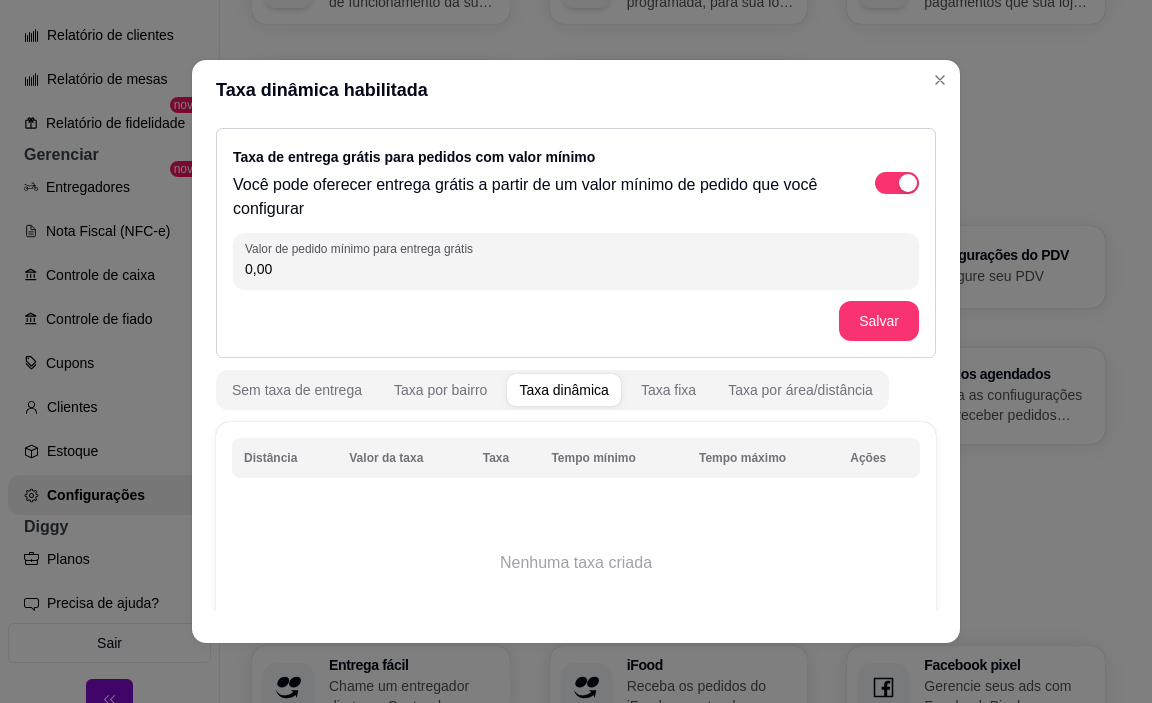 click on "Taxa dinâmica" at bounding box center [564, 390] 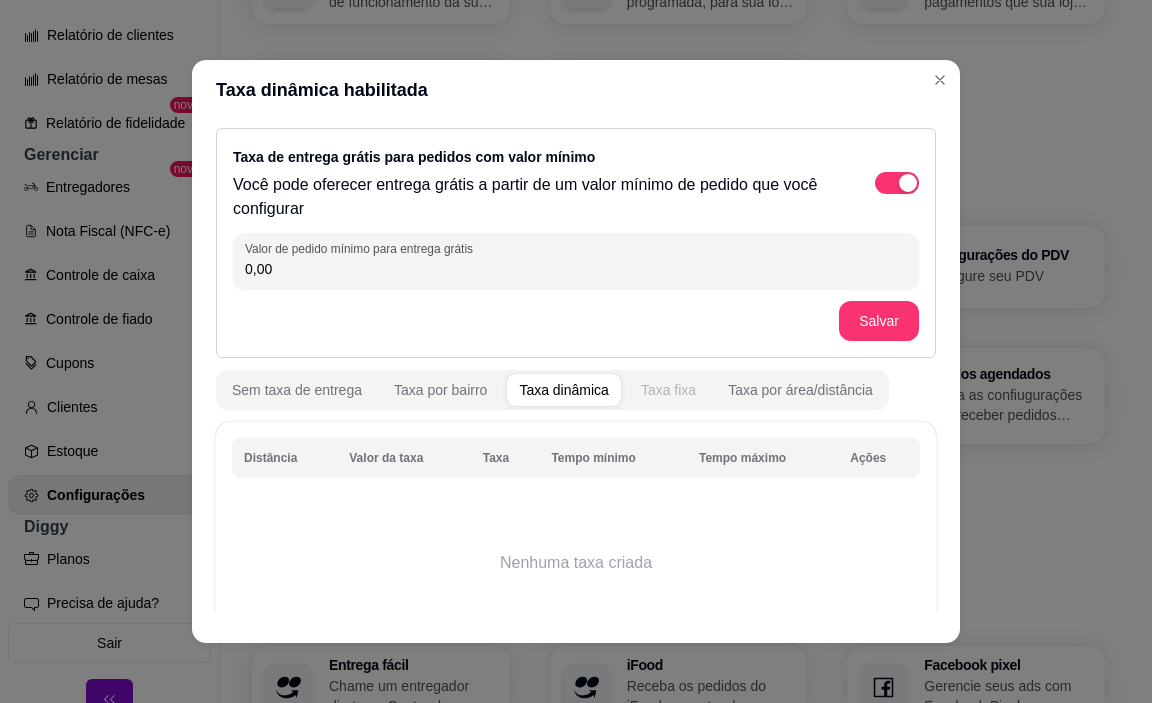 click on "Taxa fixa" at bounding box center [668, 390] 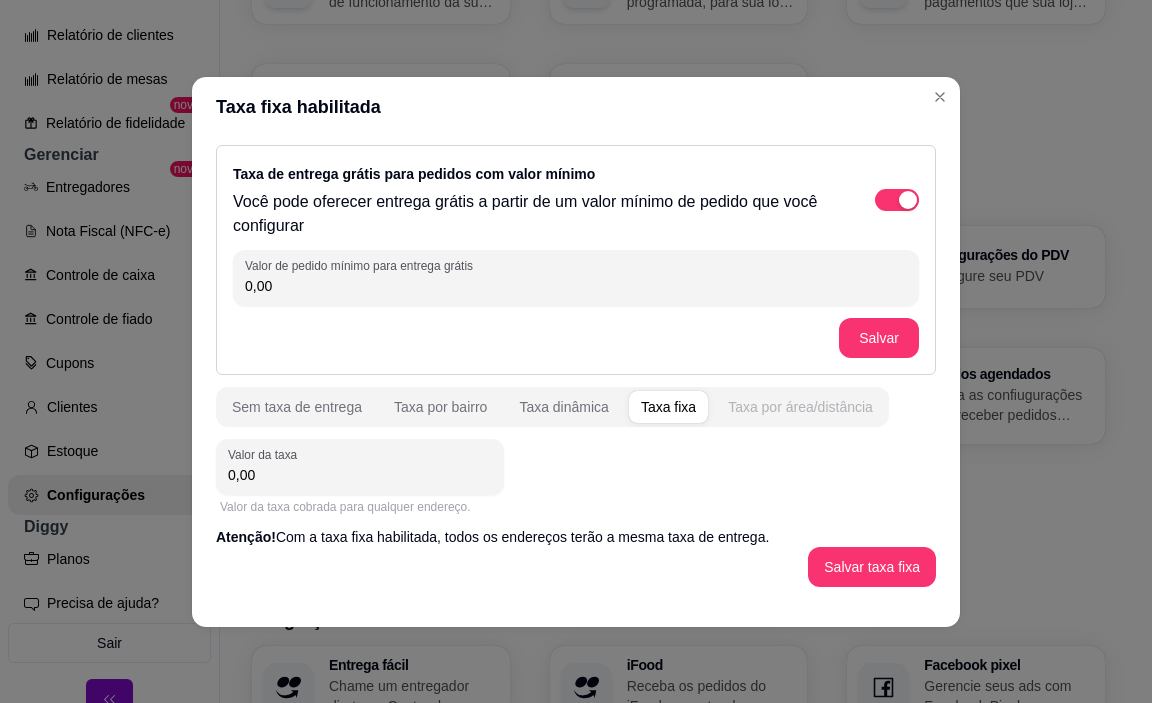click on "Taxa por área/distância" at bounding box center [800, 407] 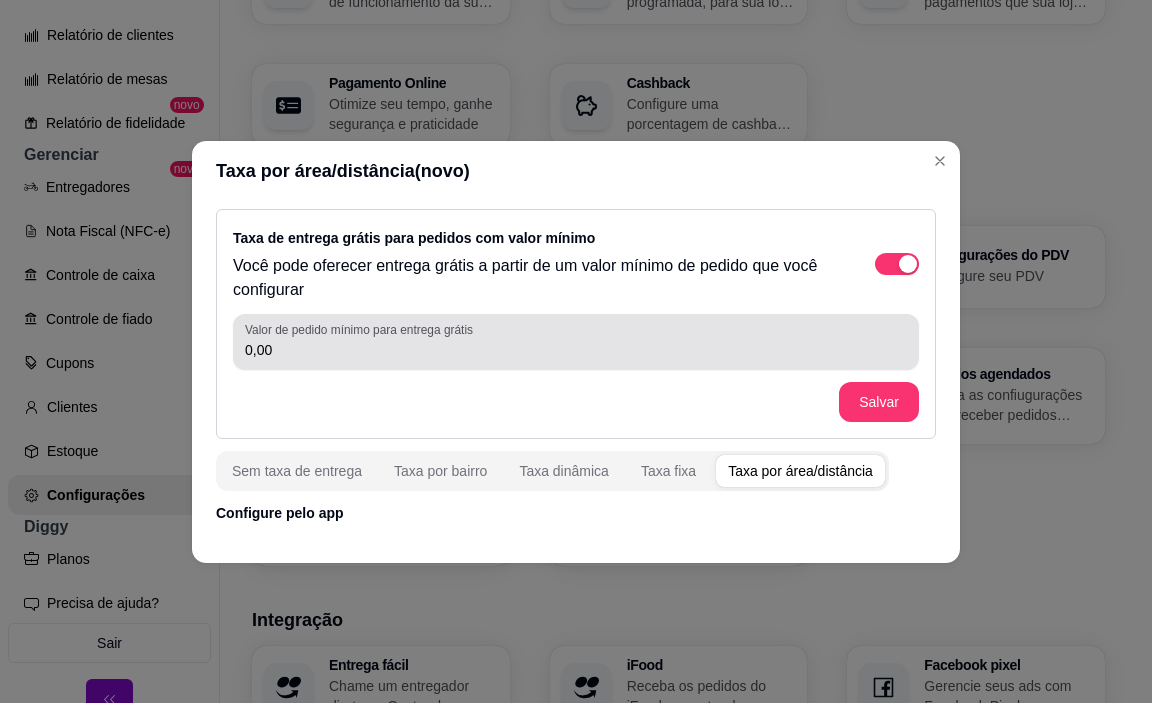 click on "0,00" at bounding box center (576, 350) 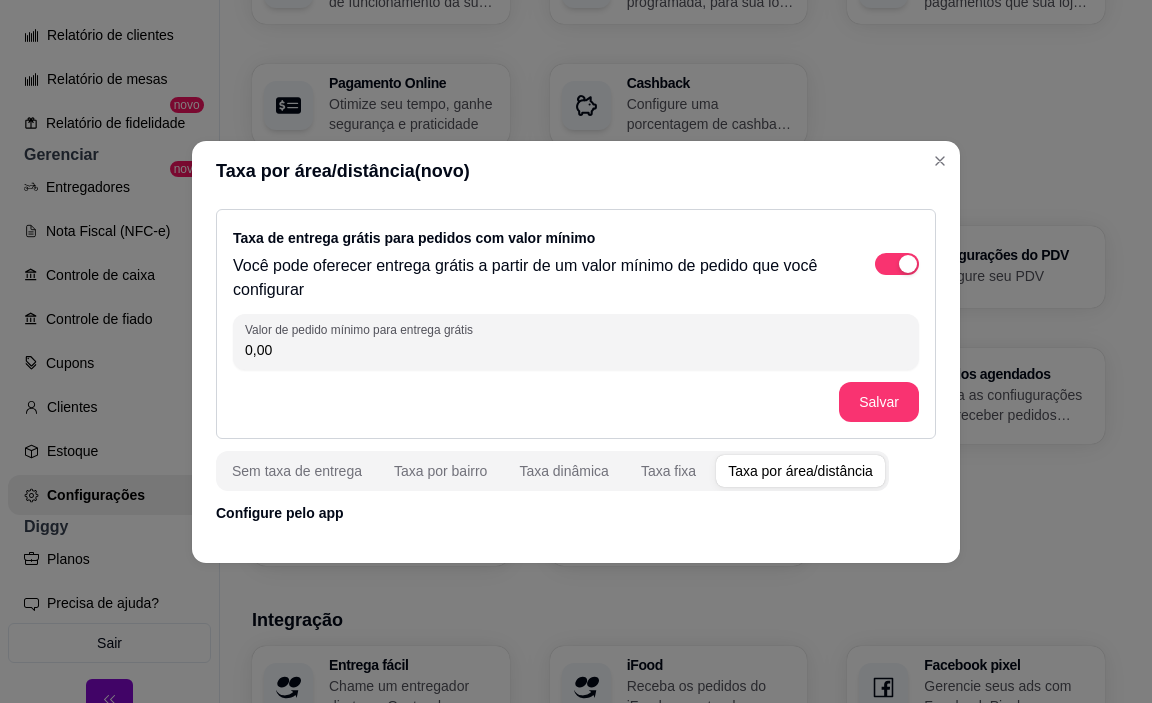 click on "Taxa por área/distância" at bounding box center [800, 471] 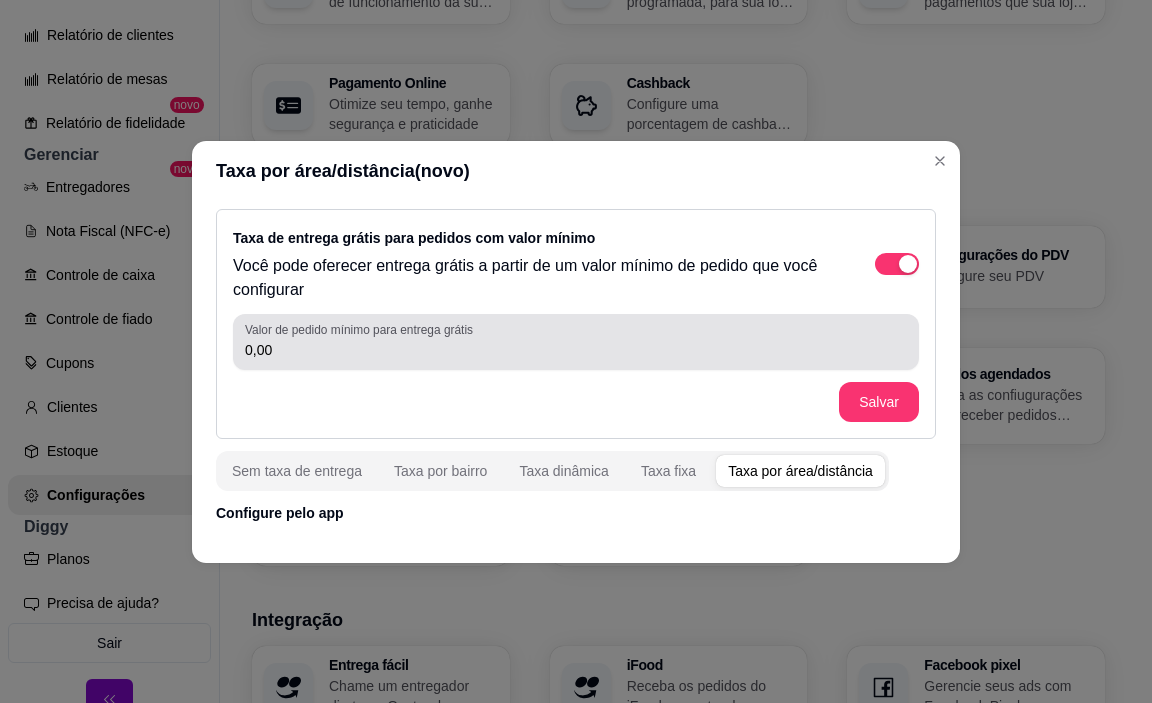 click on "0,00" at bounding box center (576, 342) 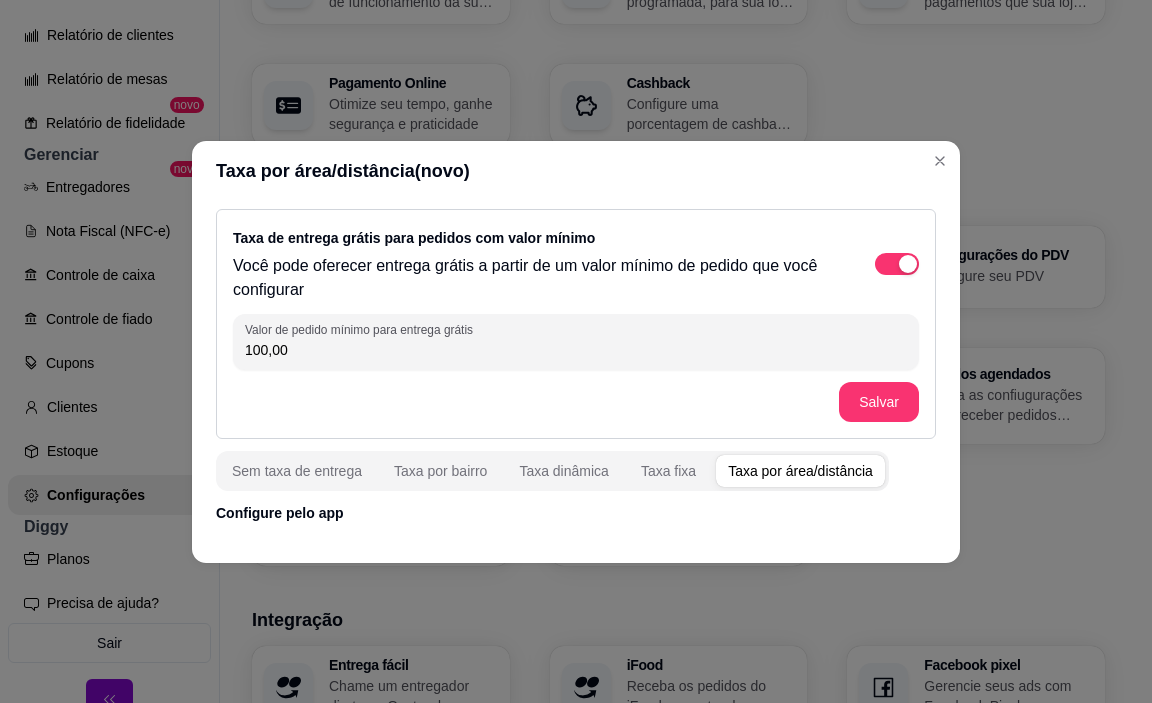 type on "100,00" 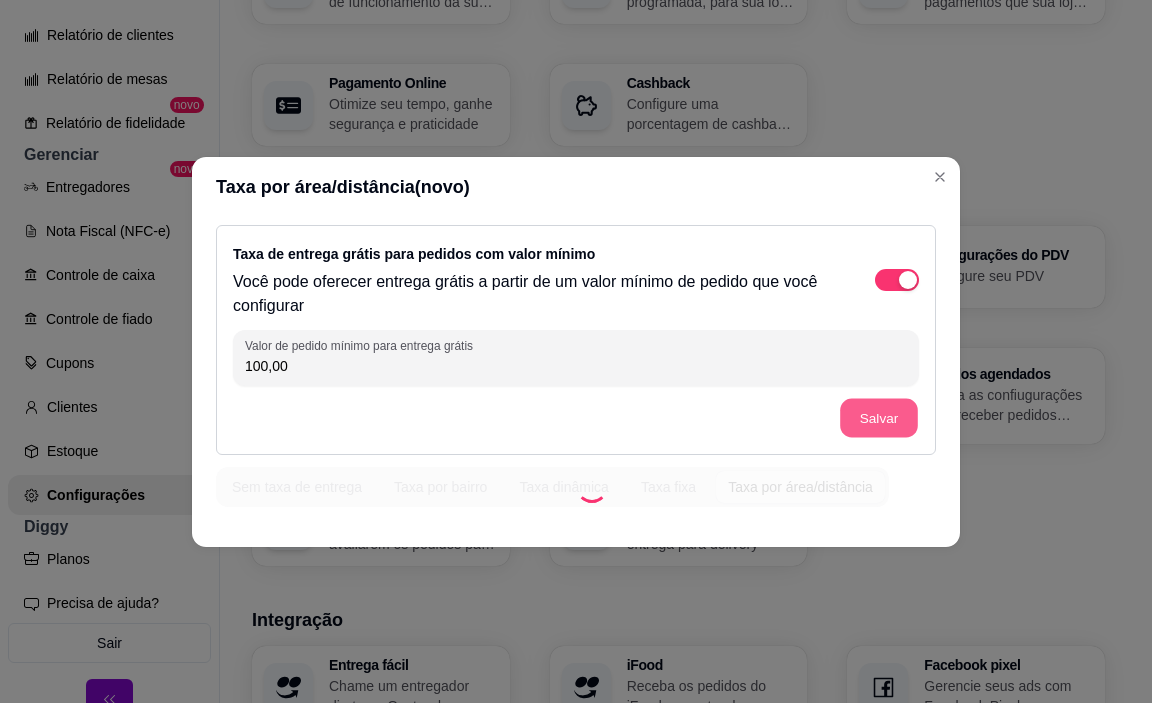 click on "Salvar" at bounding box center (879, 417) 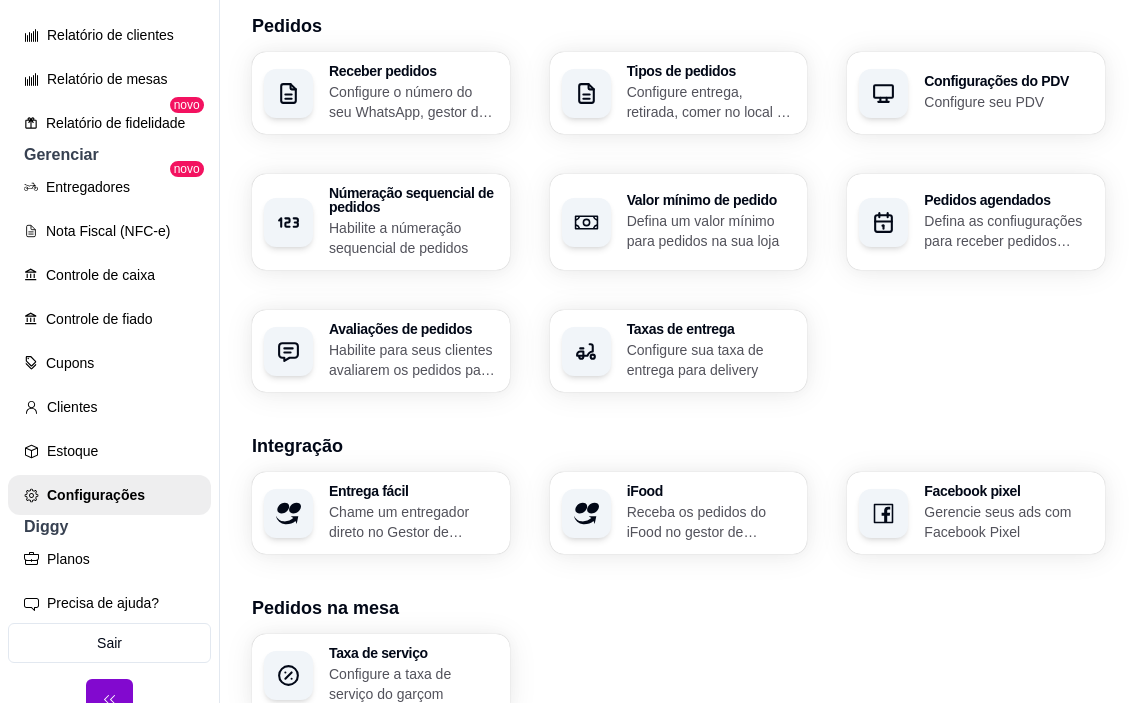 scroll, scrollTop: 500, scrollLeft: 0, axis: vertical 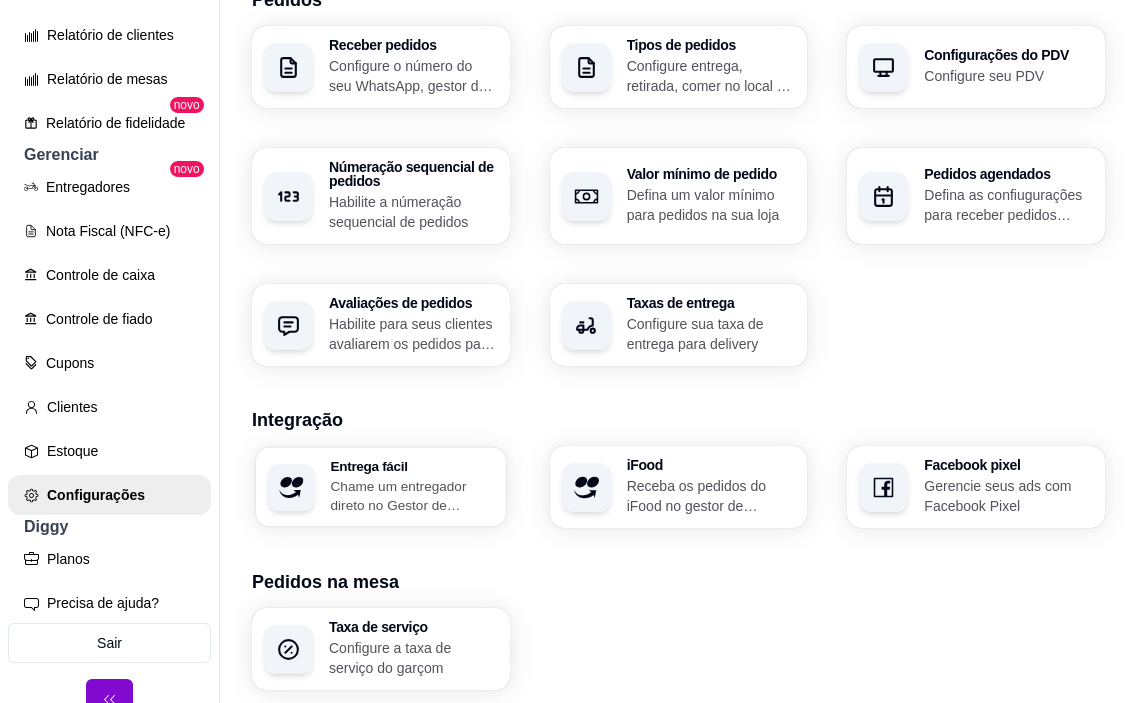 click on "Chame um entregador direto no Gestor de Pedidos" at bounding box center (413, 495) 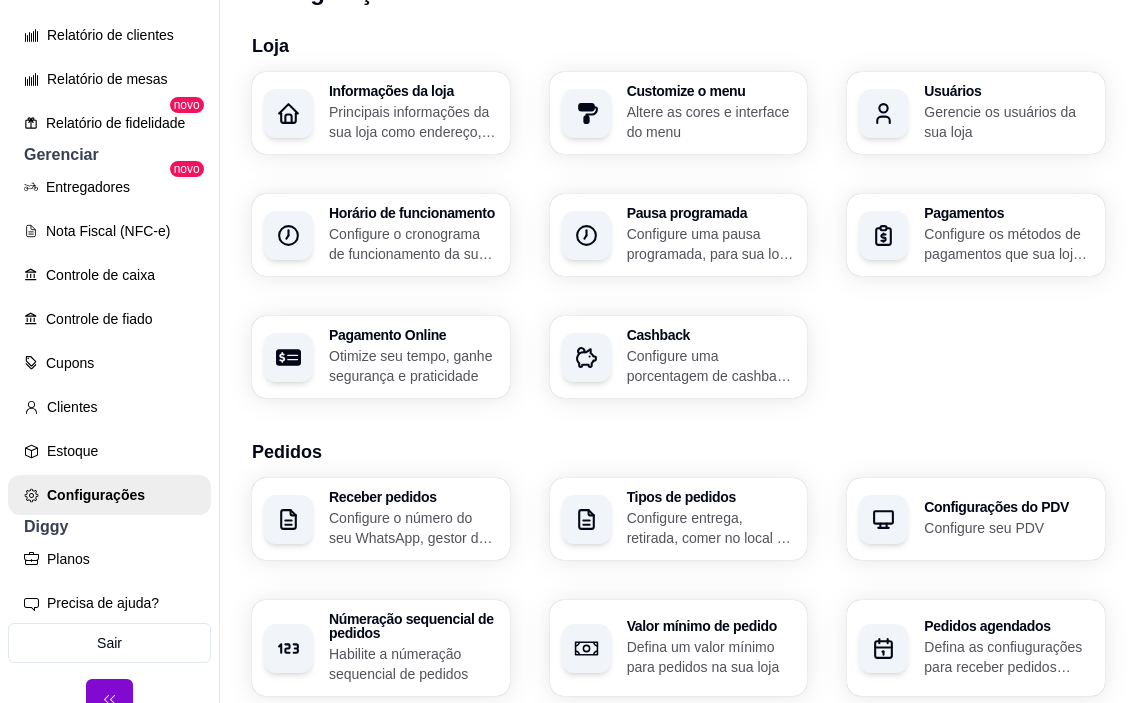 scroll, scrollTop: 0, scrollLeft: 0, axis: both 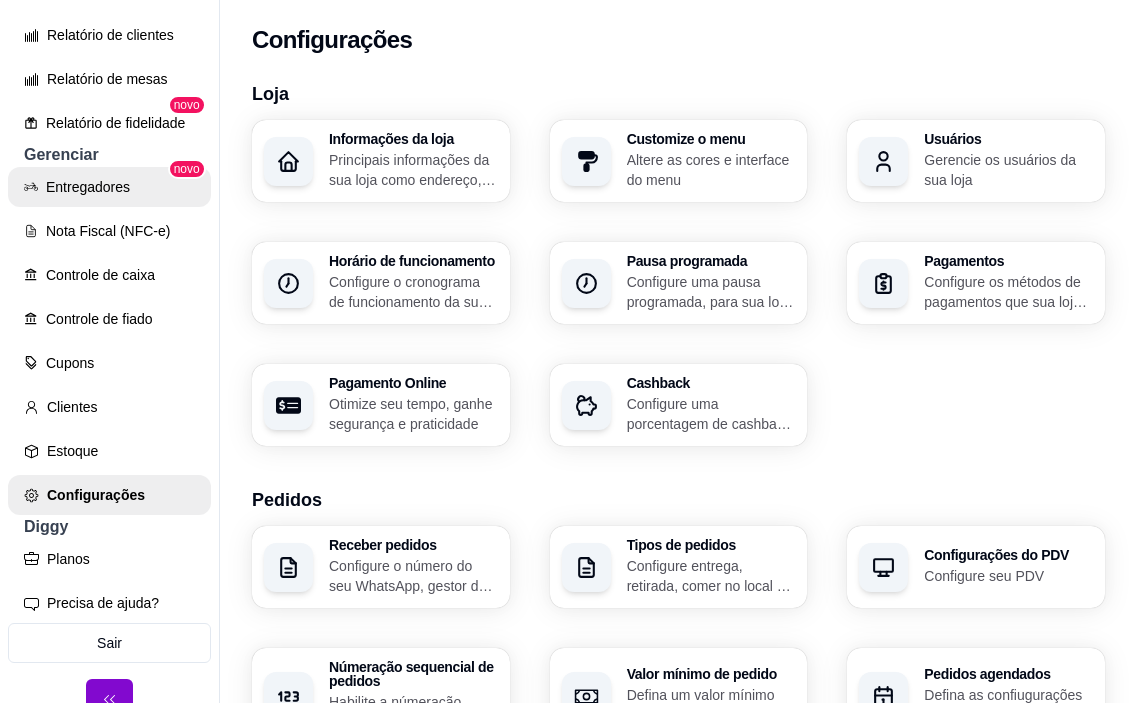 click on "Entregadores" at bounding box center (109, 187) 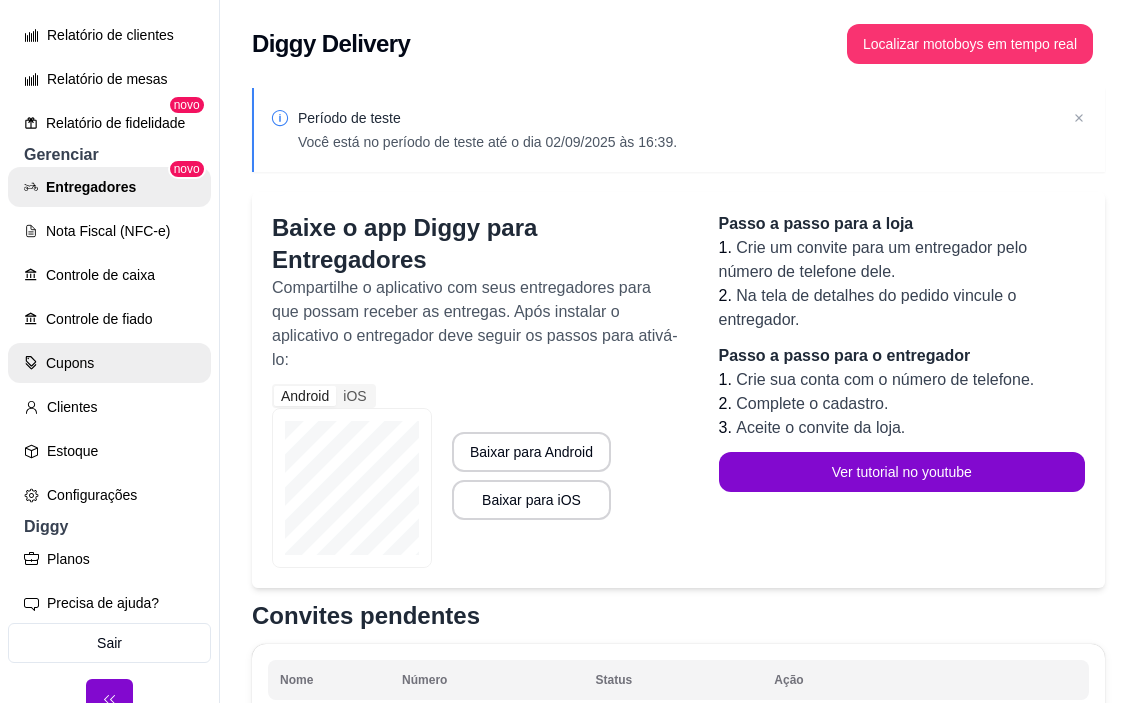 click on "Cupons" at bounding box center (109, 363) 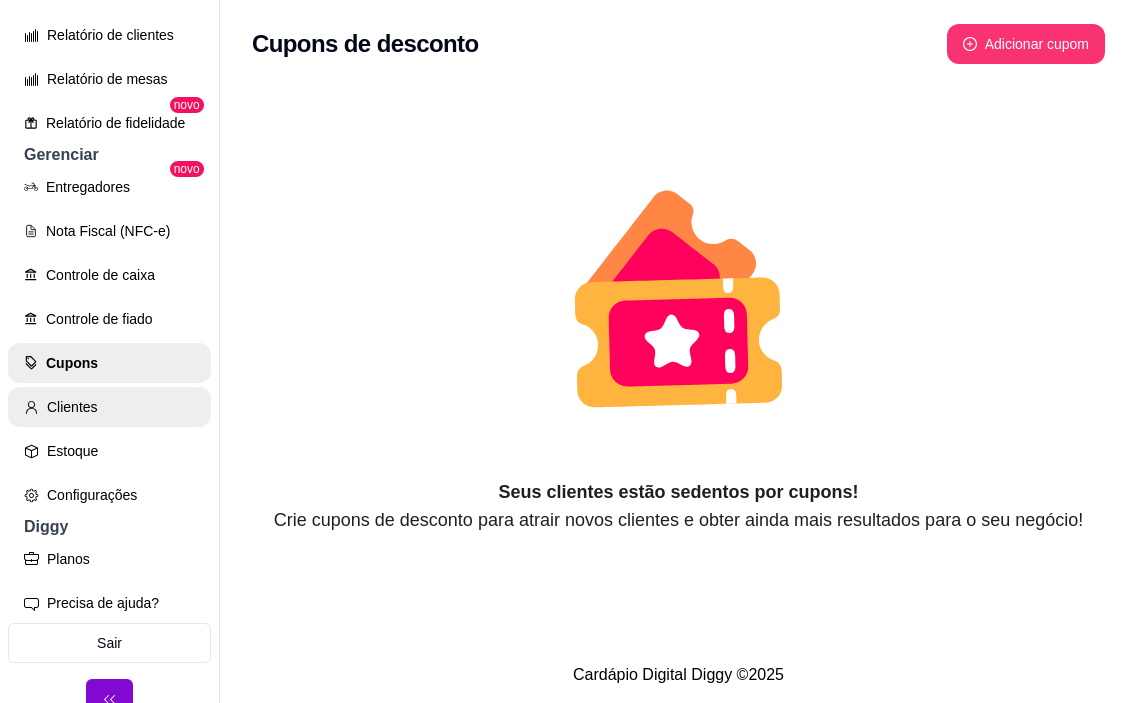 click on "Clientes" at bounding box center [109, 407] 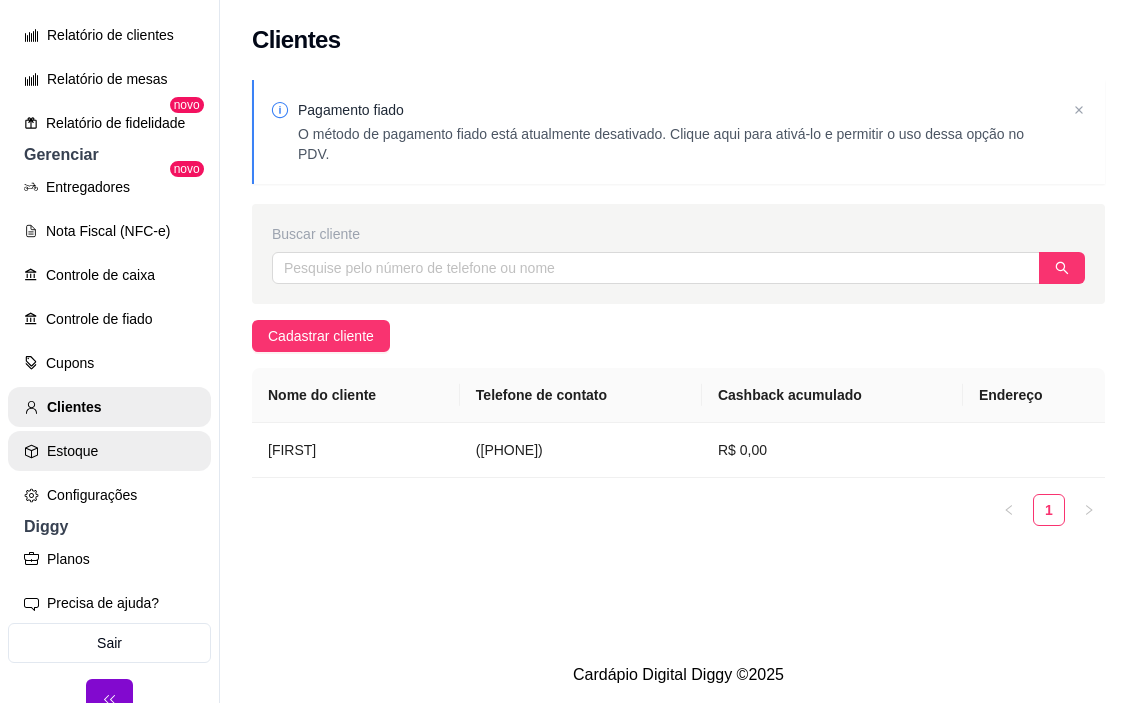 click on "Estoque" at bounding box center [109, 451] 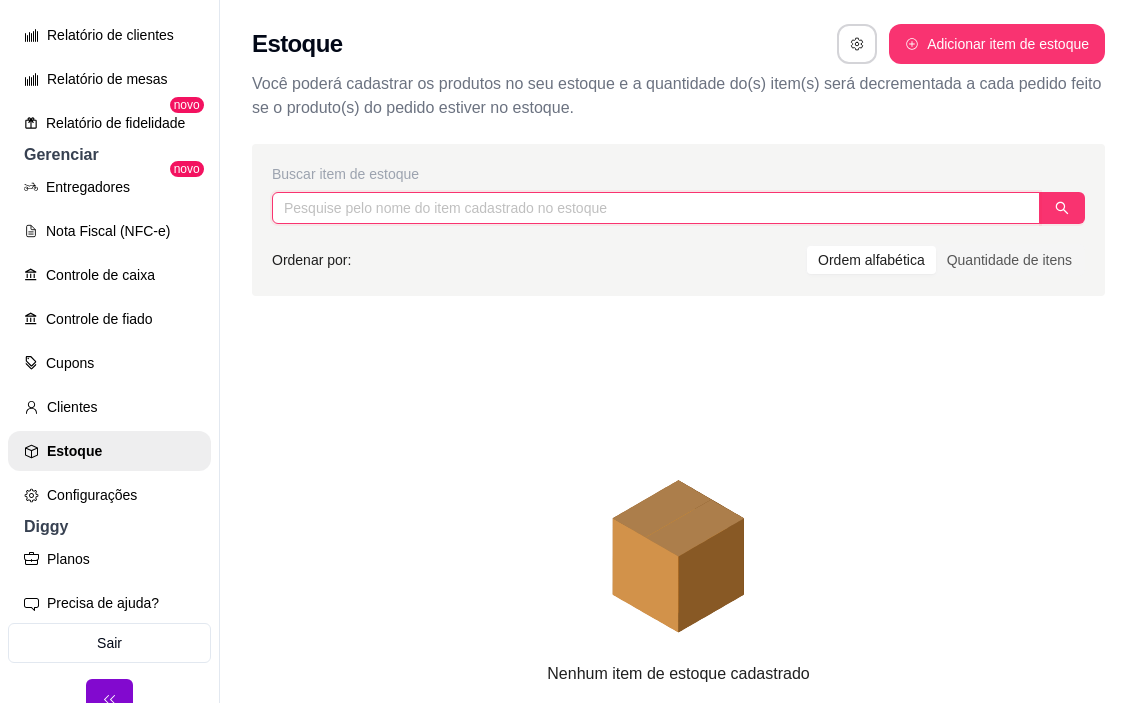 click at bounding box center (656, 208) 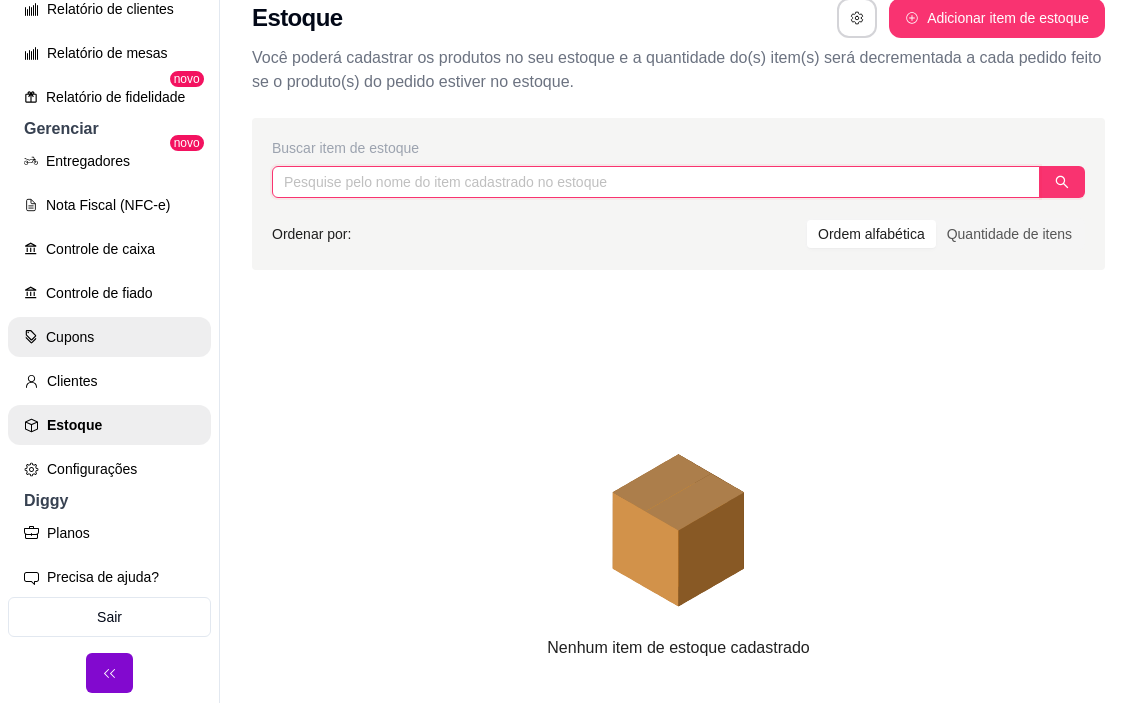 scroll, scrollTop: 32, scrollLeft: 0, axis: vertical 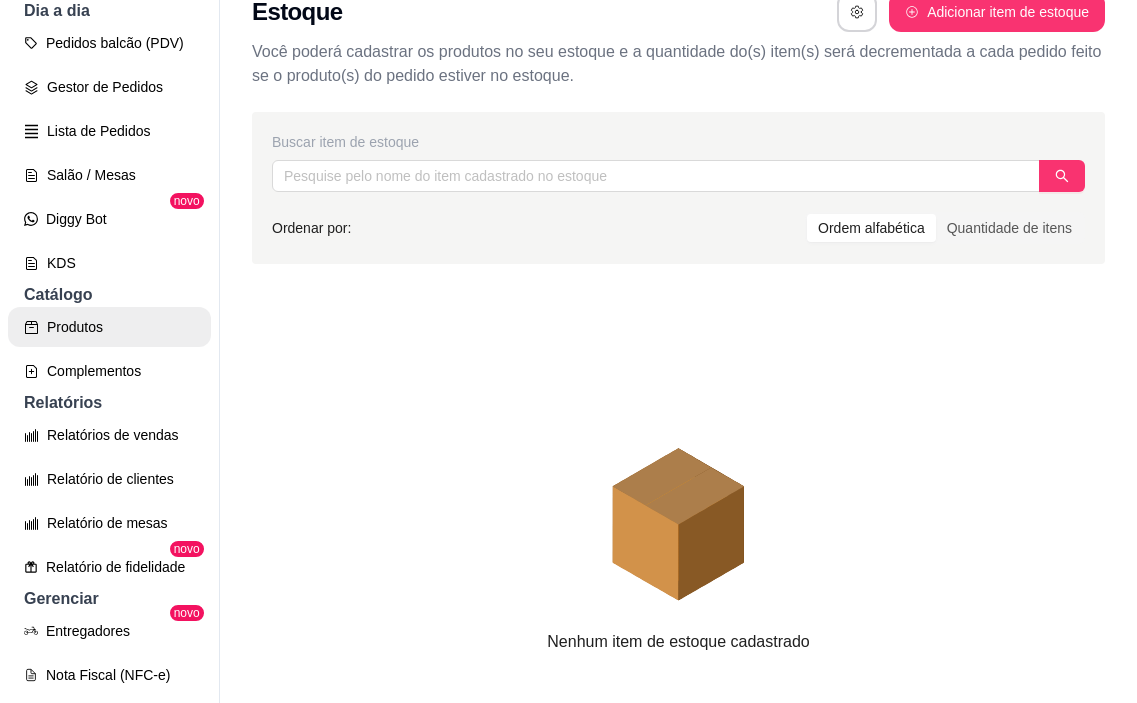 click on "Produtos" at bounding box center [109, 327] 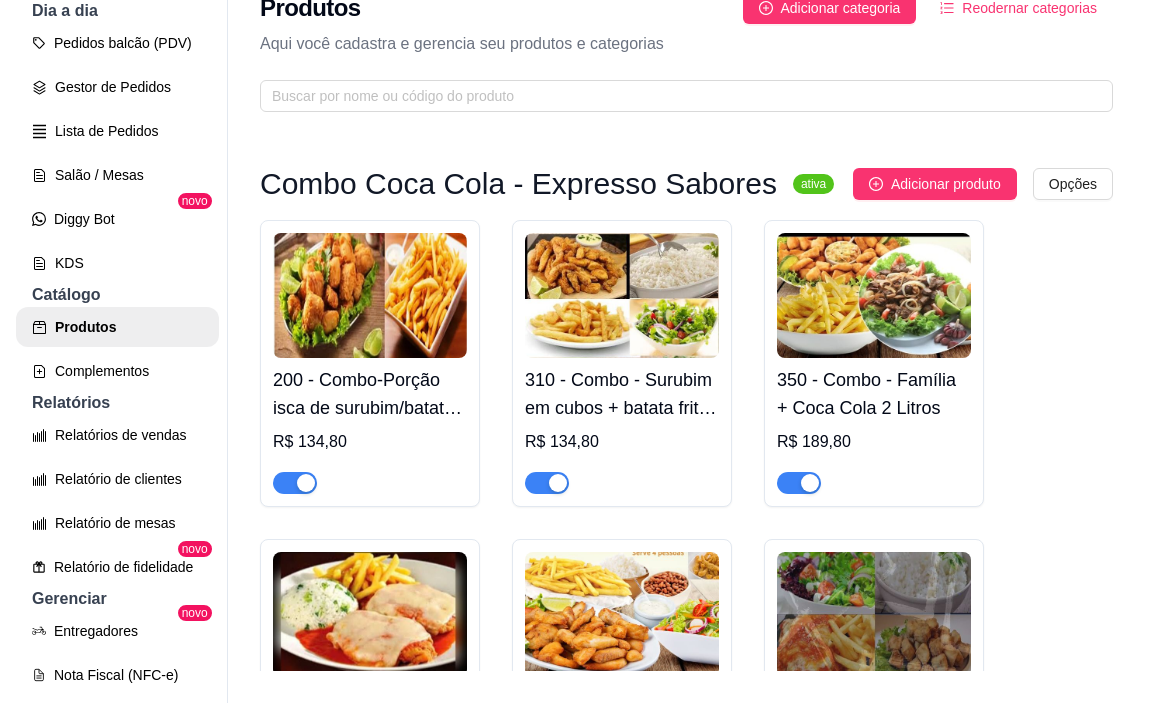 scroll, scrollTop: 0, scrollLeft: 0, axis: both 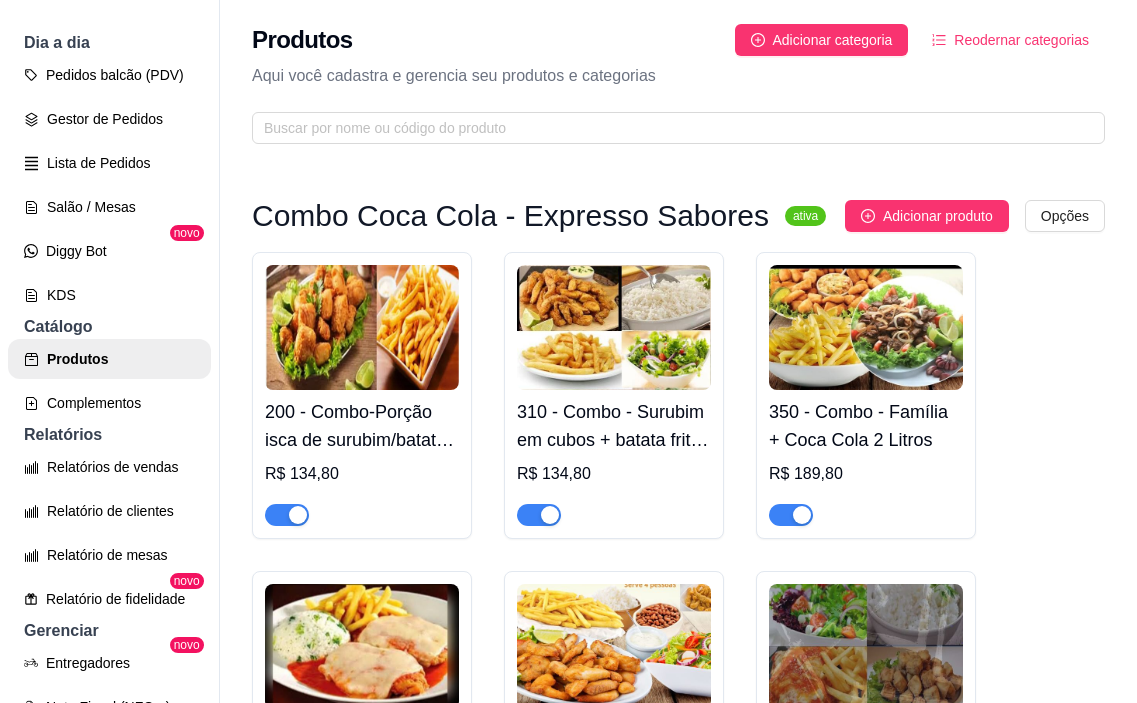 click at bounding box center [362, 327] 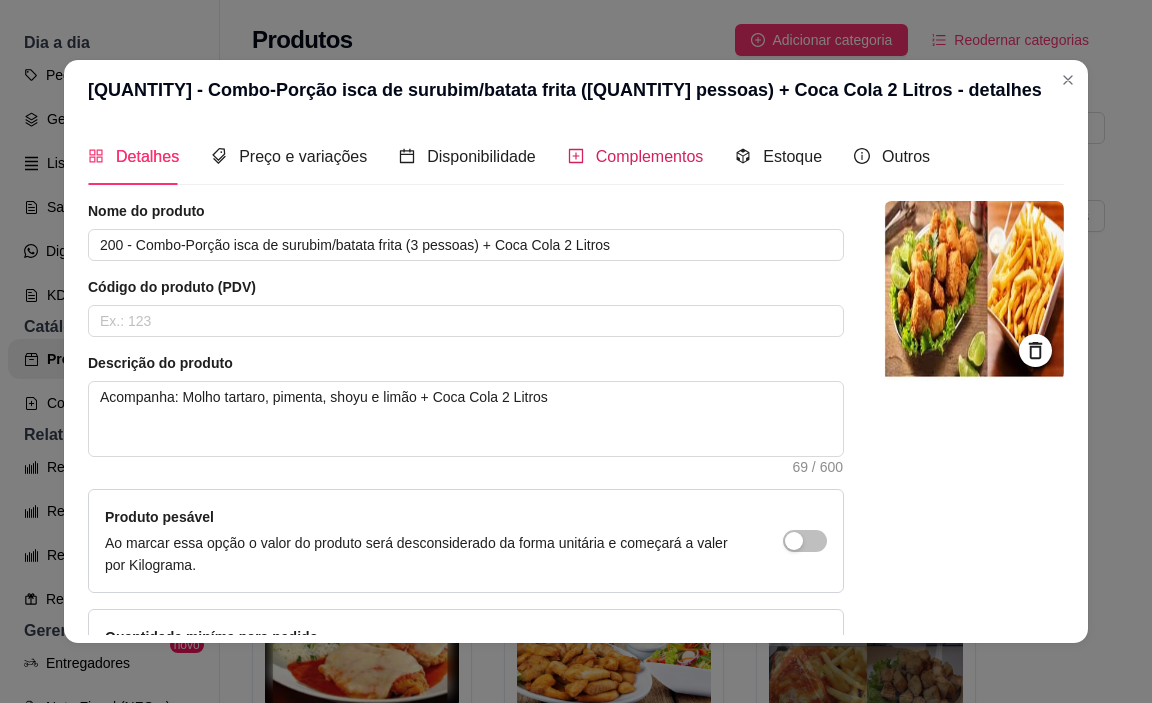 click on "Complementos" at bounding box center [650, 156] 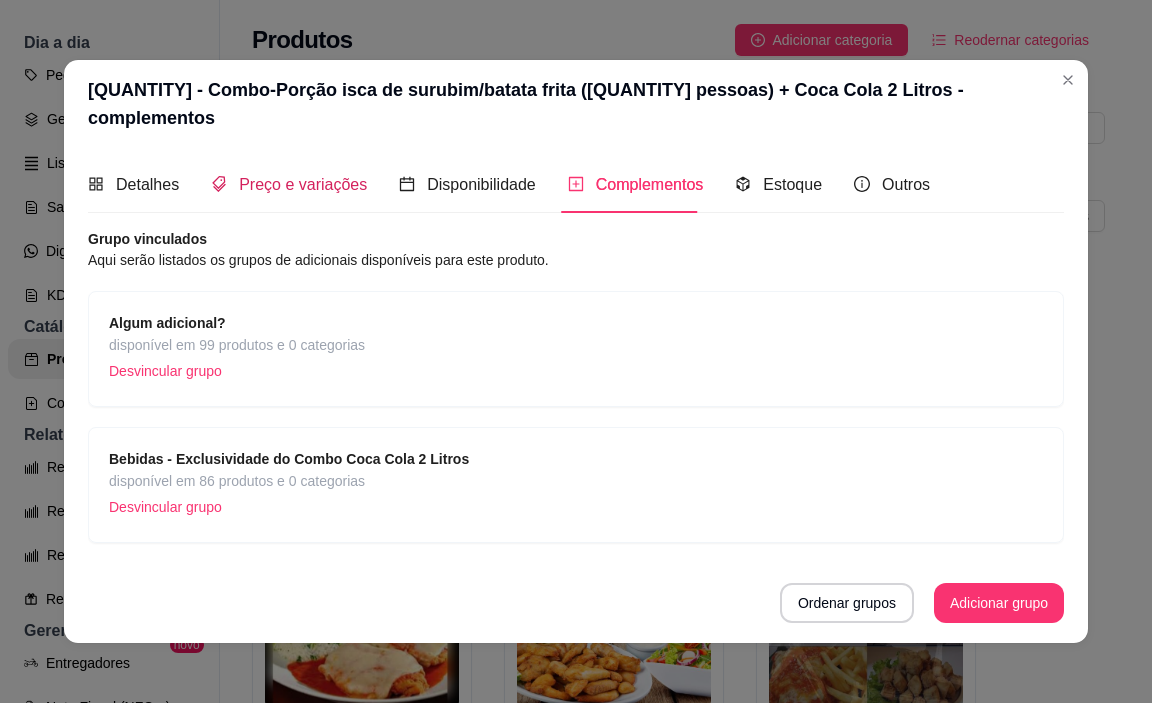 click on "Preço e variações" at bounding box center [303, 184] 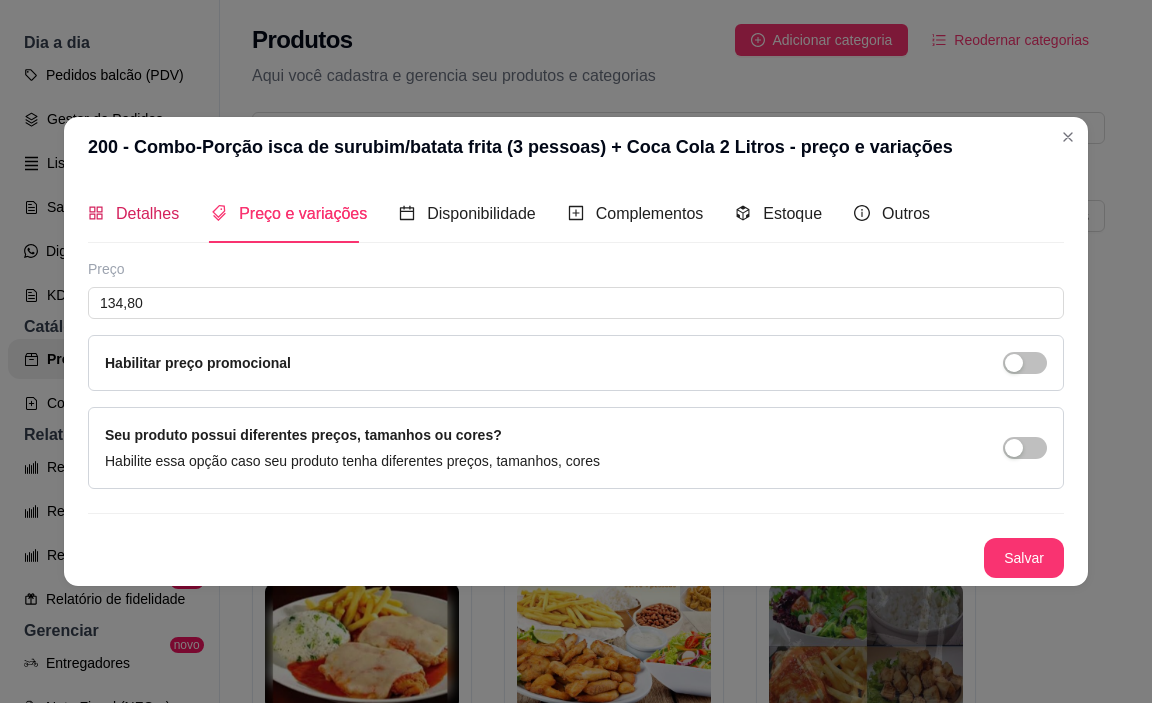 click on "Detalhes" at bounding box center (147, 213) 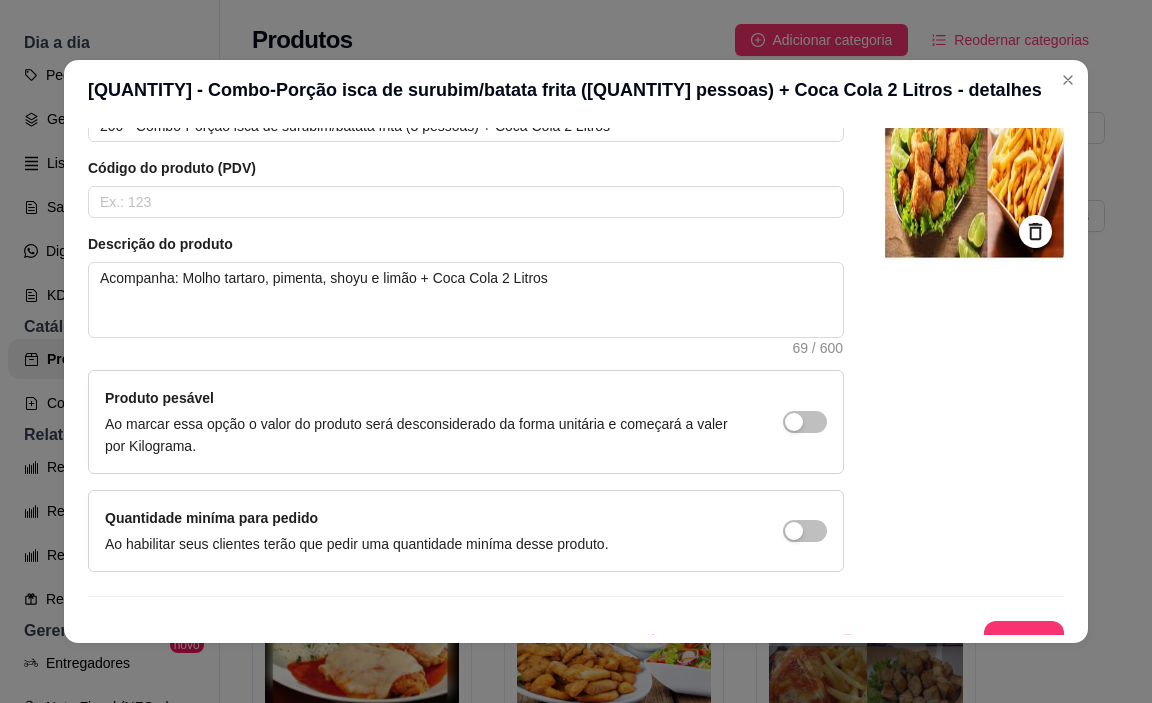 scroll, scrollTop: 145, scrollLeft: 0, axis: vertical 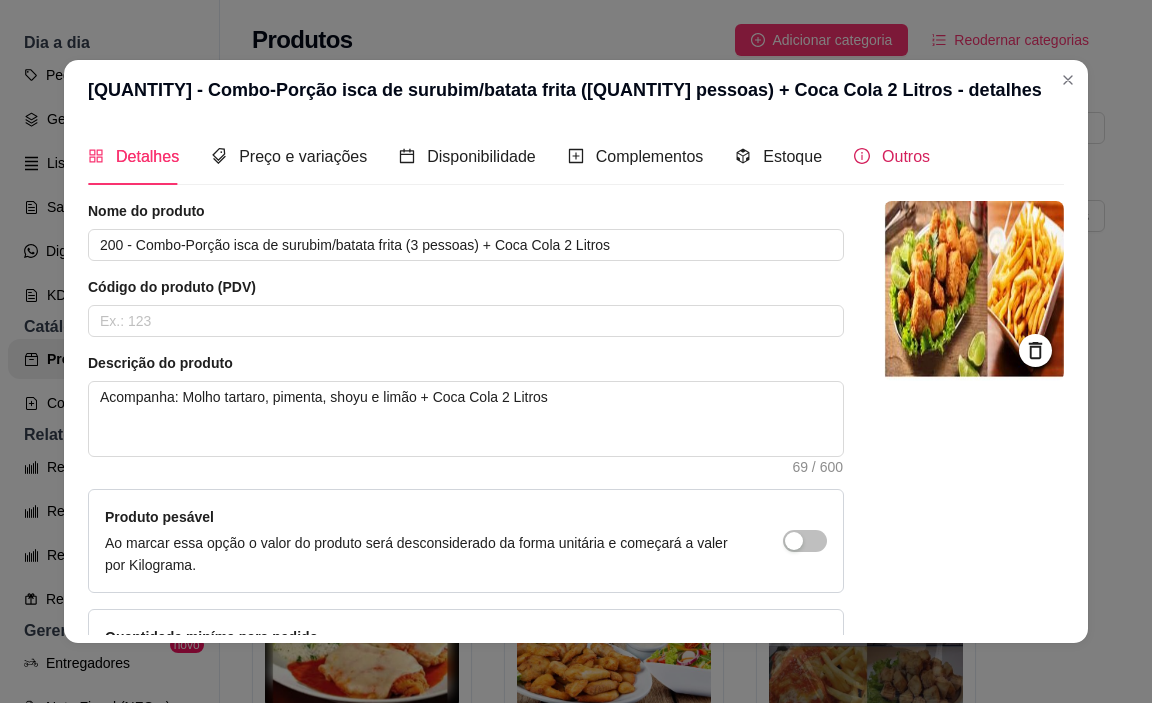 click on "Outros" at bounding box center (906, 156) 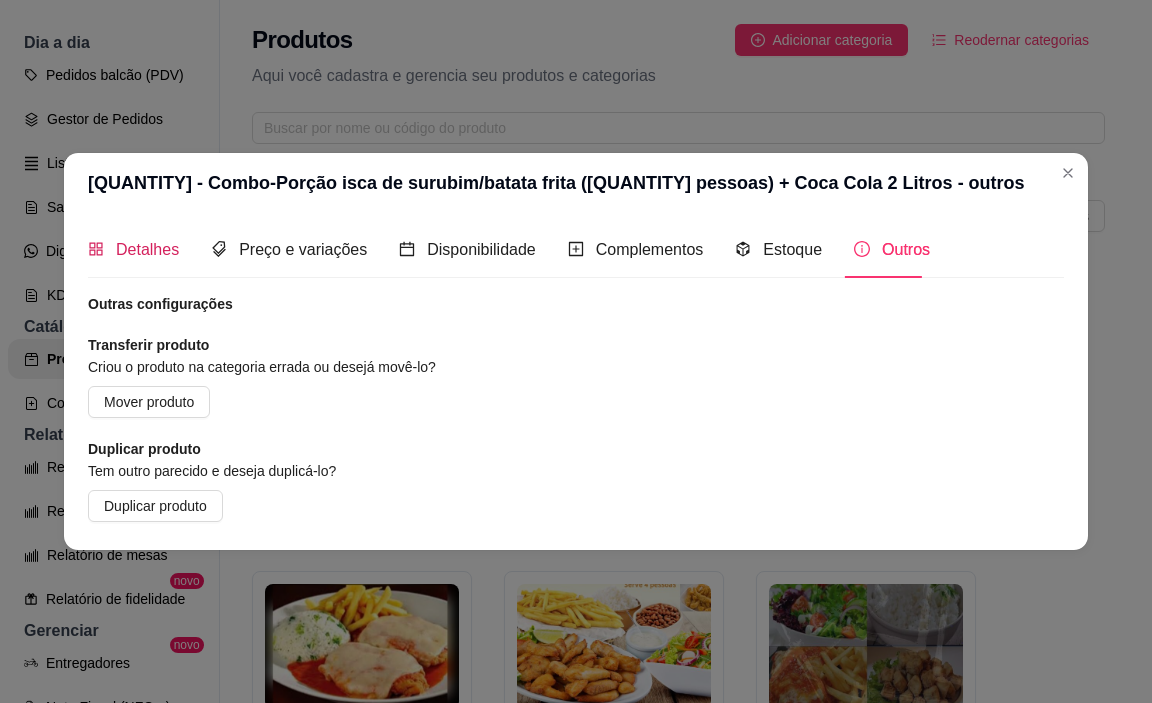 click on "Detalhes" at bounding box center (147, 249) 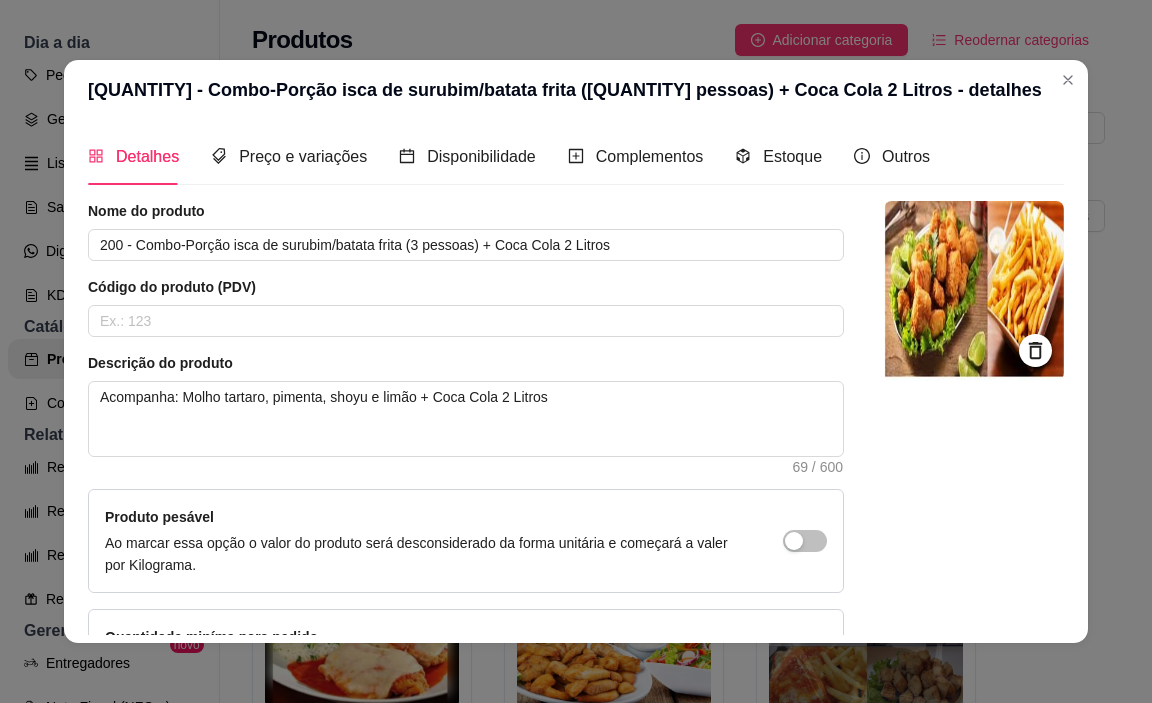 type 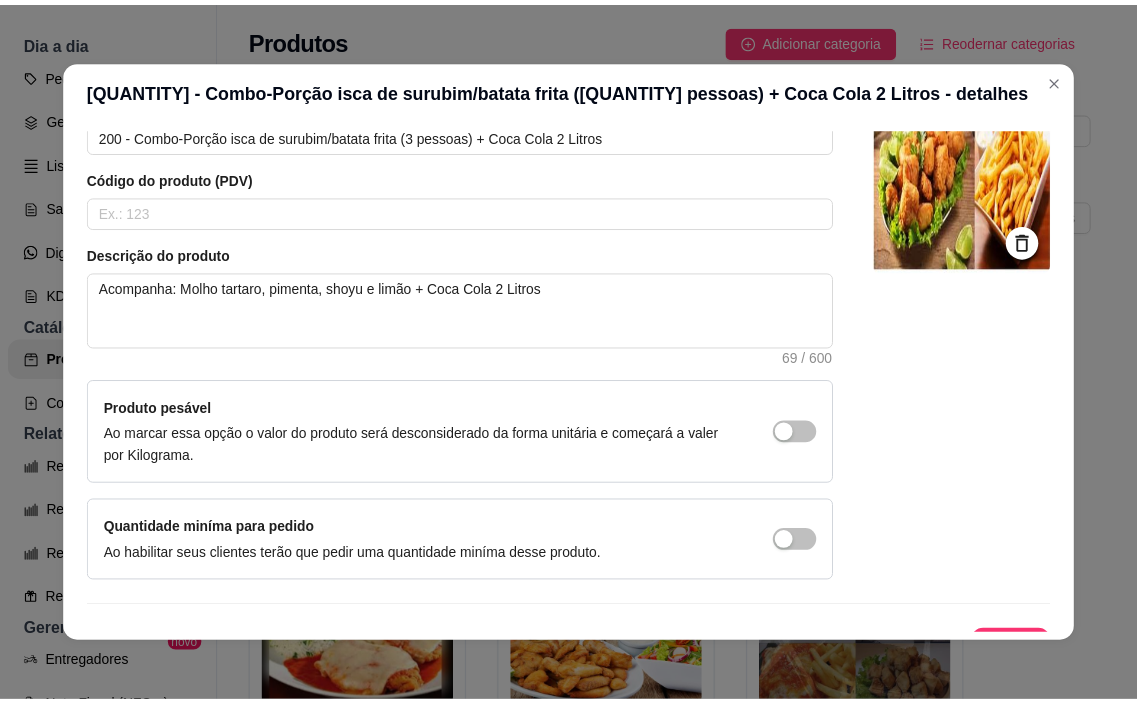 scroll, scrollTop: 145, scrollLeft: 0, axis: vertical 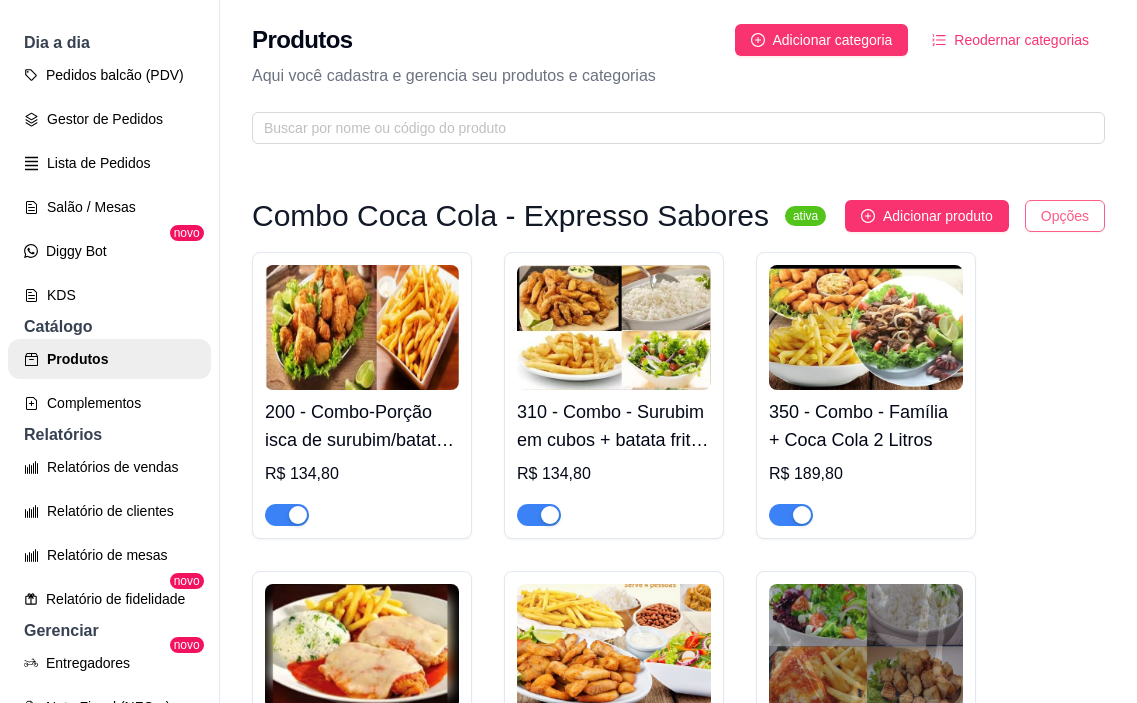 click on "E Expresso sabo ... Loja Aberta Loja Período gratuito até 02/09   Dia a dia Pedidos balcão (PDV) Gestor de Pedidos Lista de Pedidos Salão / Mesas Diggy Bot novo KDS Catálogo Produtos Complementos Relatórios Relatórios de vendas Relatório de clientes Relatório de mesas Relatório de fidelidade novo Gerenciar Entregadores novo Nota Fiscal (NFC-e) Controle de caixa Controle de fiado Cupons Clientes Estoque Configurações Diggy Planos Precisa de ajuda? Sair Produtos Adicionar categoria Reodernar categorias Aqui você cadastra e gerencia seu produtos e categorias Combo Coca Cola - Expresso Sabores ativa Adicionar produto Opções 200 - Combo-Porção isca de surubim/batata frita ([QUANTITY] pessoas) + Coca Cola 2 Litros   R$ 134,80 310 - Combo - Surubim em cubos + batata frita ([QUANTITY] pessoas) + Coca Cola 2 Litros   R$ 134,80 350 - Combo - Família + Coca Cola 2 Litros   R$ 189,80 5000 - Combo - Parmegiana 2 Sabores Filé De Surubim E Frango + Coca Cola 600 ml   R$ 132,69   R$ 140,80   R$ 139,80   R$ 189,80" at bounding box center [568, 351] 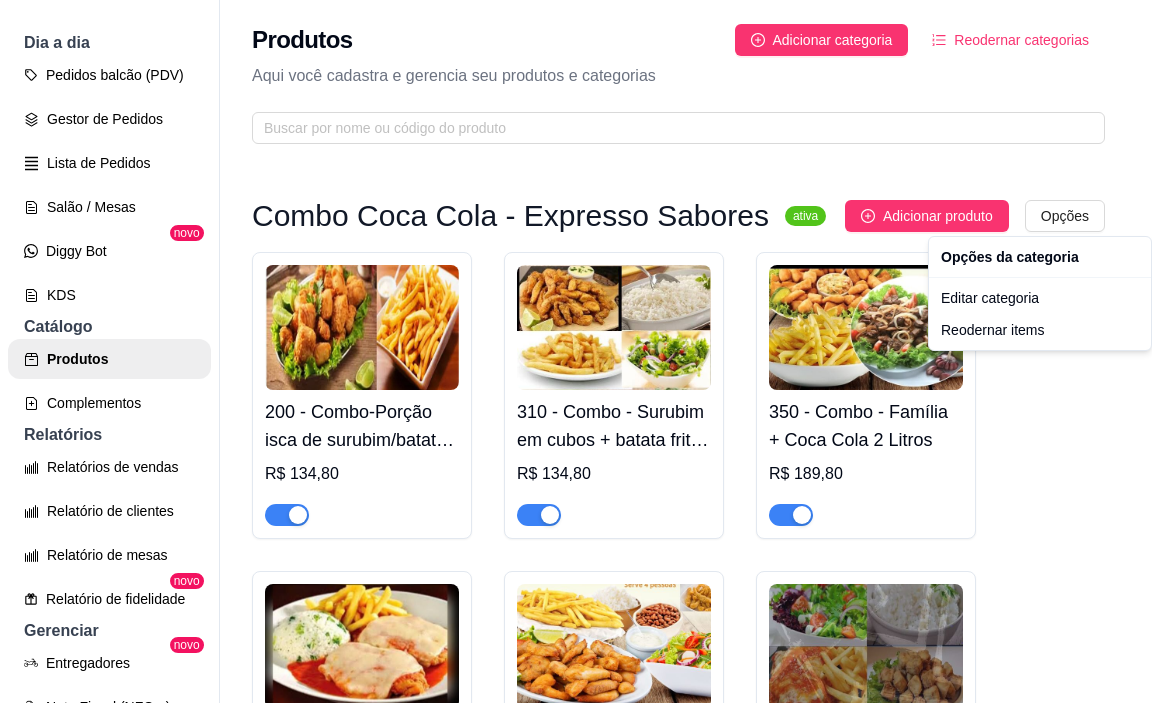 click on "E Expresso sabo ... Loja Aberta Loja Período gratuito até 02/09   Dia a dia Pedidos balcão (PDV) Gestor de Pedidos Lista de Pedidos Salão / Mesas Diggy Bot novo KDS Catálogo Produtos Complementos Relatórios Relatórios de vendas Relatório de clientes Relatório de mesas Relatório de fidelidade novo Gerenciar Entregadores novo Nota Fiscal (NFC-e) Controle de caixa Controle de fiado Cupons Clientes Estoque Configurações Diggy Planos Precisa de ajuda? Sair Produtos Adicionar categoria Reodernar categorias Aqui você cadastra e gerencia seu produtos e categorias Combo Coca Cola - Expresso Sabores ativa Adicionar produto Opções 200 - Combo-Porção isca de surubim/batata frita ([QUANTITY] pessoas) + Coca Cola 2 Litros   R$ 134,80 310 - Combo - Surubim em cubos + batata frita ([QUANTITY] pessoas) + Coca Cola 2 Litros   R$ 134,80 350 - Combo - Família + Coca Cola 2 Litros   R$ 189,80 5000 - Combo - Parmegiana 2 Sabores Filé De Surubim E Frango + Coca Cola 600 ml   R$ 132,69   R$ 140,80   R$ 139,80   R$ 189,80" at bounding box center (576, 351) 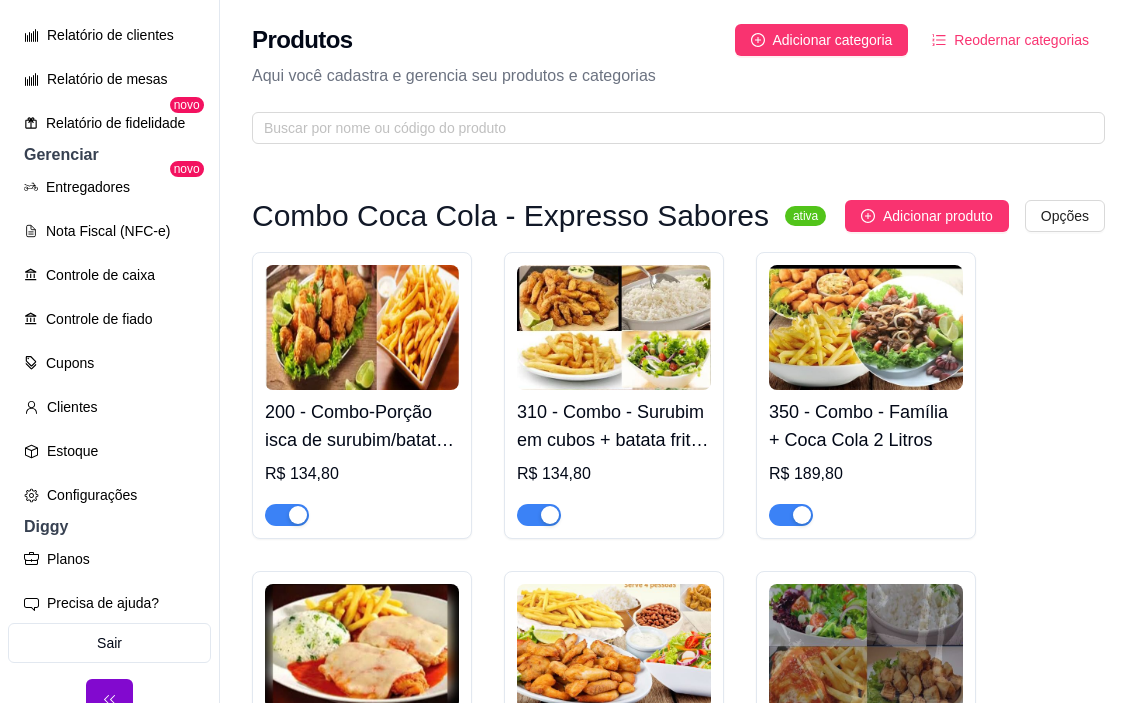scroll, scrollTop: 711, scrollLeft: 0, axis: vertical 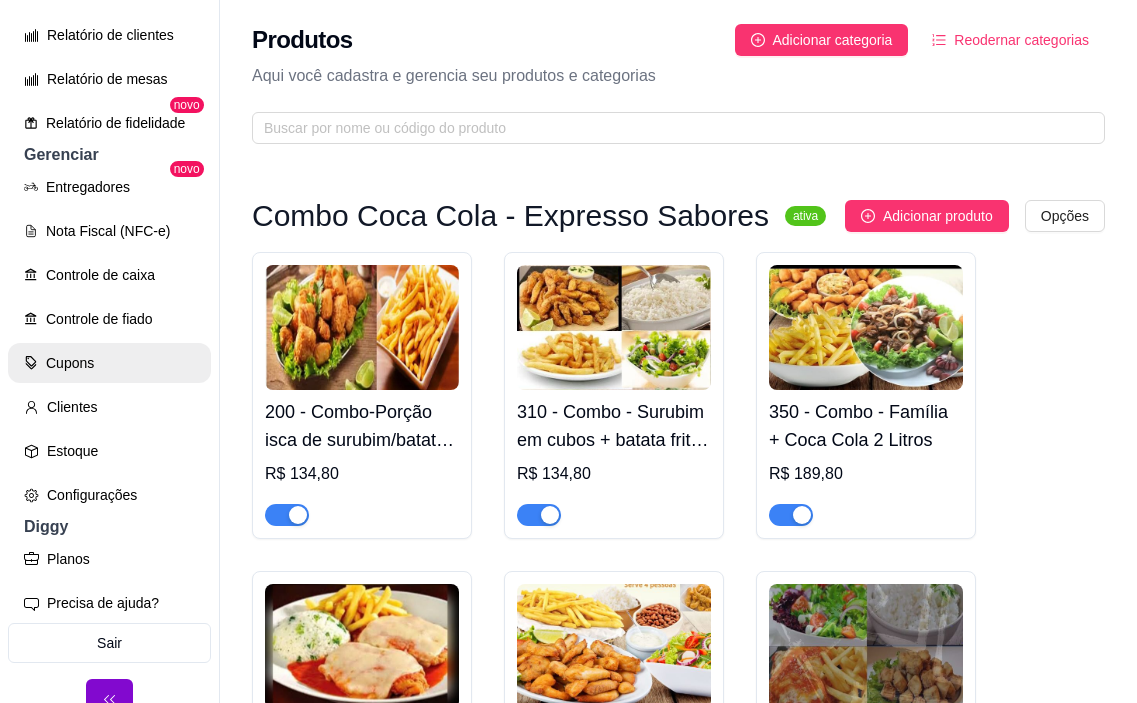click on "Cupons" at bounding box center (109, 363) 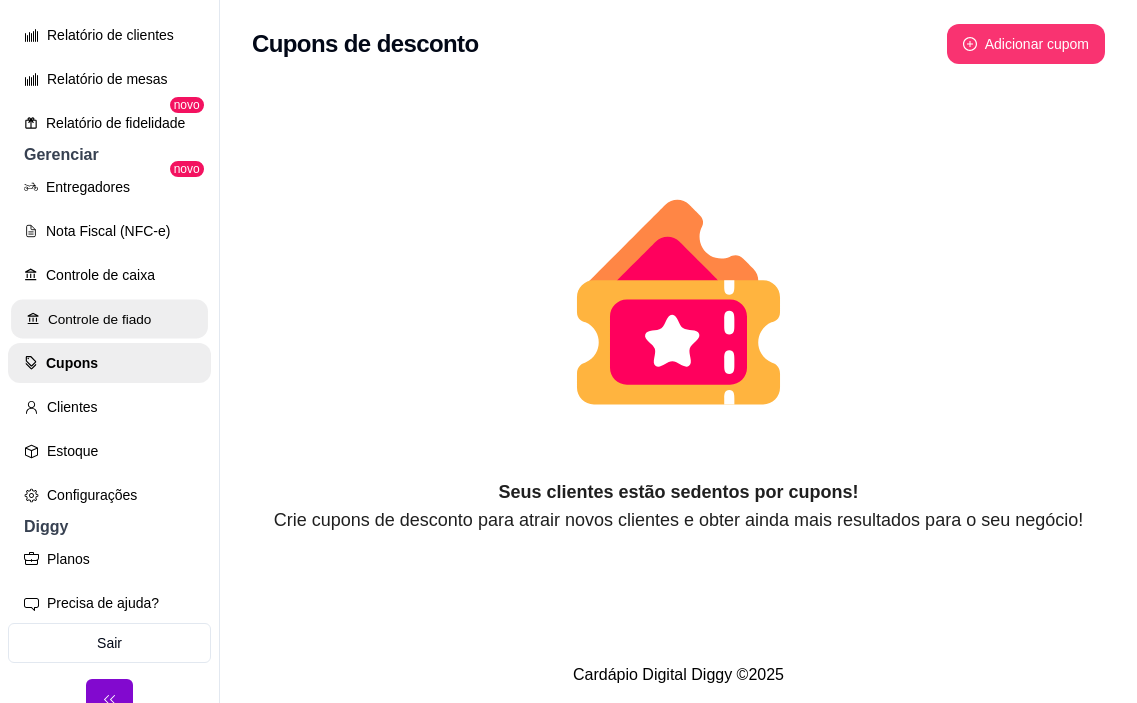 click on "Controle de fiado" at bounding box center [109, 319] 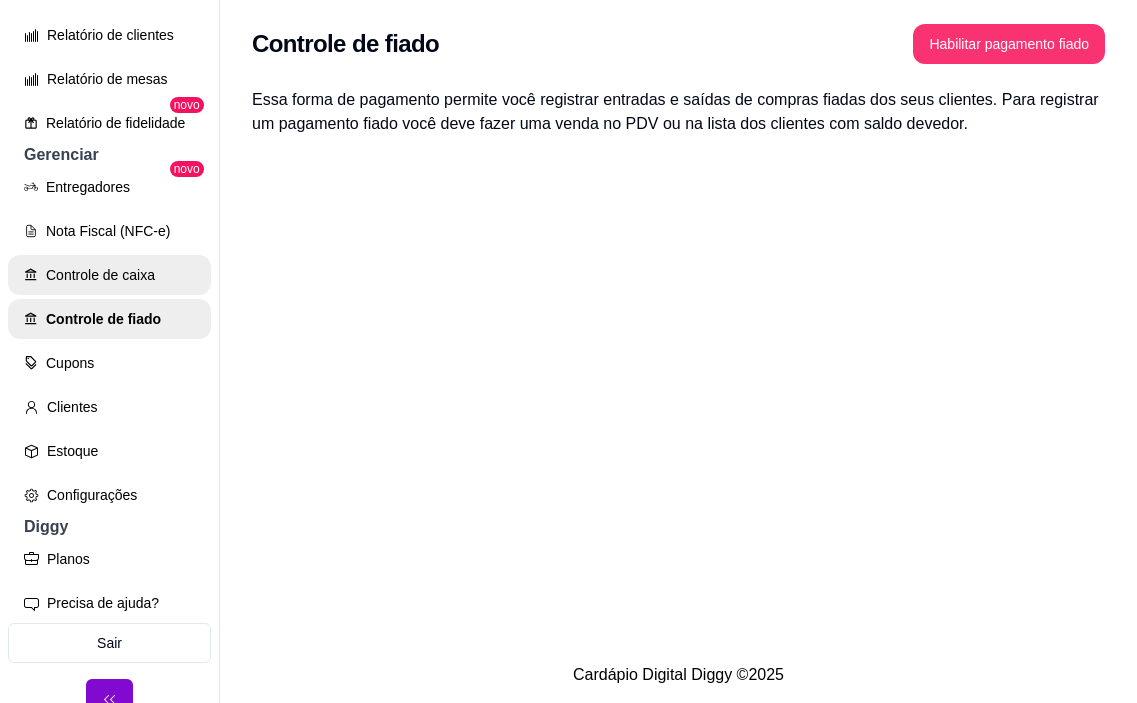 click on "Controle de caixa" at bounding box center [109, 275] 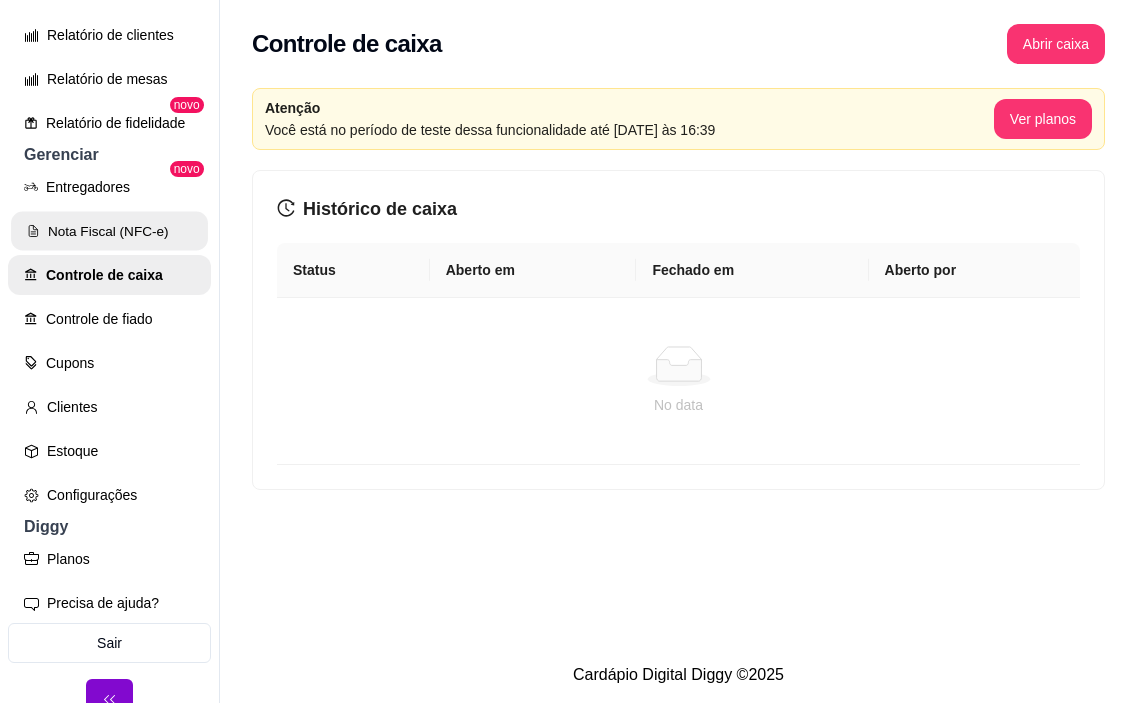 click on "Nota Fiscal (NFC-e)" at bounding box center (109, 231) 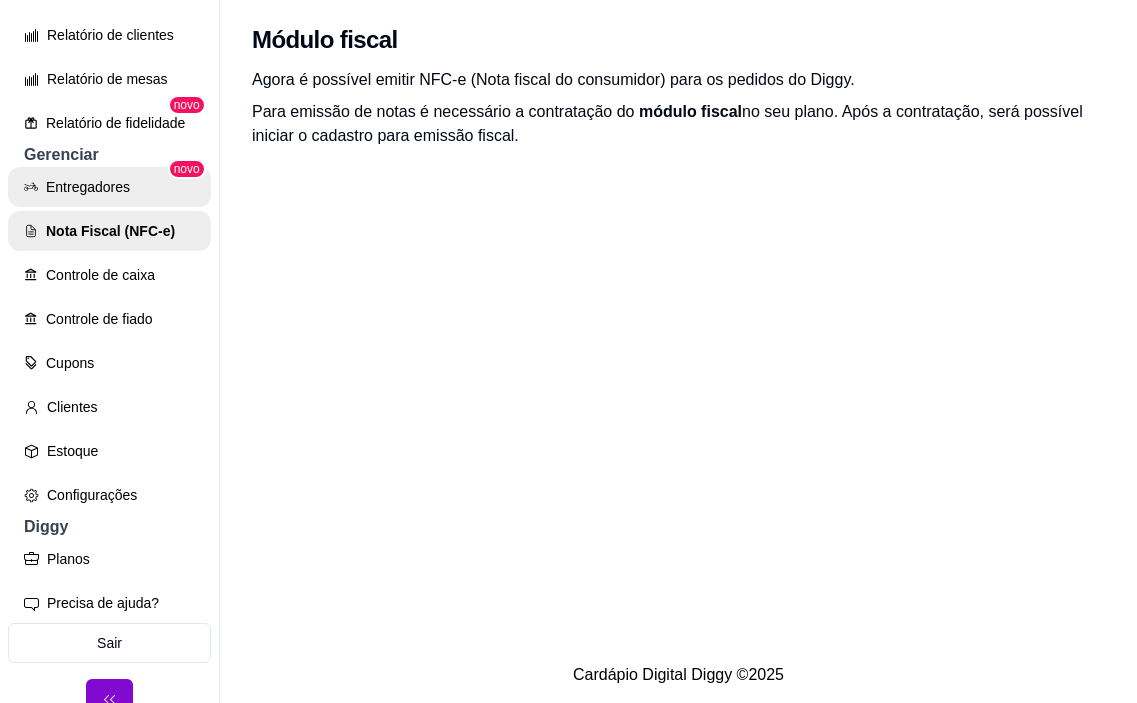 click on "Entregadores" at bounding box center (109, 187) 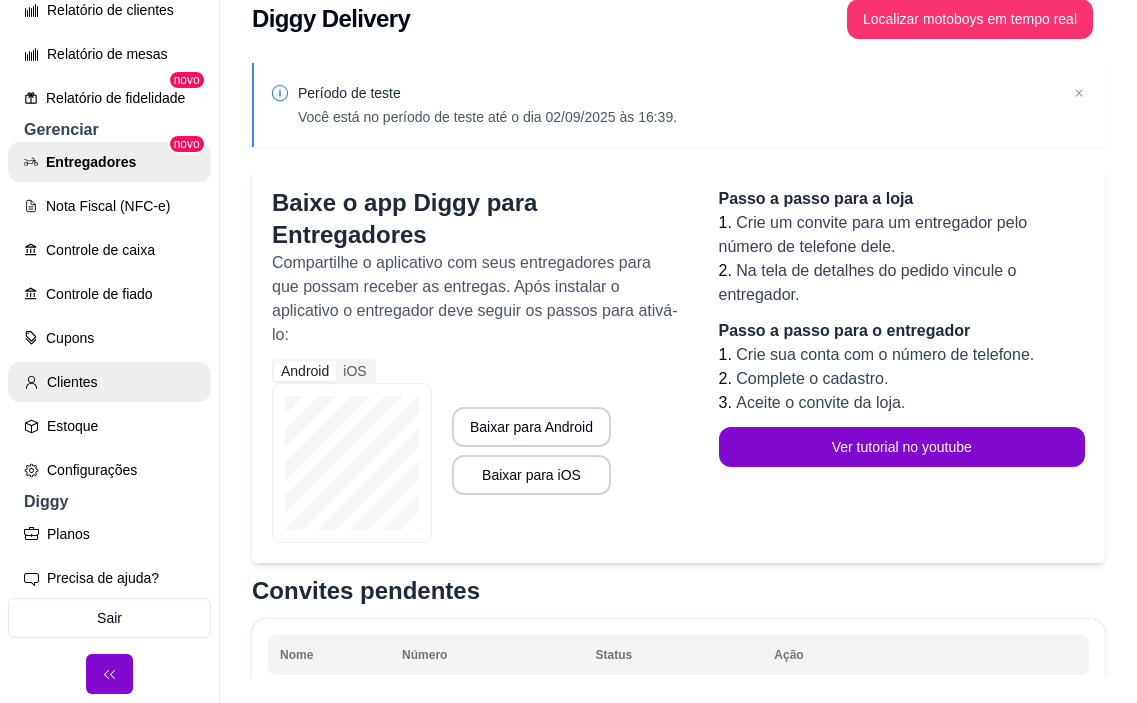 scroll, scrollTop: 32, scrollLeft: 0, axis: vertical 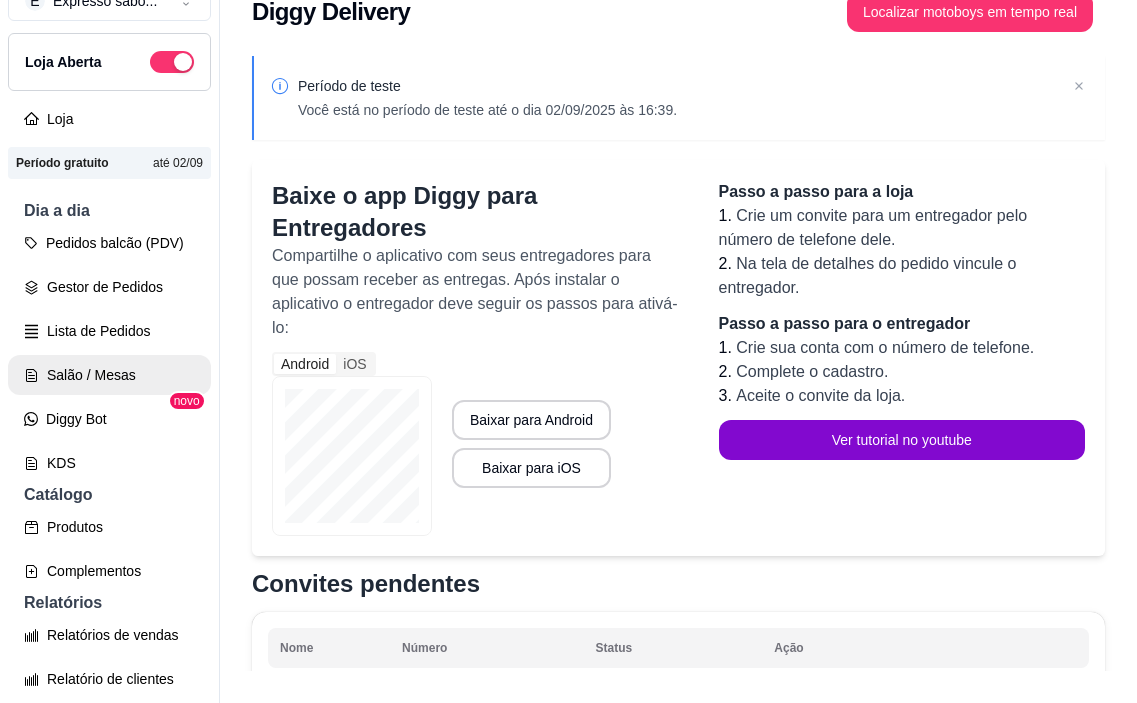 click on "Salão / Mesas" at bounding box center [109, 375] 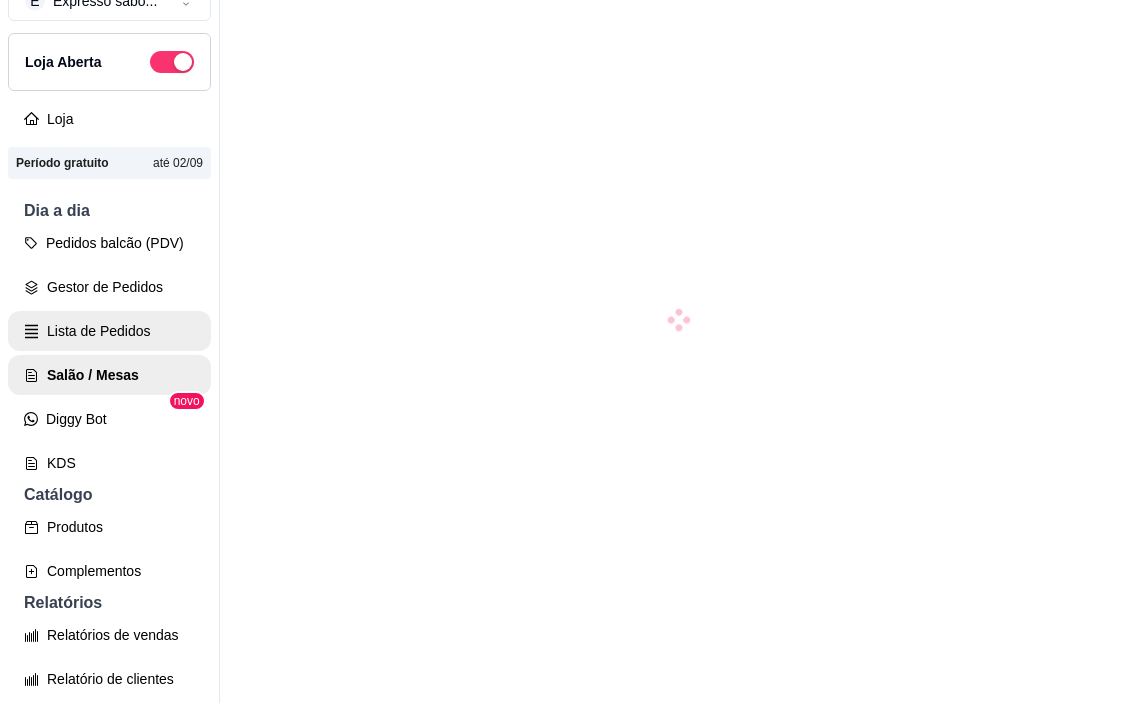 scroll, scrollTop: 0, scrollLeft: 0, axis: both 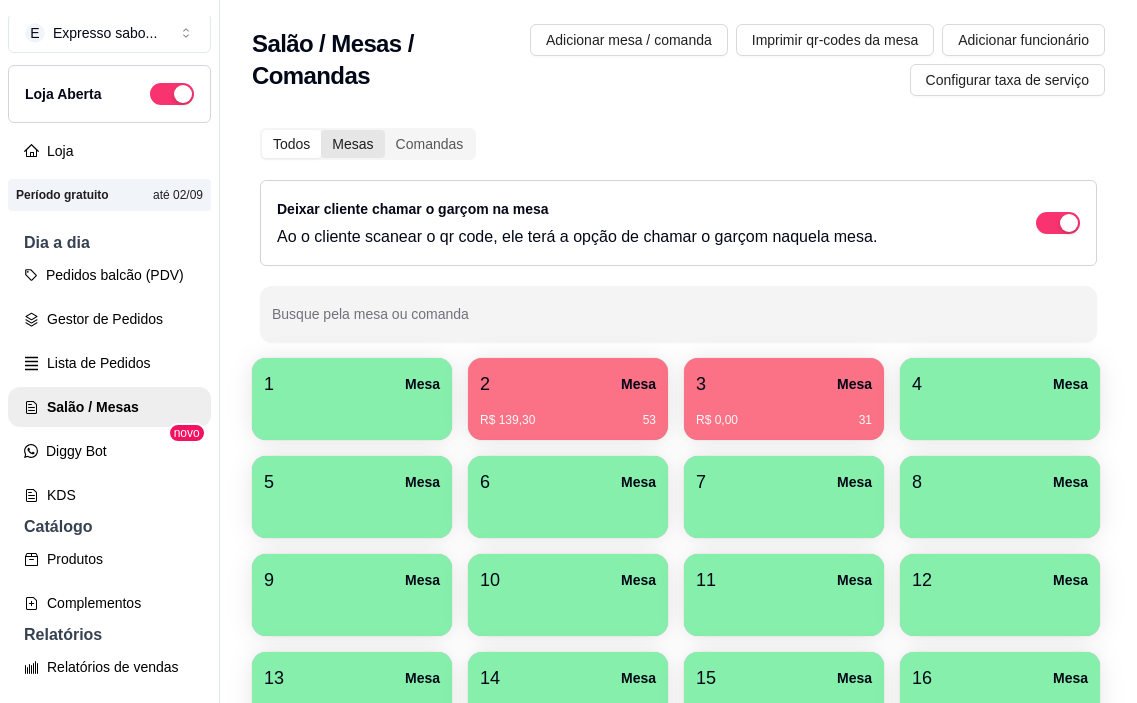 click on "Mesas" at bounding box center [352, 144] 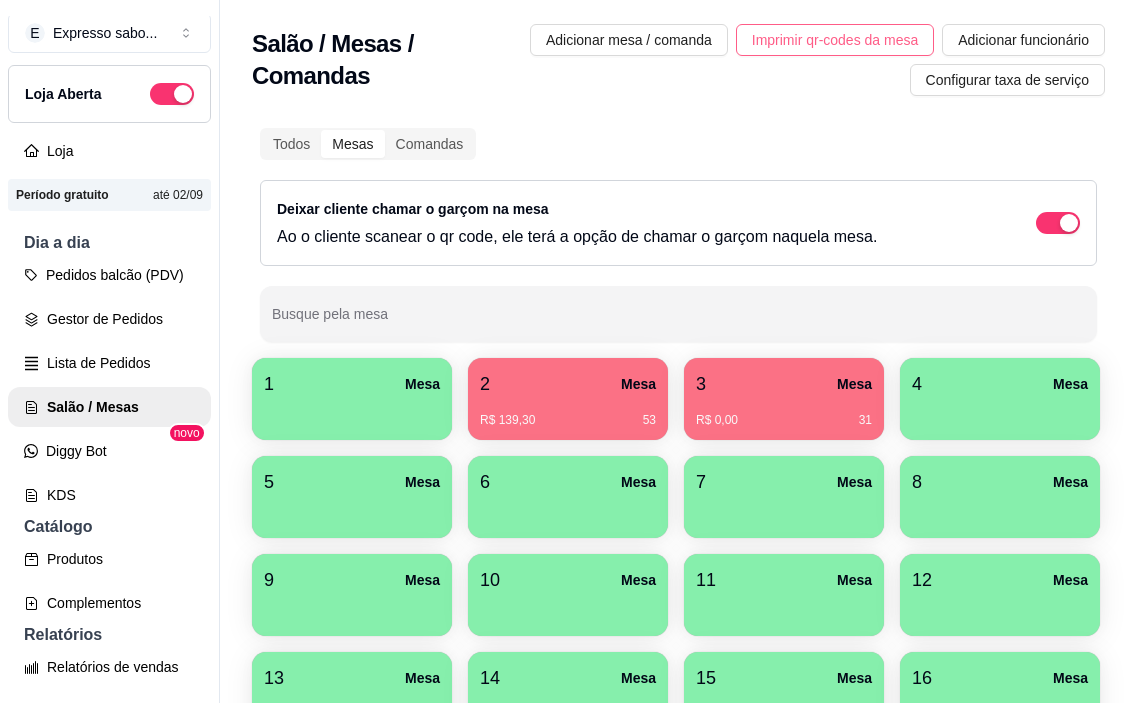 click on "Imprimir qr-codes da mesa" at bounding box center [835, 40] 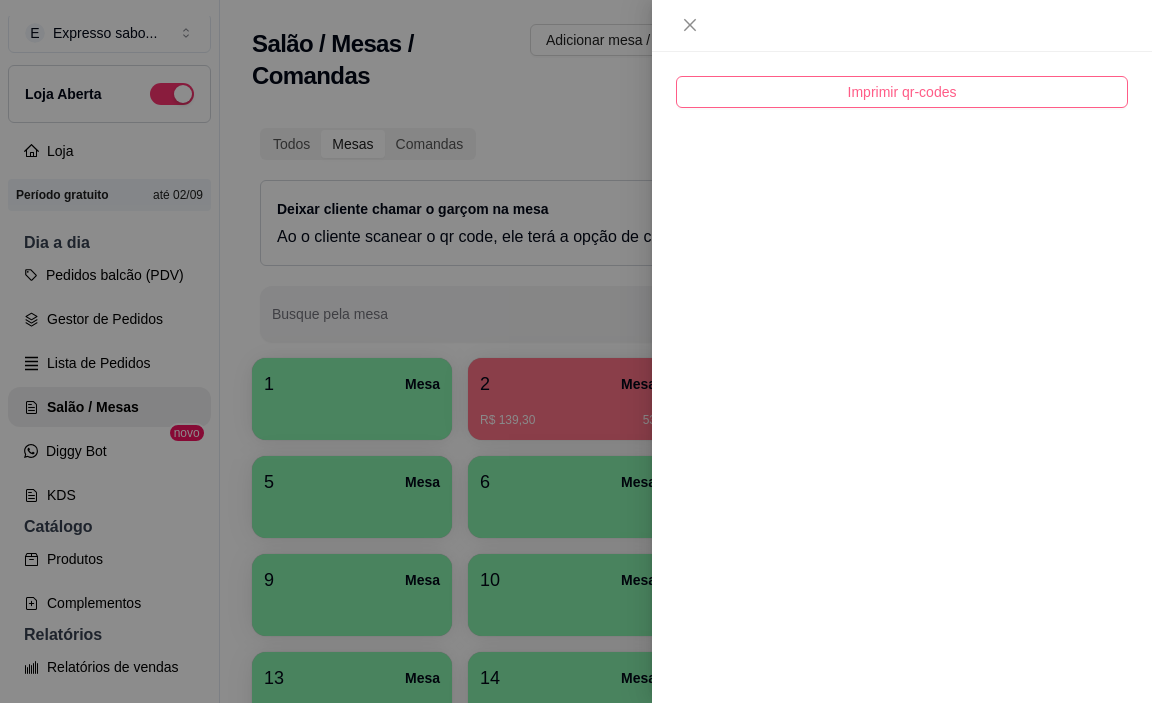 click on "Imprimir qr-codes" at bounding box center (902, 92) 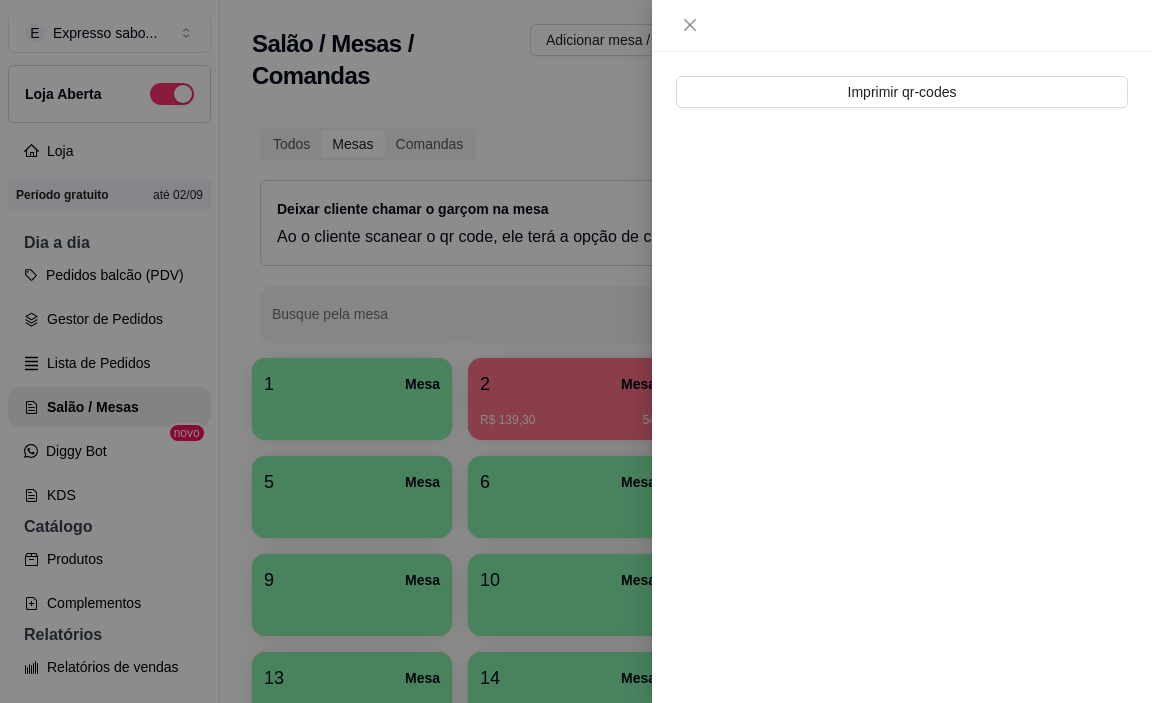 click at bounding box center (576, 351) 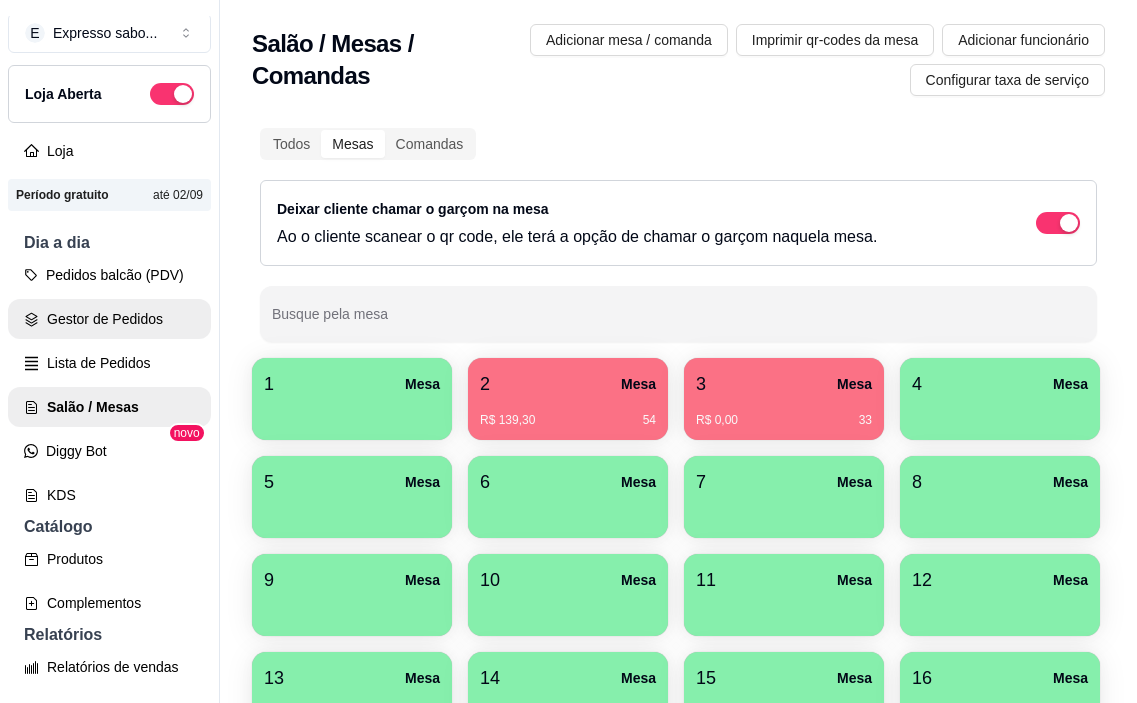 click on "Gestor de Pedidos" at bounding box center [109, 319] 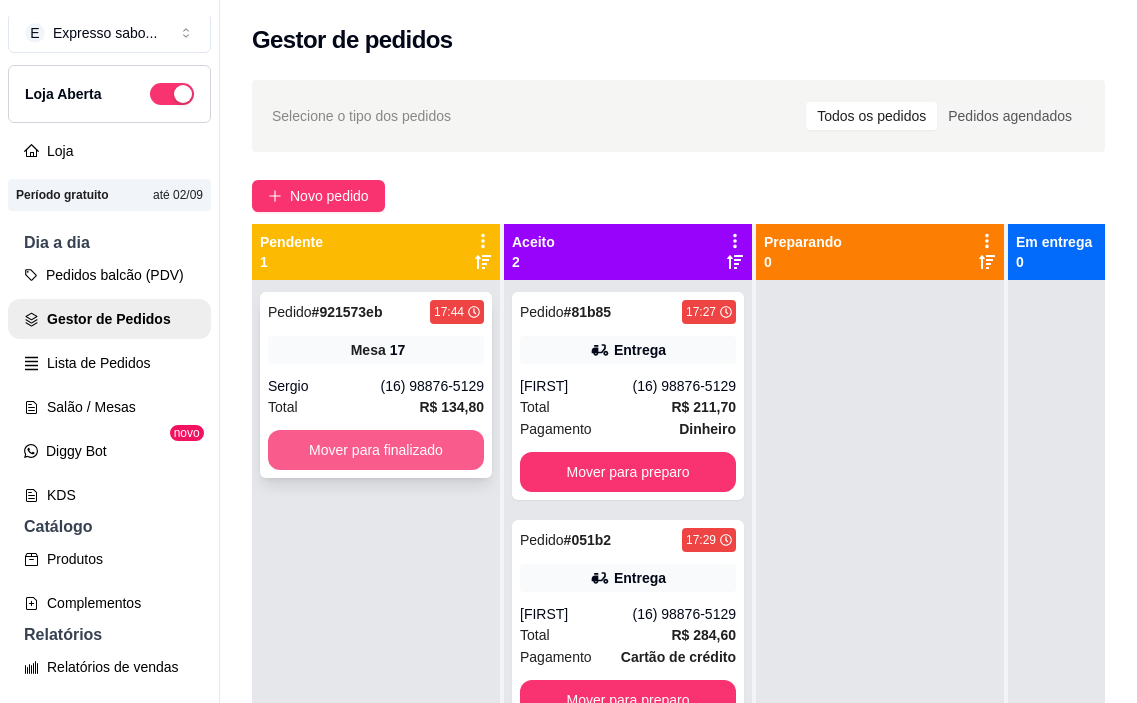 click on "Mover para finalizado" at bounding box center [376, 450] 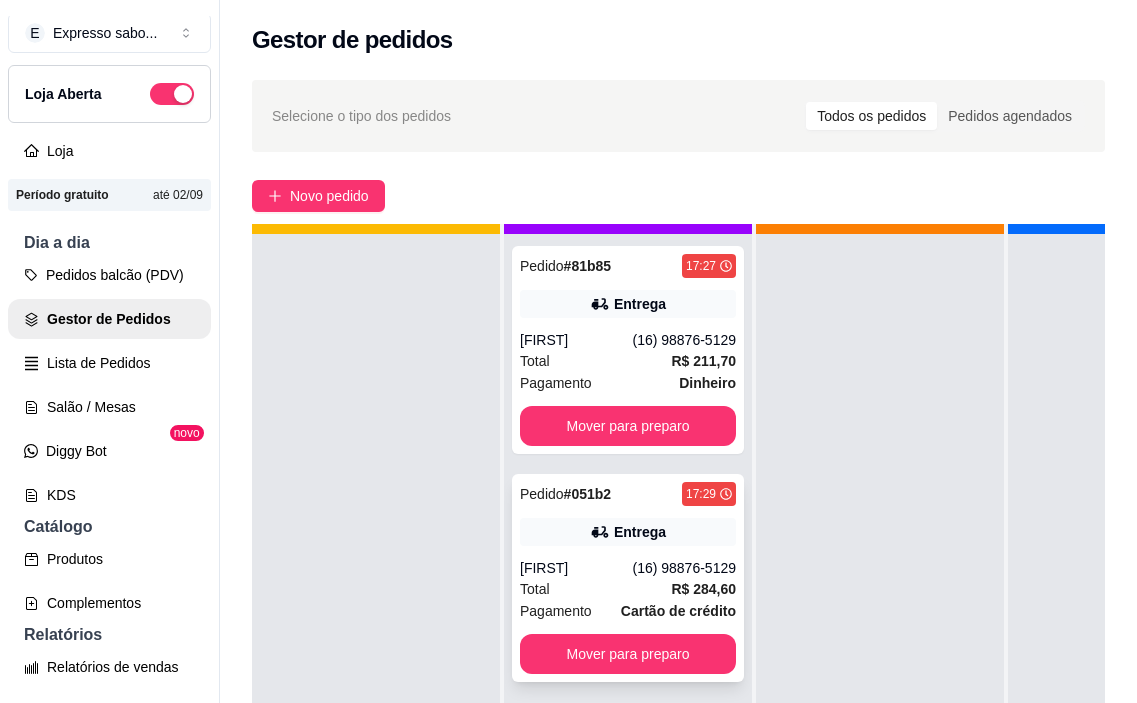 scroll, scrollTop: 71, scrollLeft: 0, axis: vertical 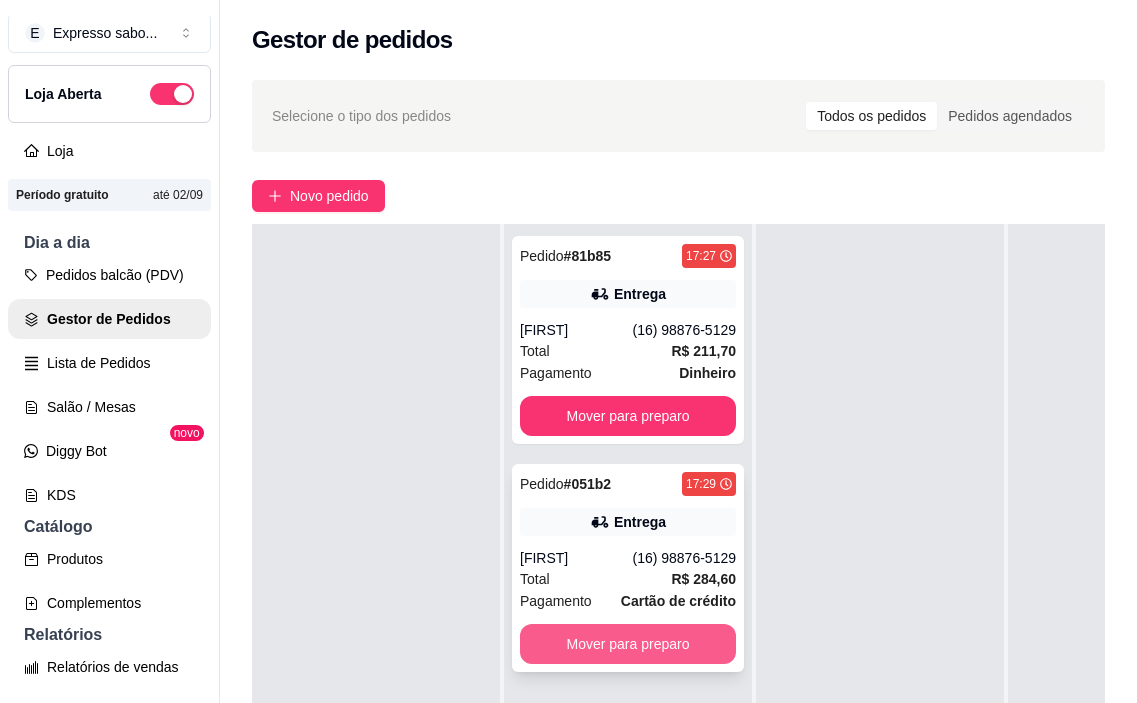 click on "Mover para preparo" at bounding box center [628, 644] 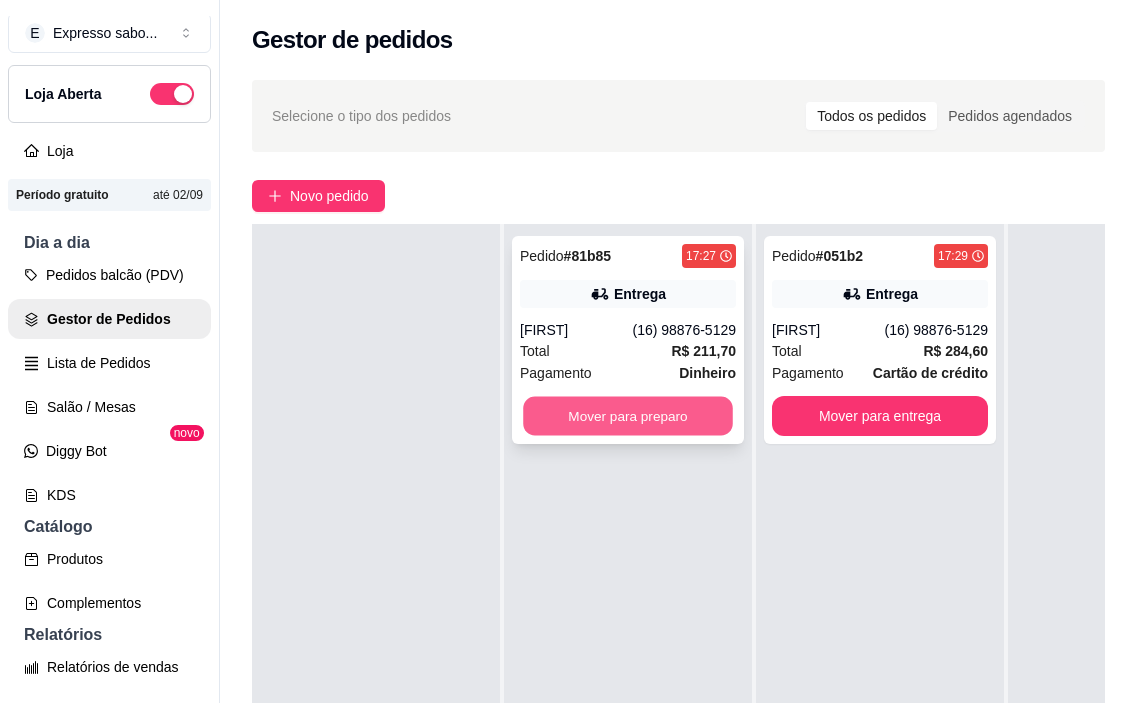 click on "Mover para preparo" at bounding box center (628, 416) 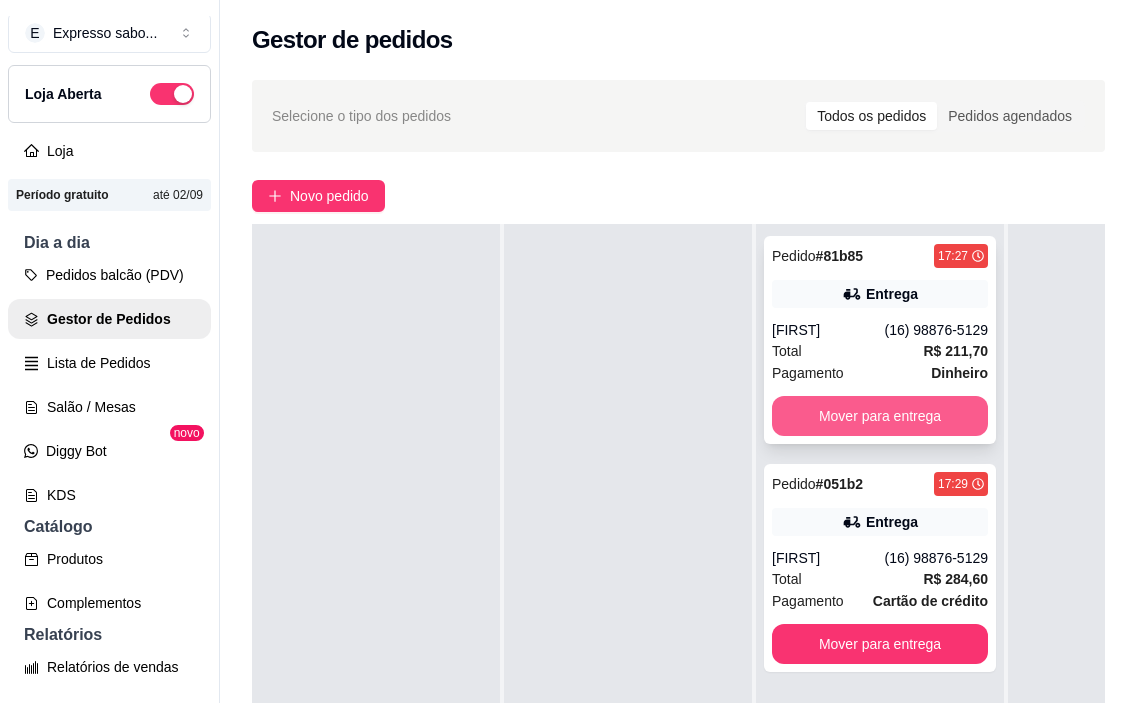 click on "Mover para entrega" at bounding box center (880, 416) 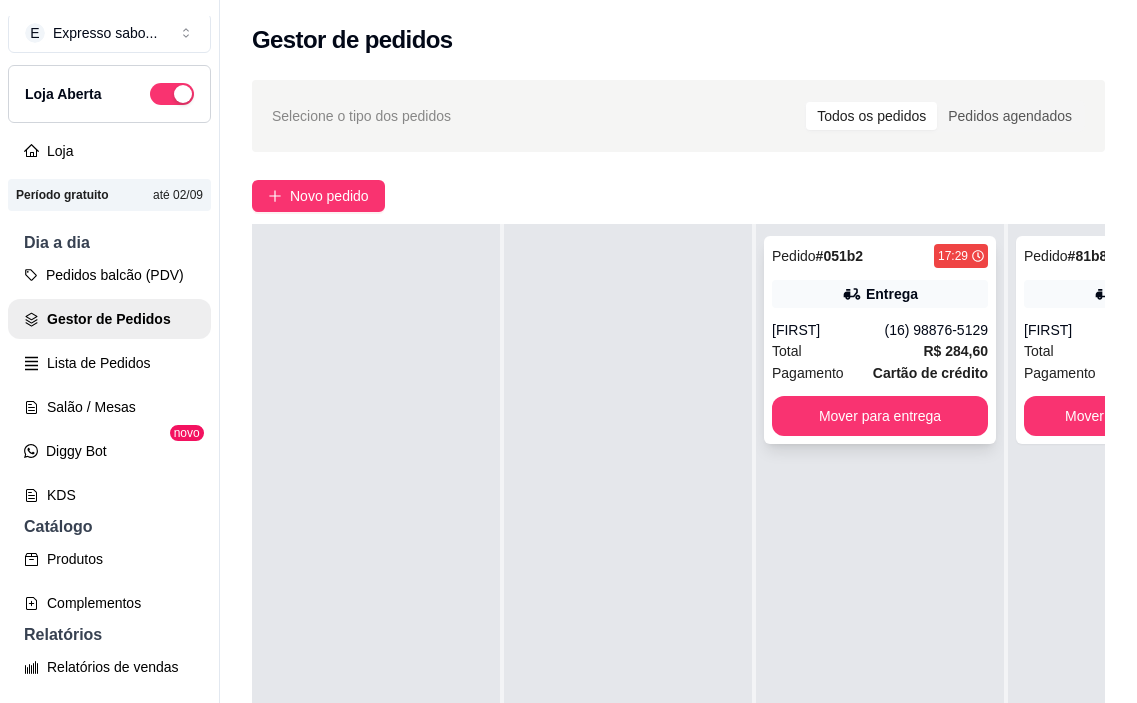 click on "Mover para entrega" at bounding box center (880, 416) 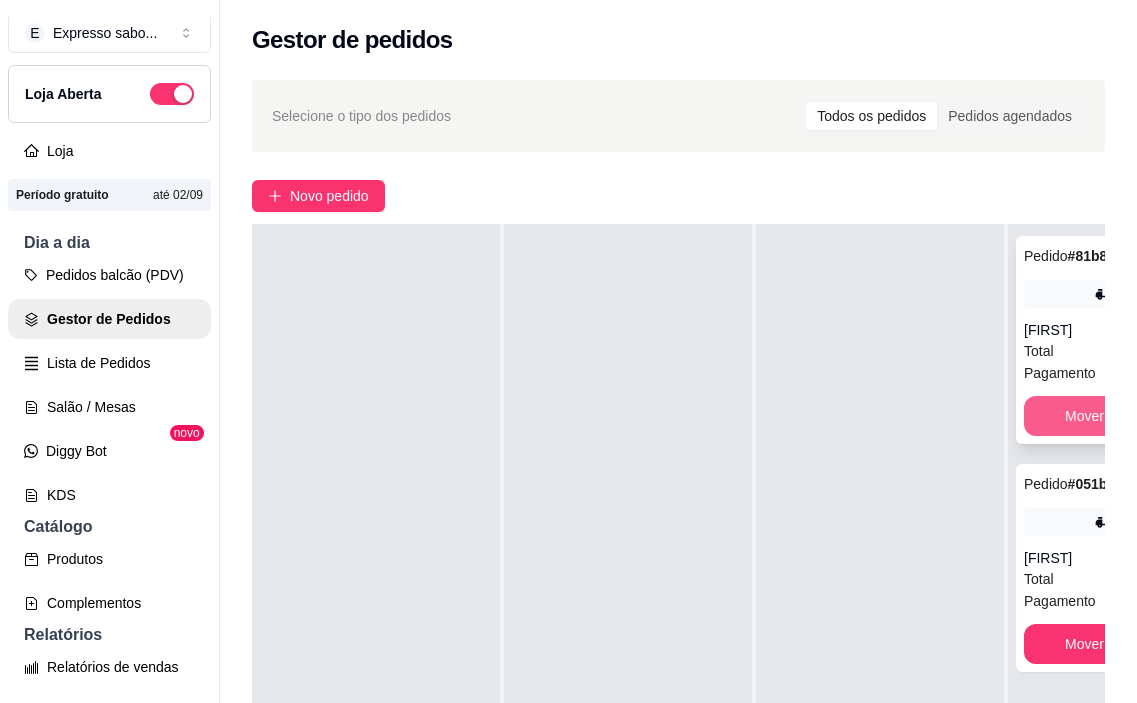 click on "Mover para finalizado" at bounding box center [1132, 416] 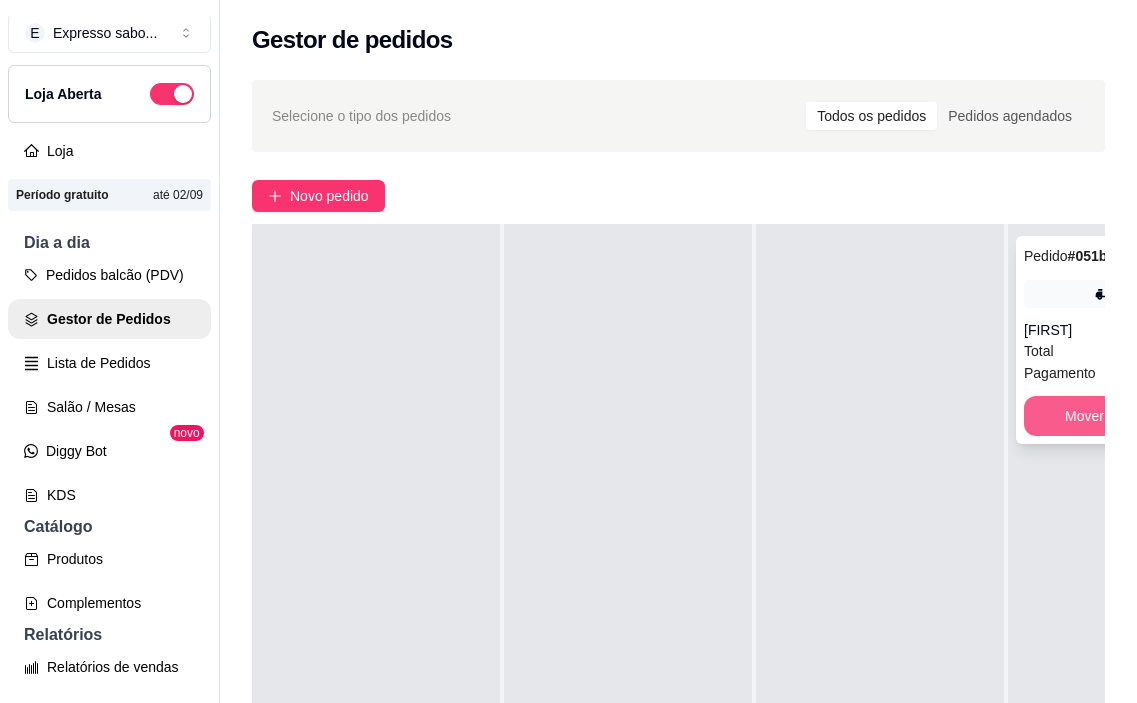 click on "Mover para finalizado" at bounding box center [1132, 416] 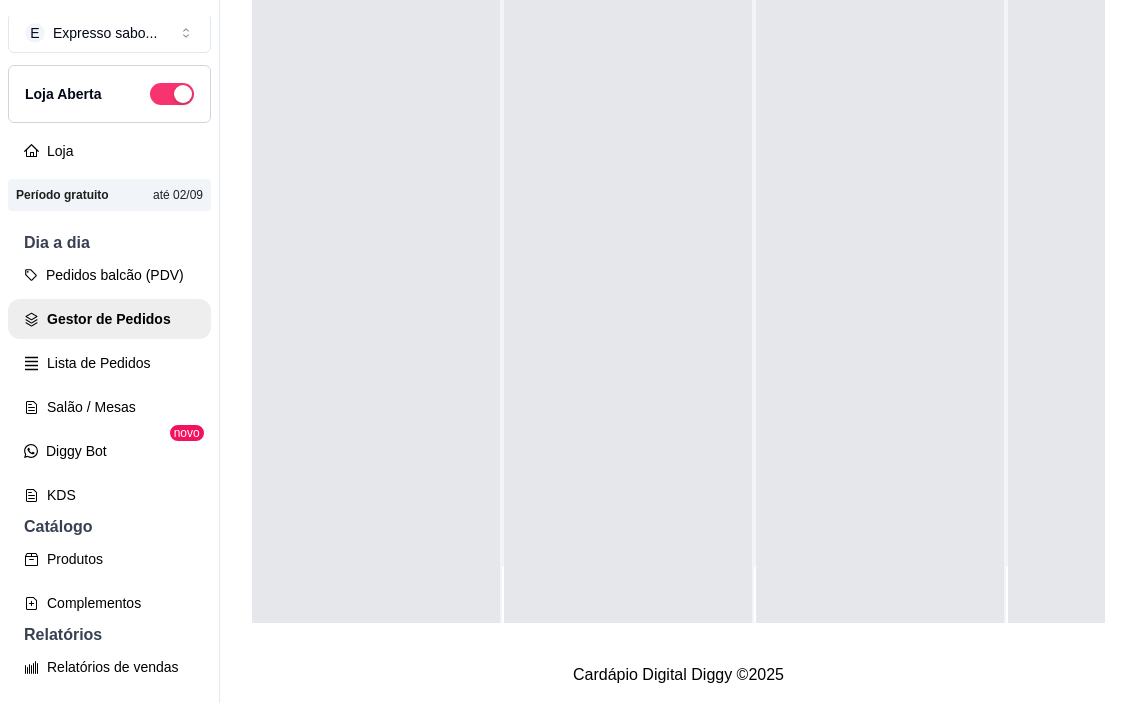 scroll, scrollTop: 319, scrollLeft: 0, axis: vertical 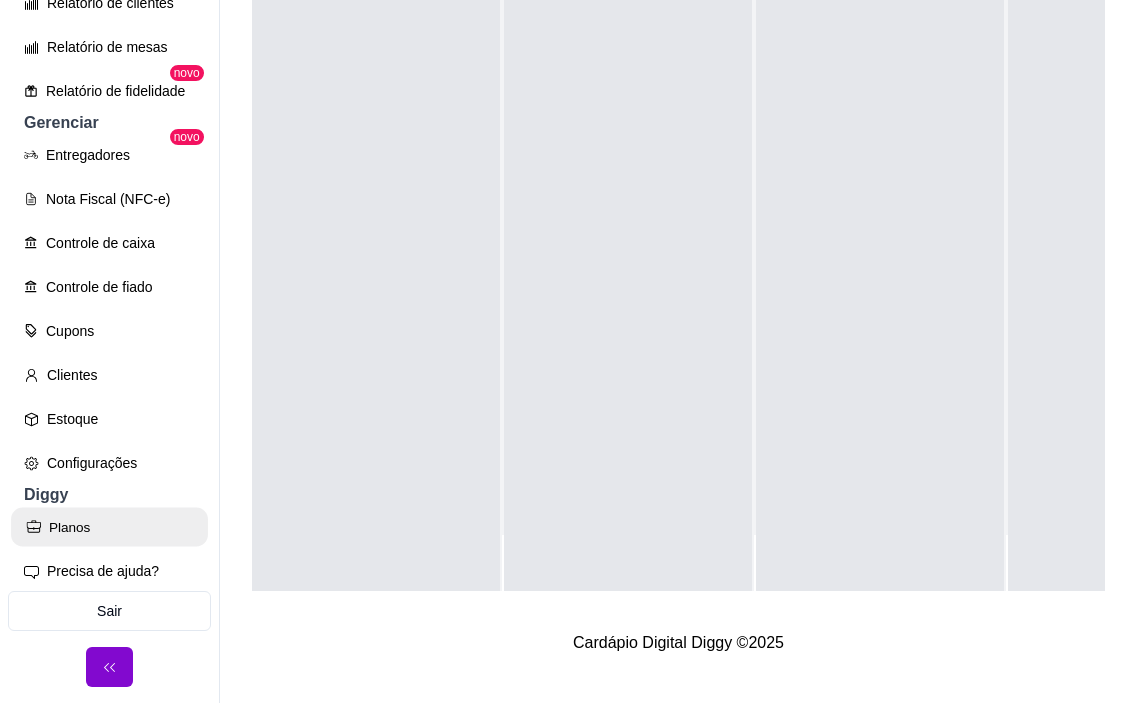 click on "Planos" at bounding box center [109, 527] 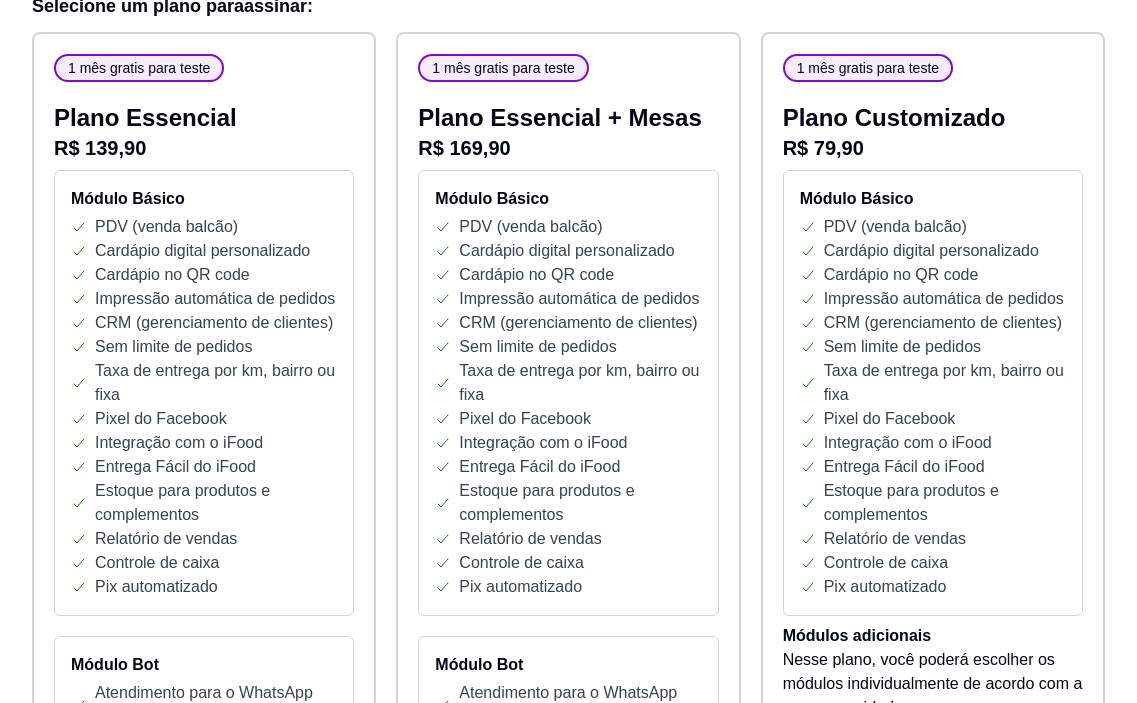 scroll, scrollTop: 200, scrollLeft: 0, axis: vertical 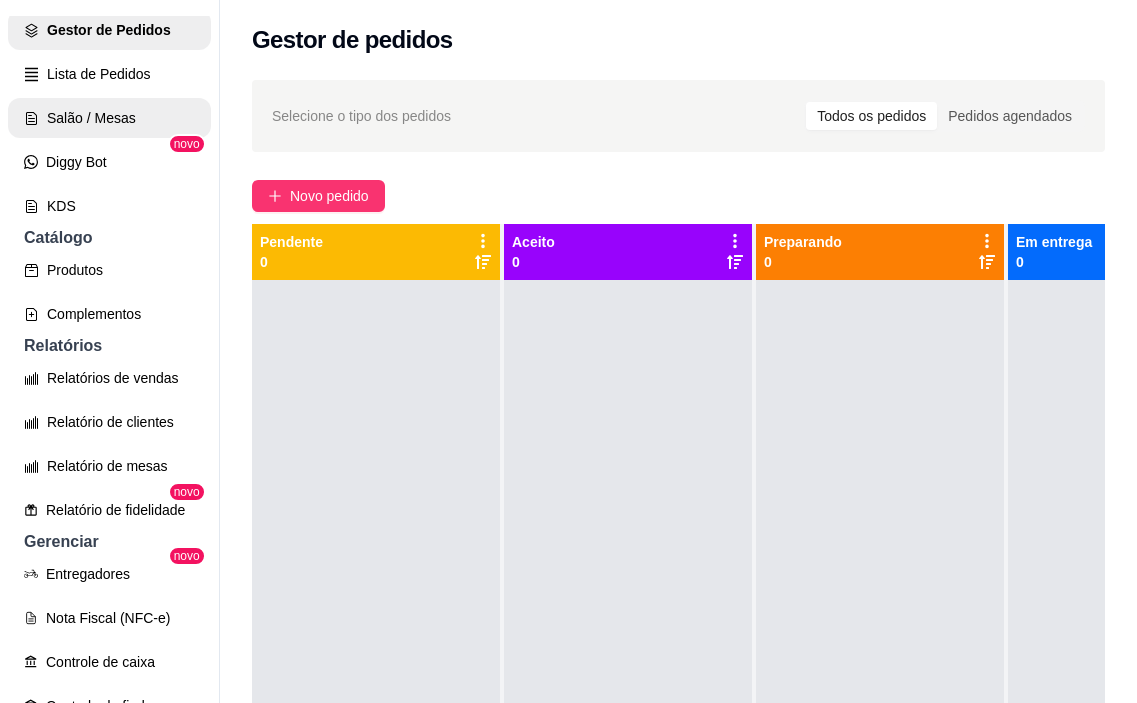 click on "Salão / Mesas" at bounding box center [109, 118] 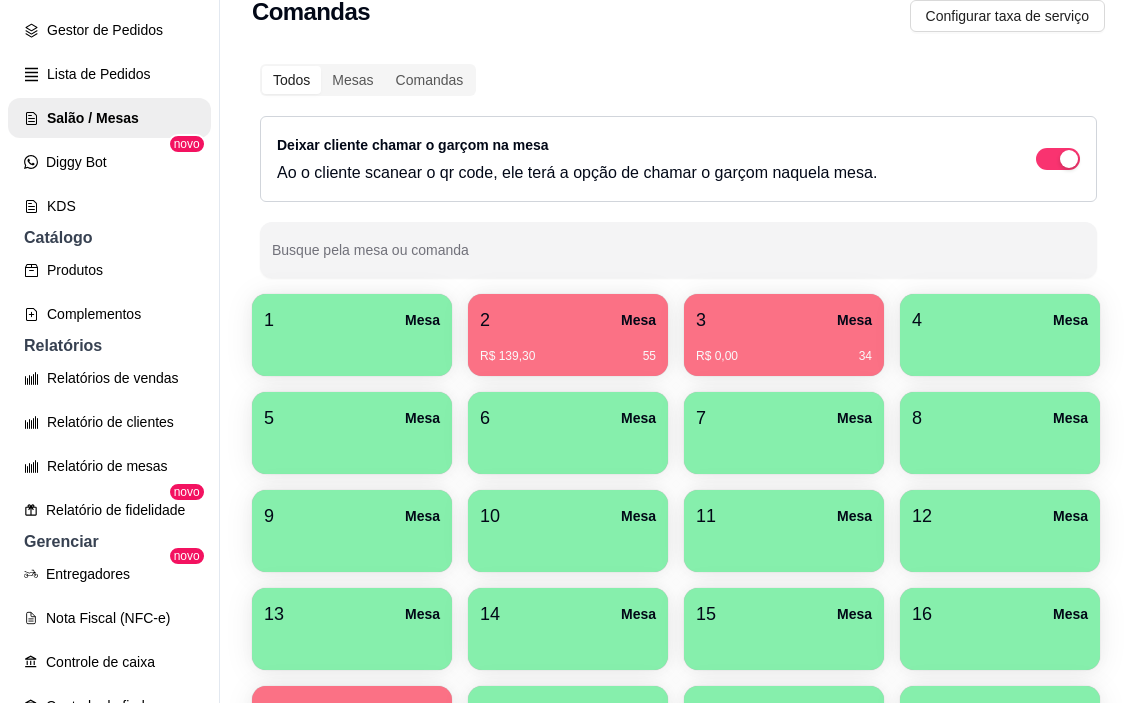 scroll, scrollTop: 100, scrollLeft: 0, axis: vertical 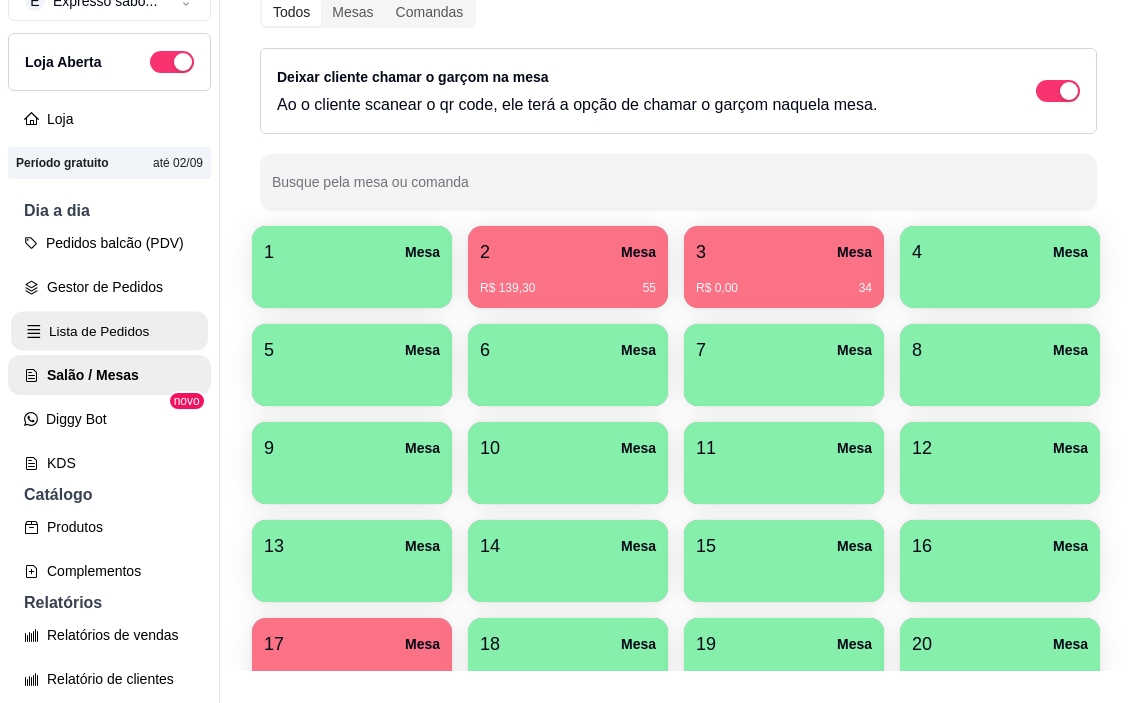 click on "Lista de Pedidos" at bounding box center [109, 331] 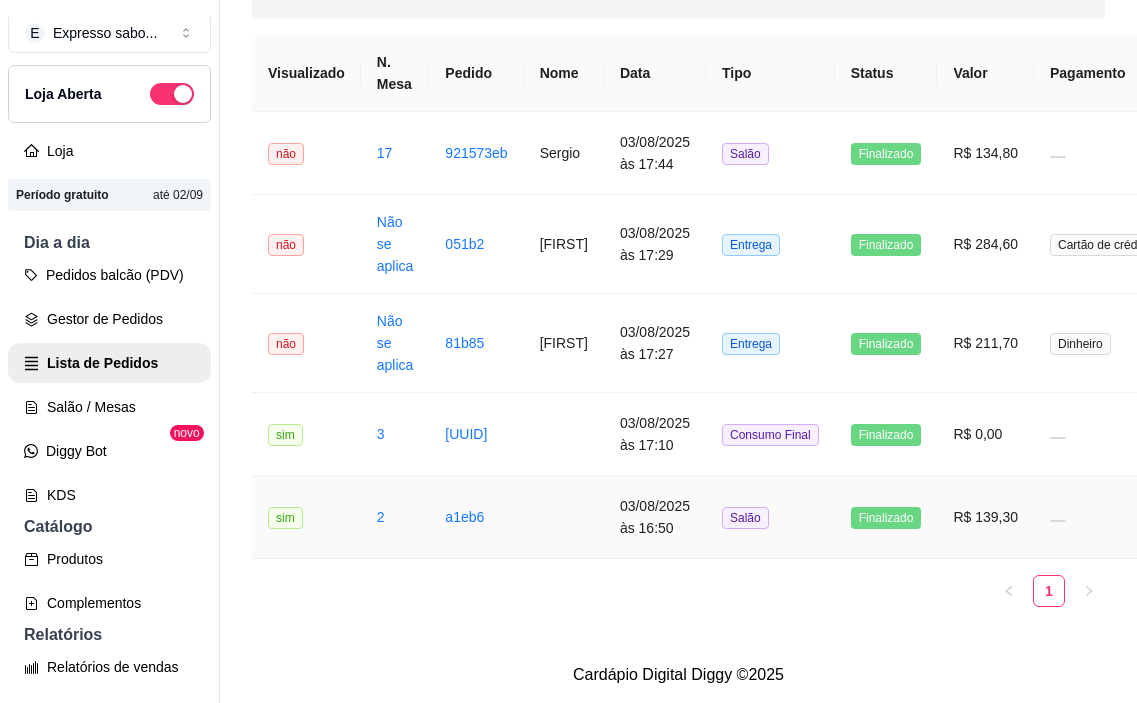 scroll, scrollTop: 98, scrollLeft: 0, axis: vertical 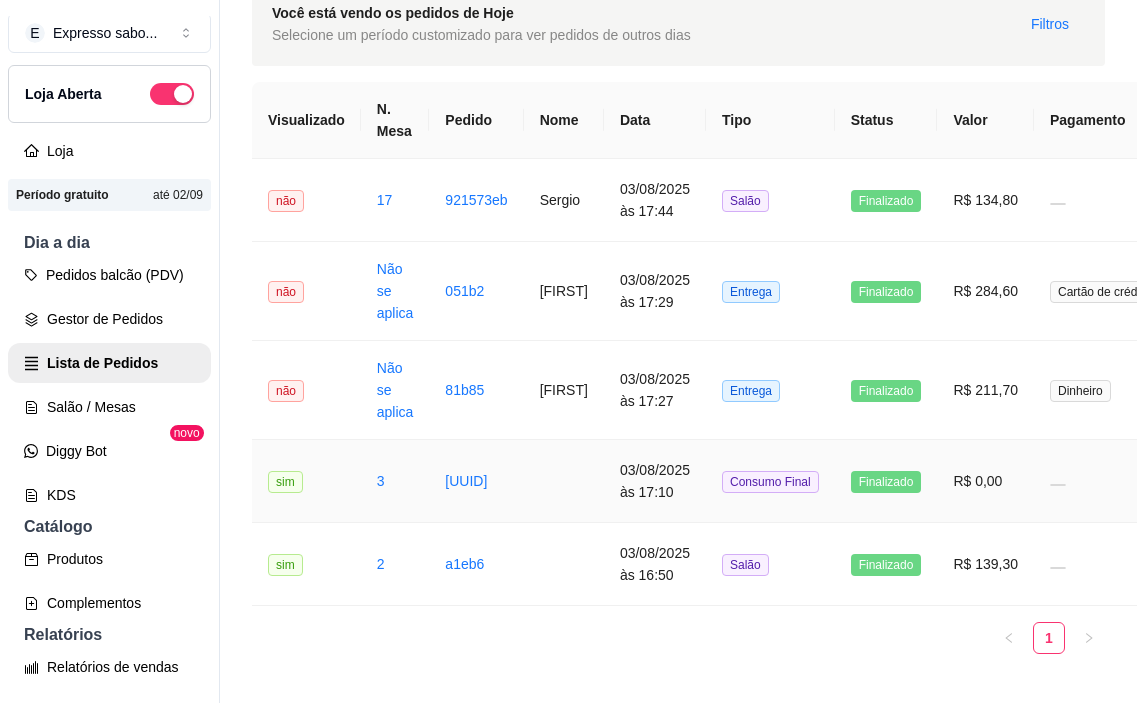click on "[UUID]" at bounding box center (476, 481) 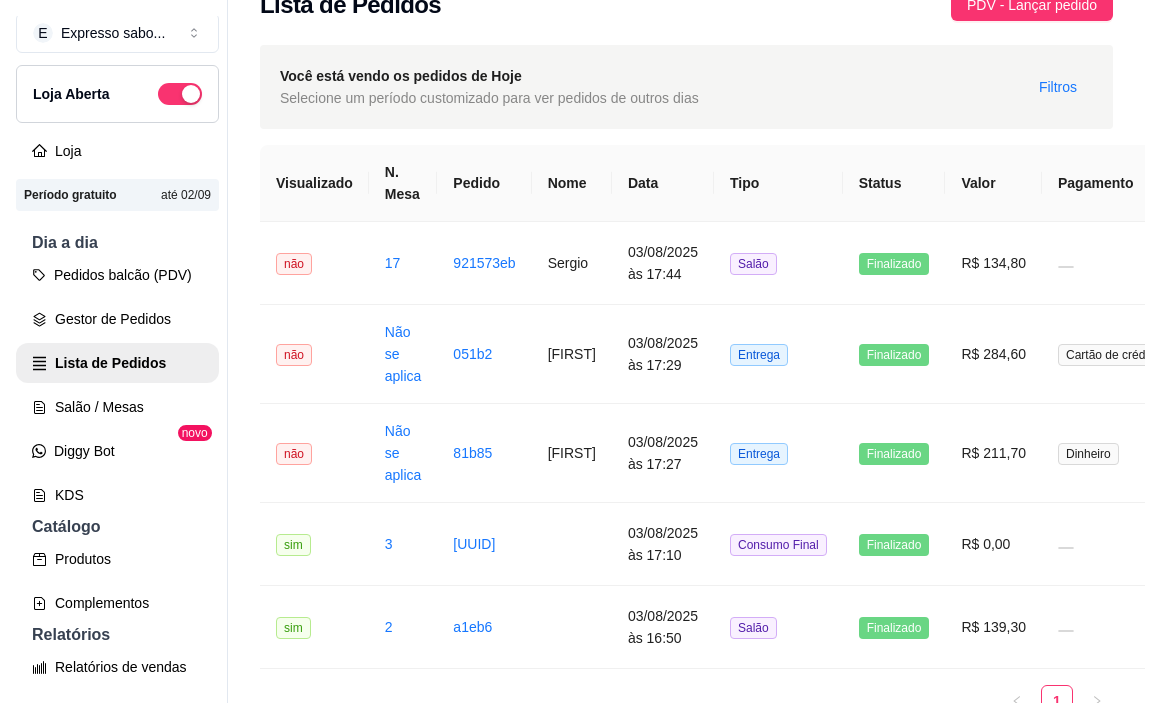 scroll, scrollTop: 0, scrollLeft: 0, axis: both 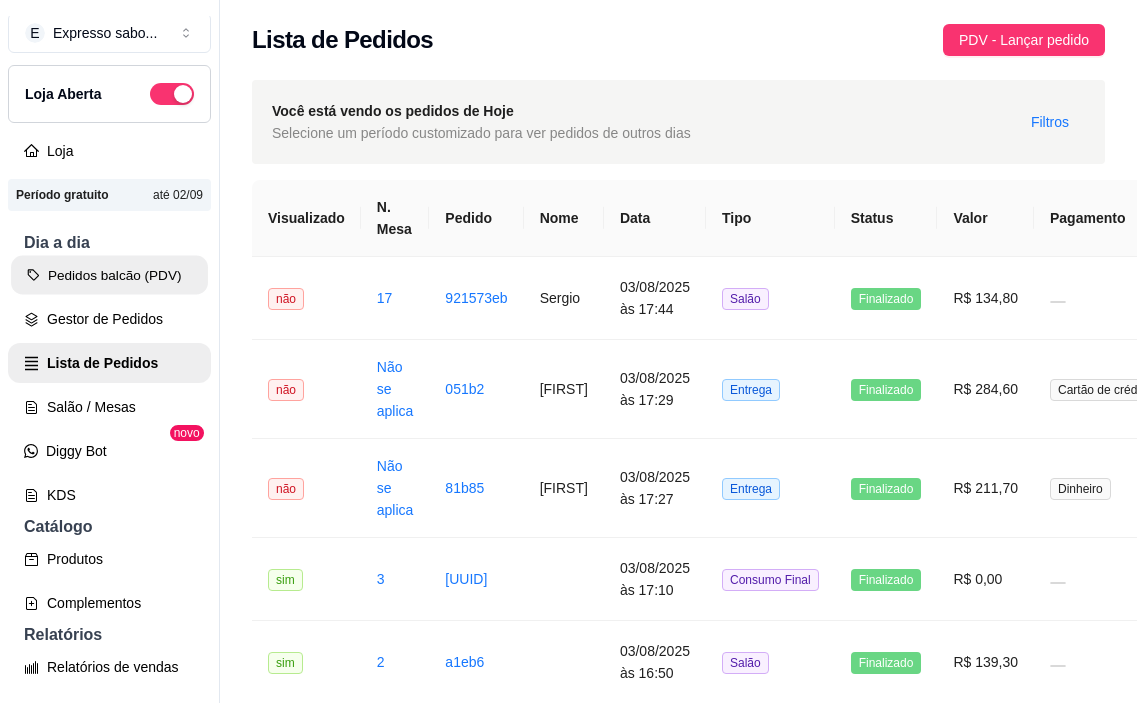 click on "Pedidos balcão (PDV)" at bounding box center (109, 275) 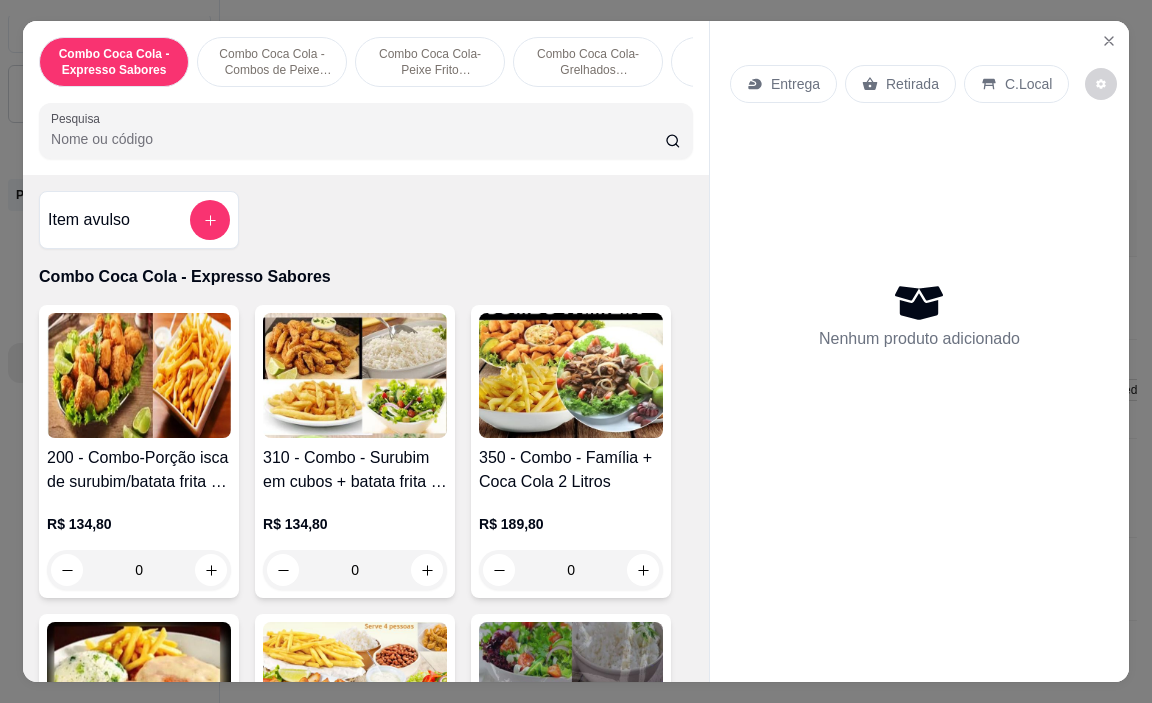 click on "Entrega" at bounding box center [795, 84] 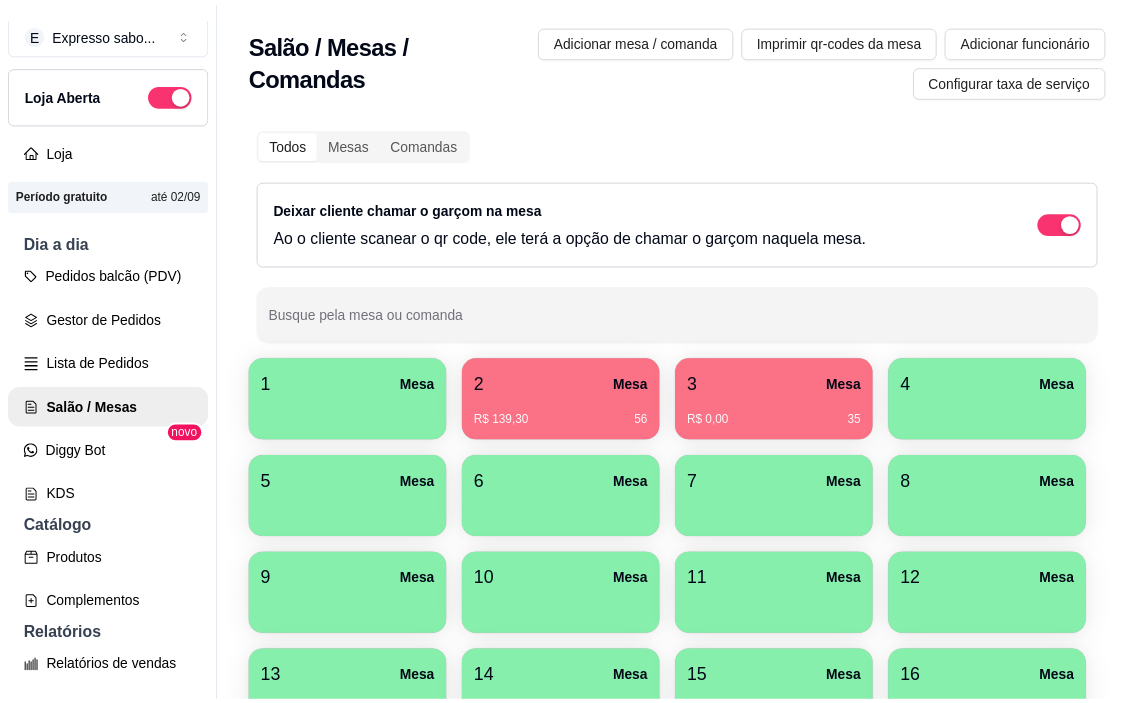 scroll, scrollTop: 32, scrollLeft: 0, axis: vertical 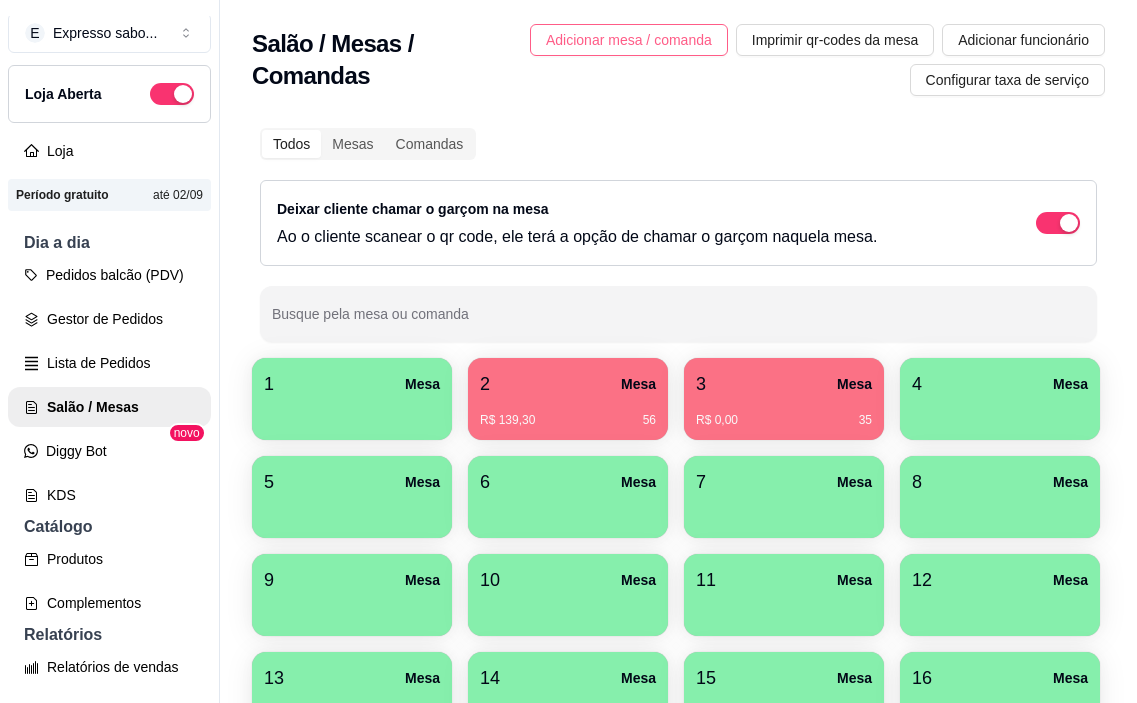 click on "Adicionar mesa / comanda" at bounding box center [629, 40] 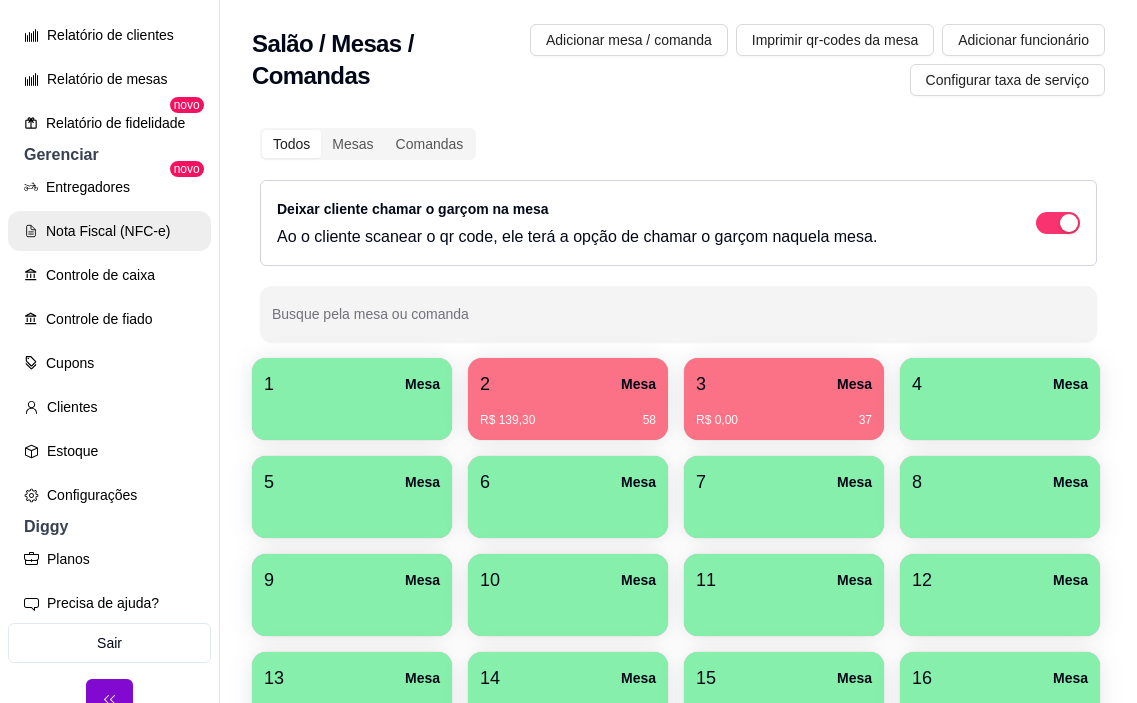 scroll, scrollTop: 711, scrollLeft: 0, axis: vertical 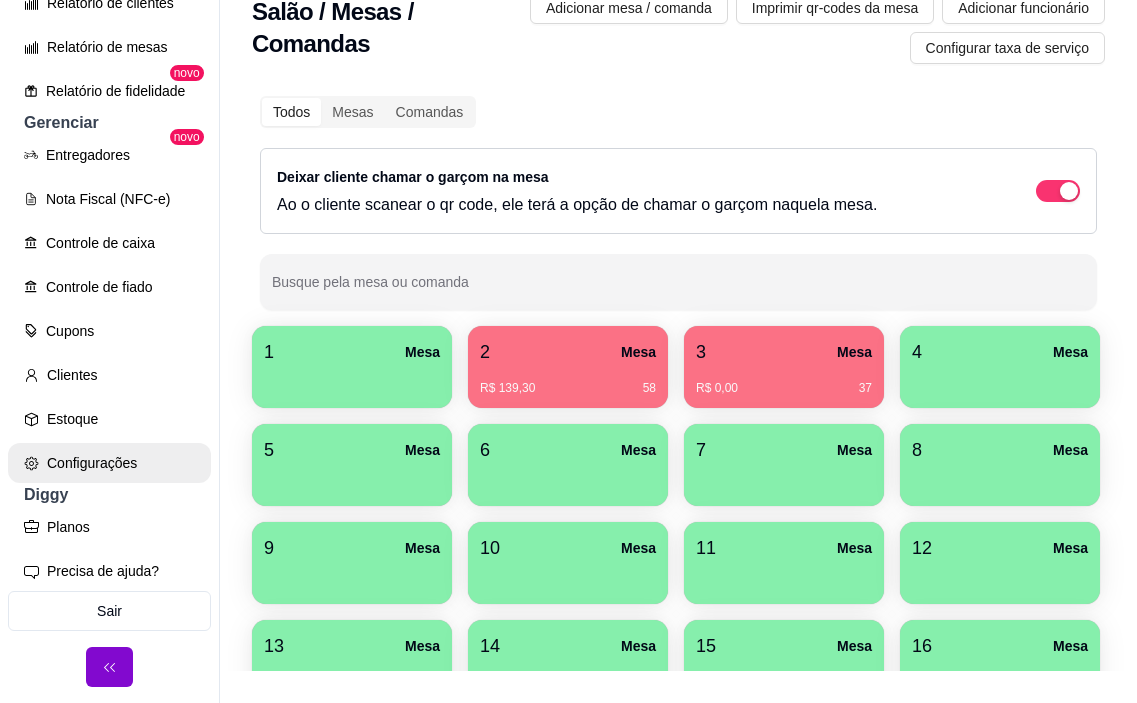click on "Configurações" at bounding box center (109, 463) 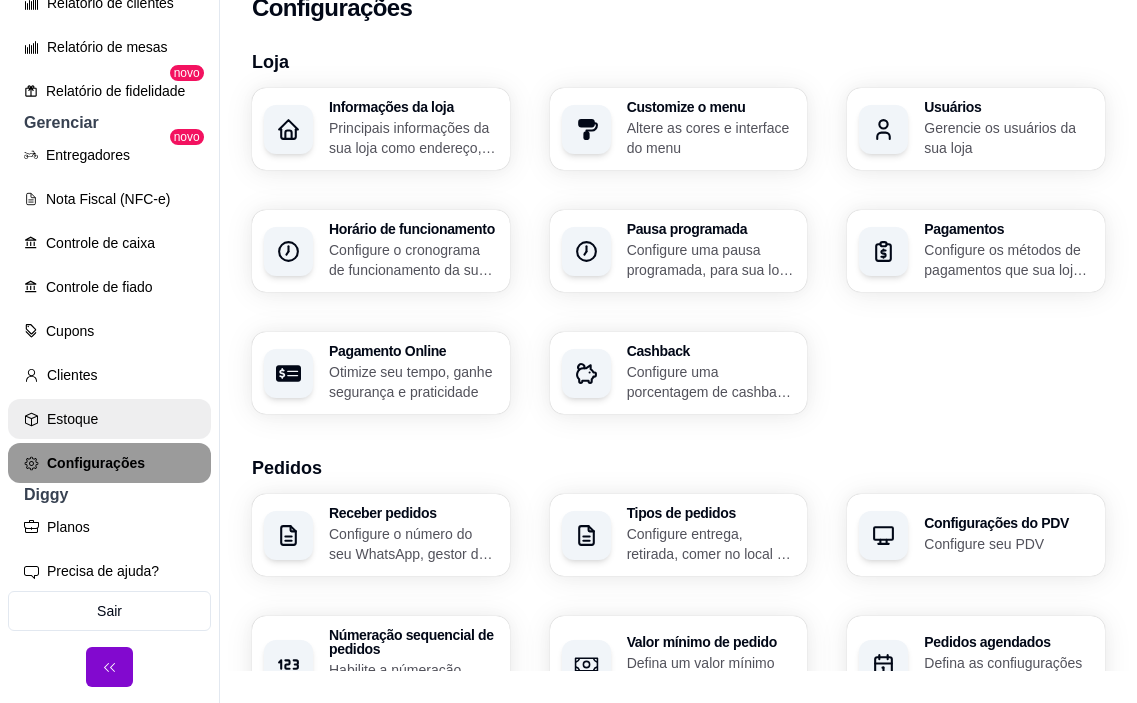 scroll, scrollTop: 0, scrollLeft: 0, axis: both 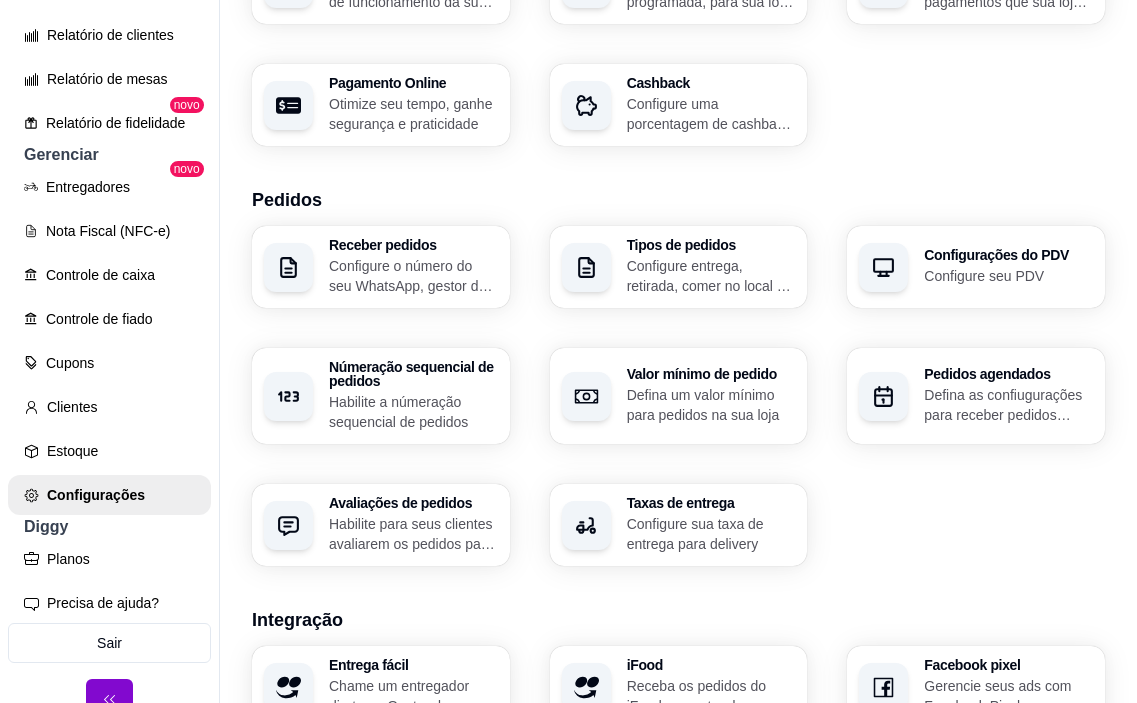 click on "Configure sua taxa de entrega para delivery" at bounding box center [711, 534] 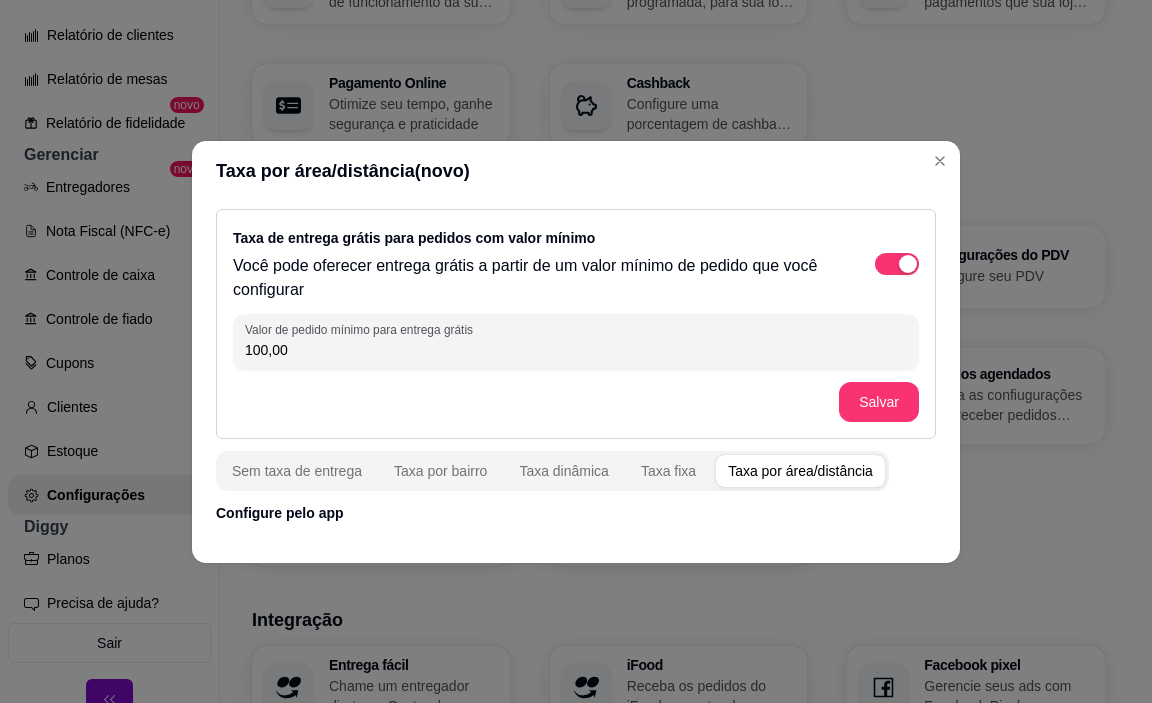 click on "Taxa por área/distância" at bounding box center (800, 471) 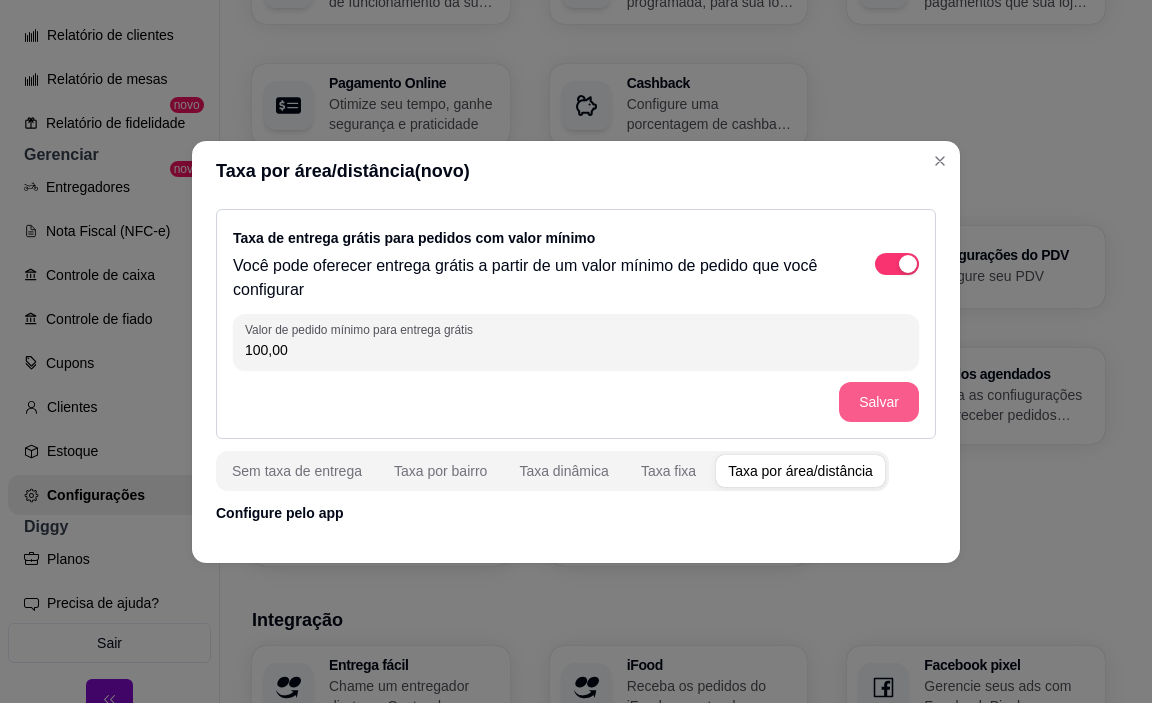 click on "Salvar" at bounding box center (879, 402) 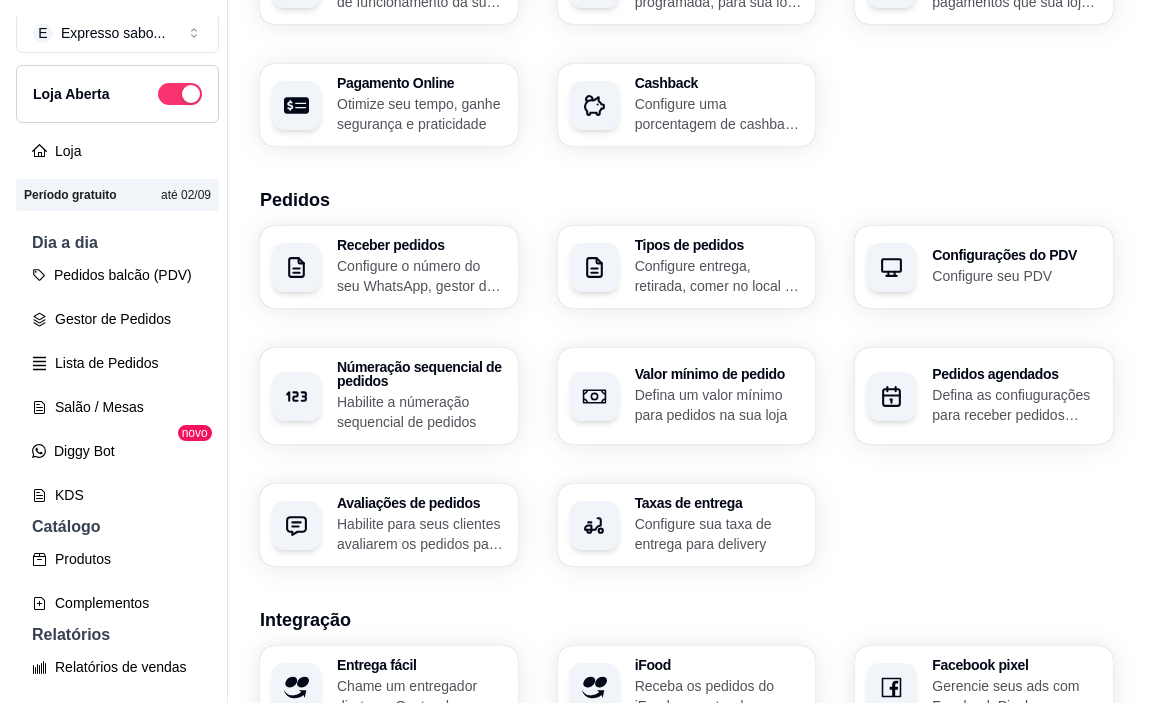 scroll, scrollTop: 0, scrollLeft: 0, axis: both 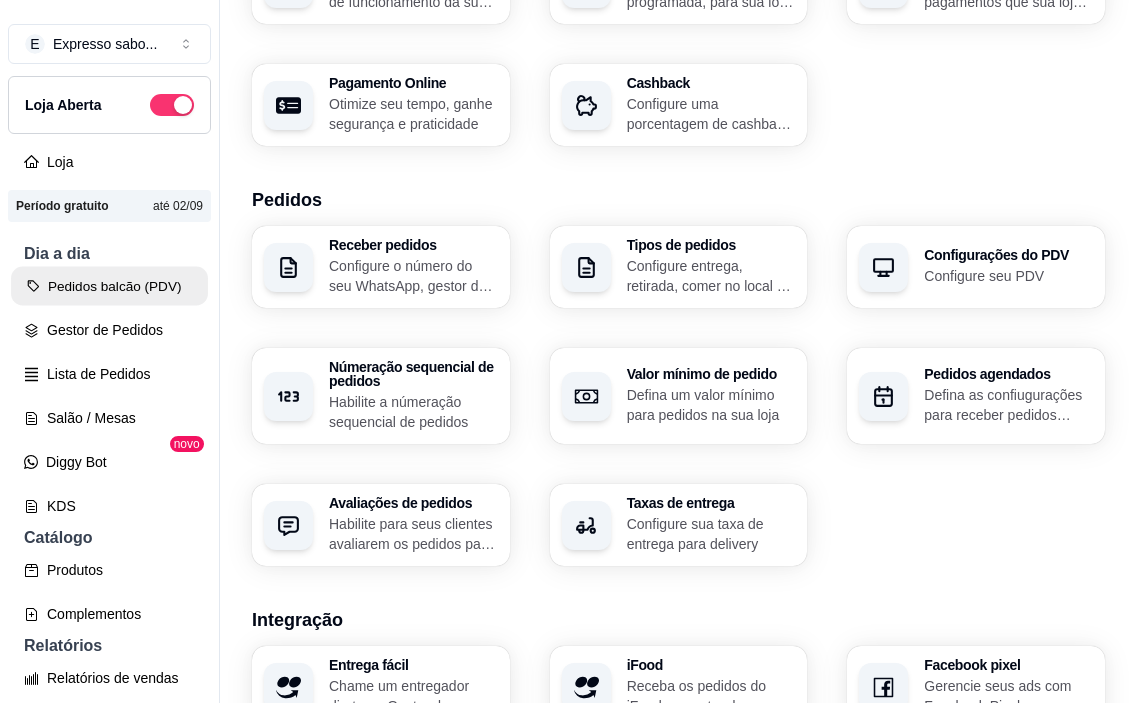 click on "Pedidos balcão (PDV)" at bounding box center [109, 286] 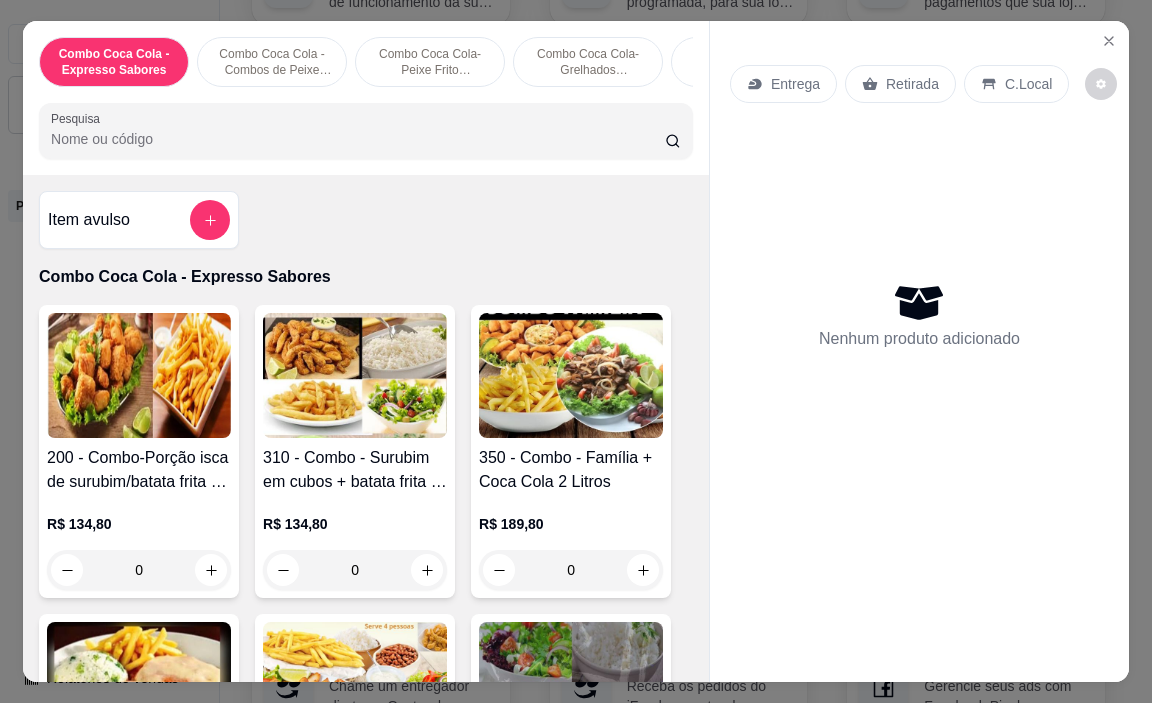 click on "Entrega" at bounding box center [795, 84] 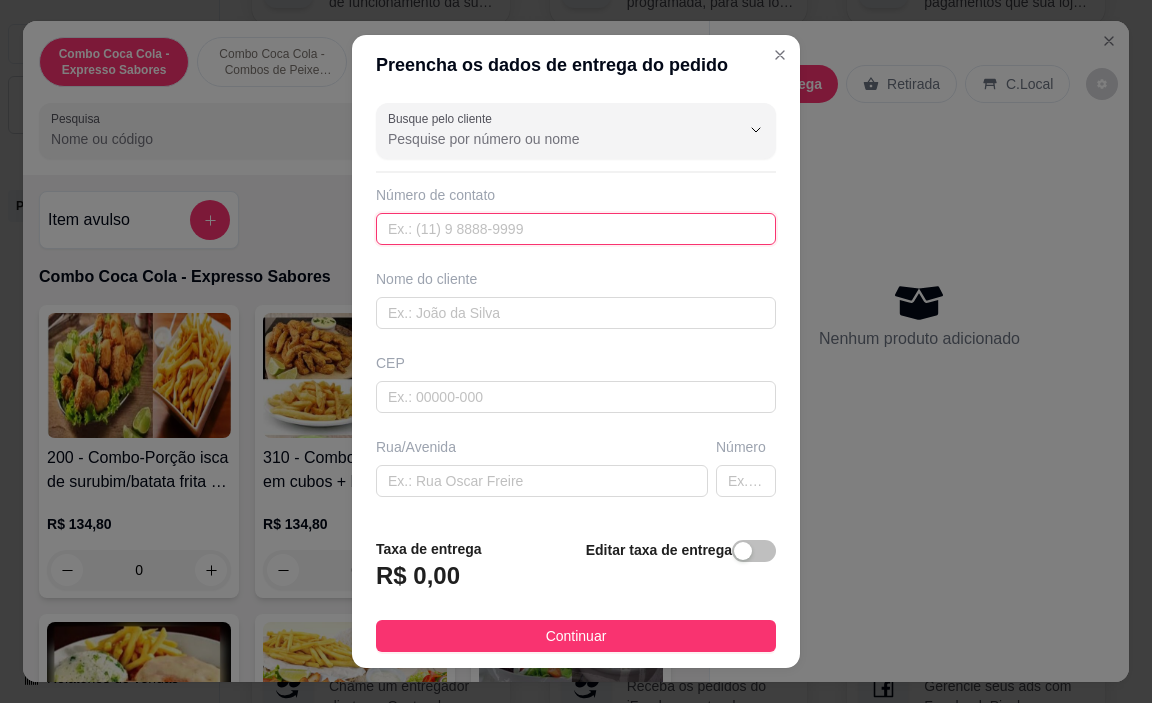 click at bounding box center [576, 229] 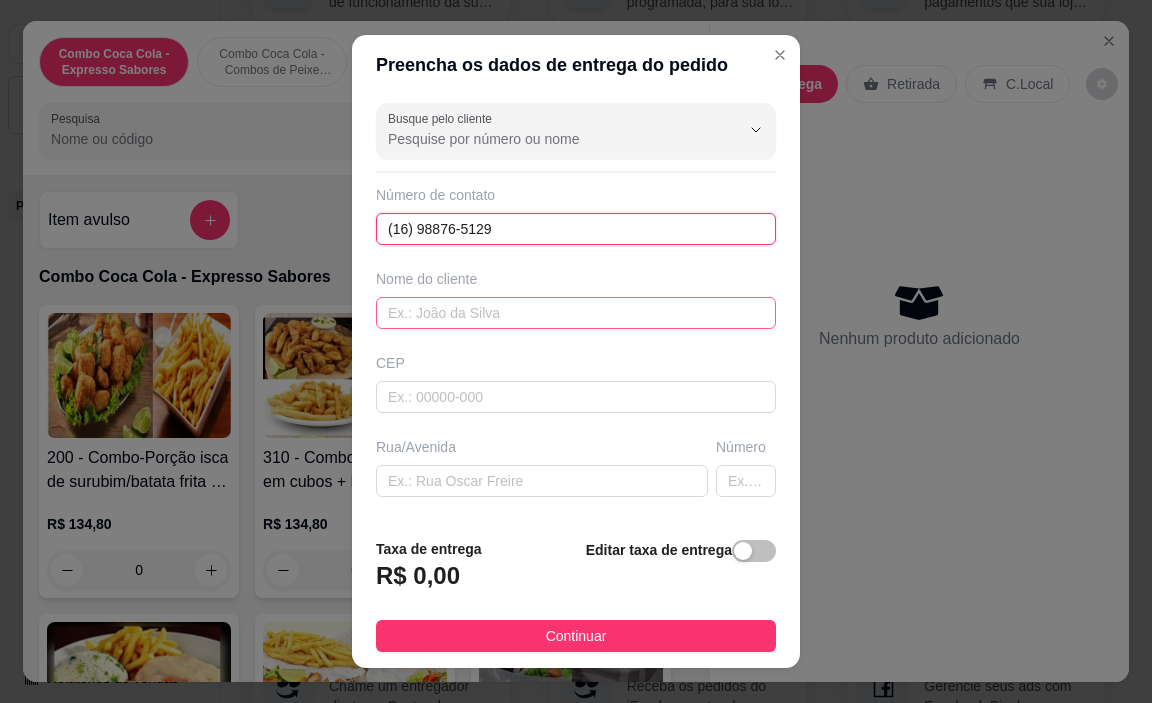 type on "(16) 98876-5129" 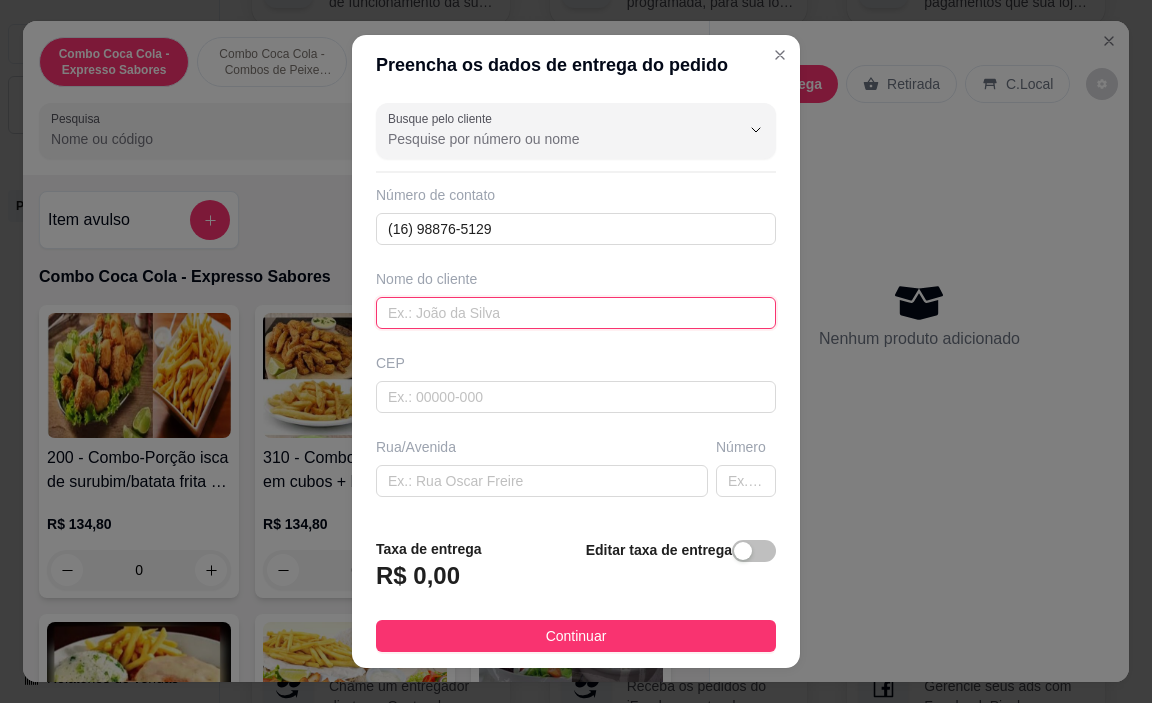 click at bounding box center [576, 313] 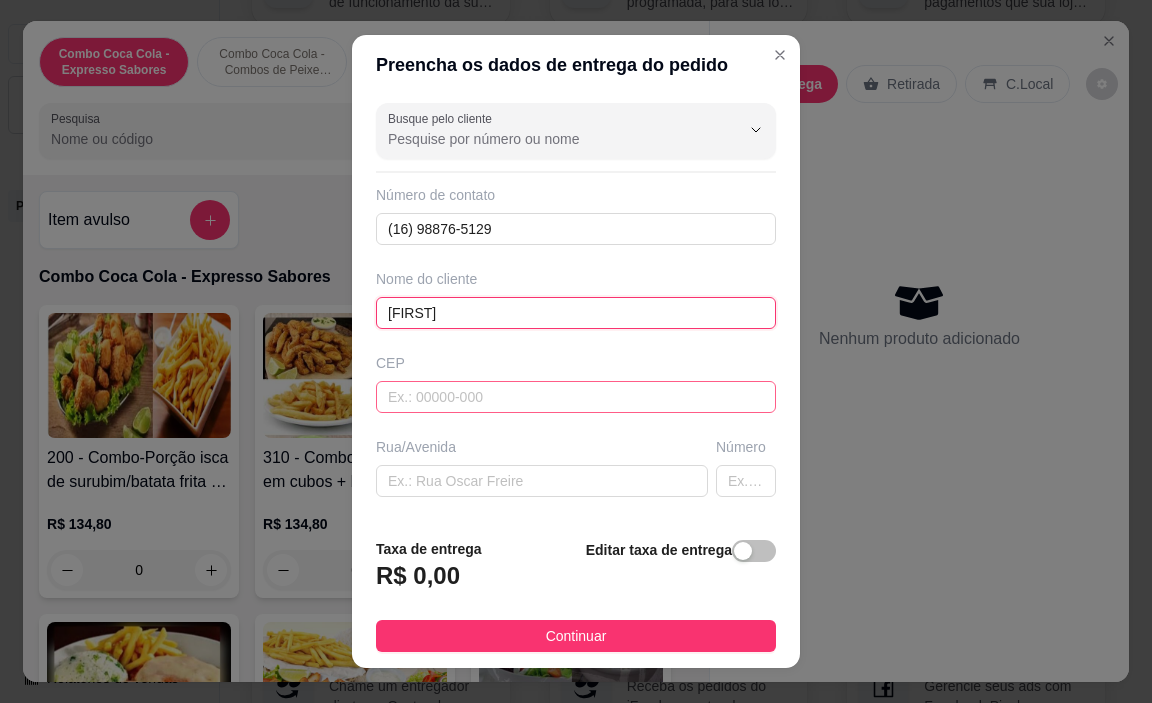 type on "[FIRST]" 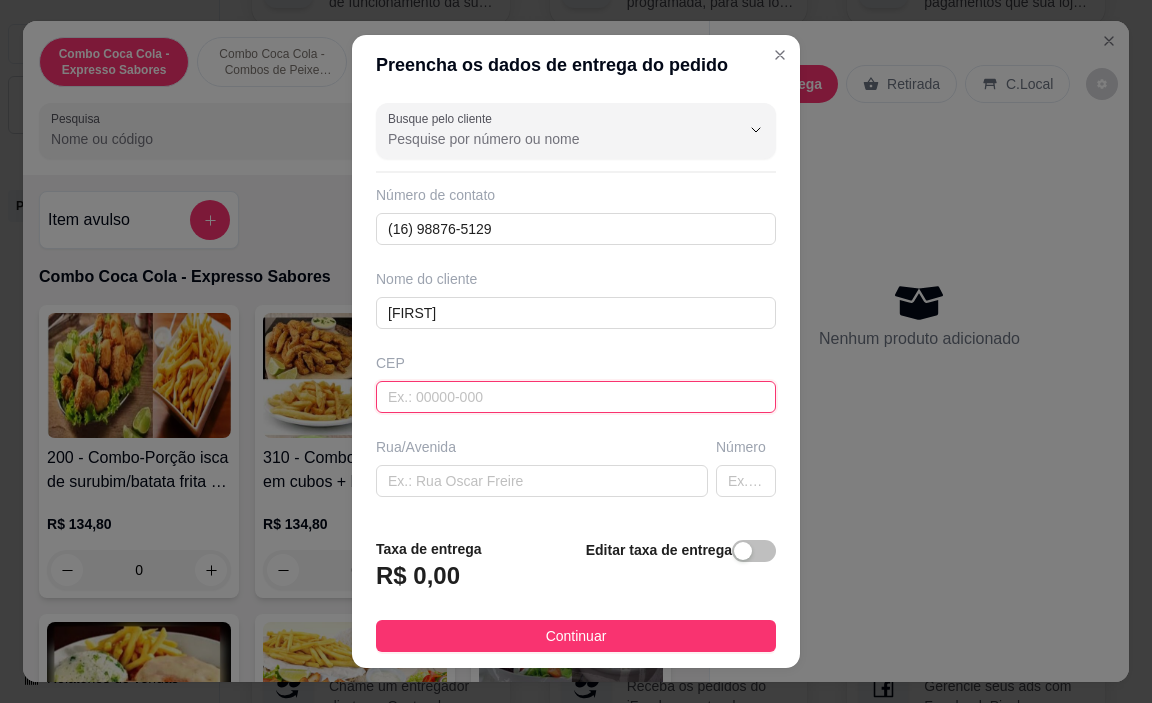 click at bounding box center (576, 397) 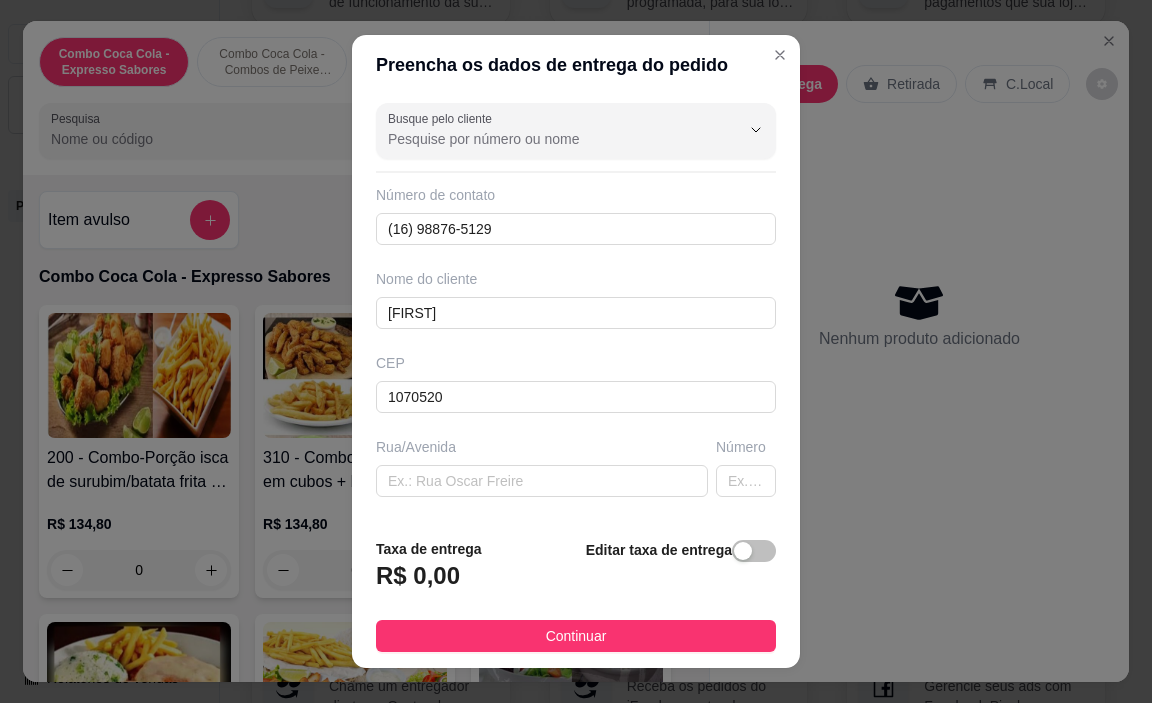 click on "Rua/Avenida" at bounding box center [542, 447] 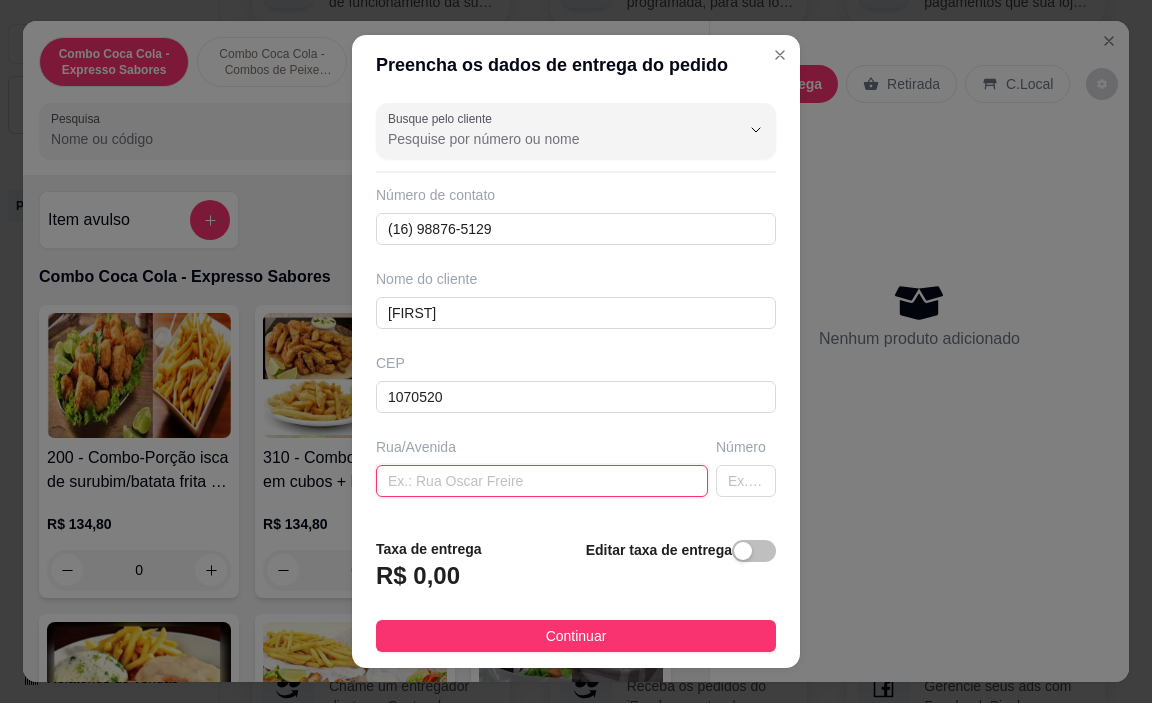 click at bounding box center (542, 481) 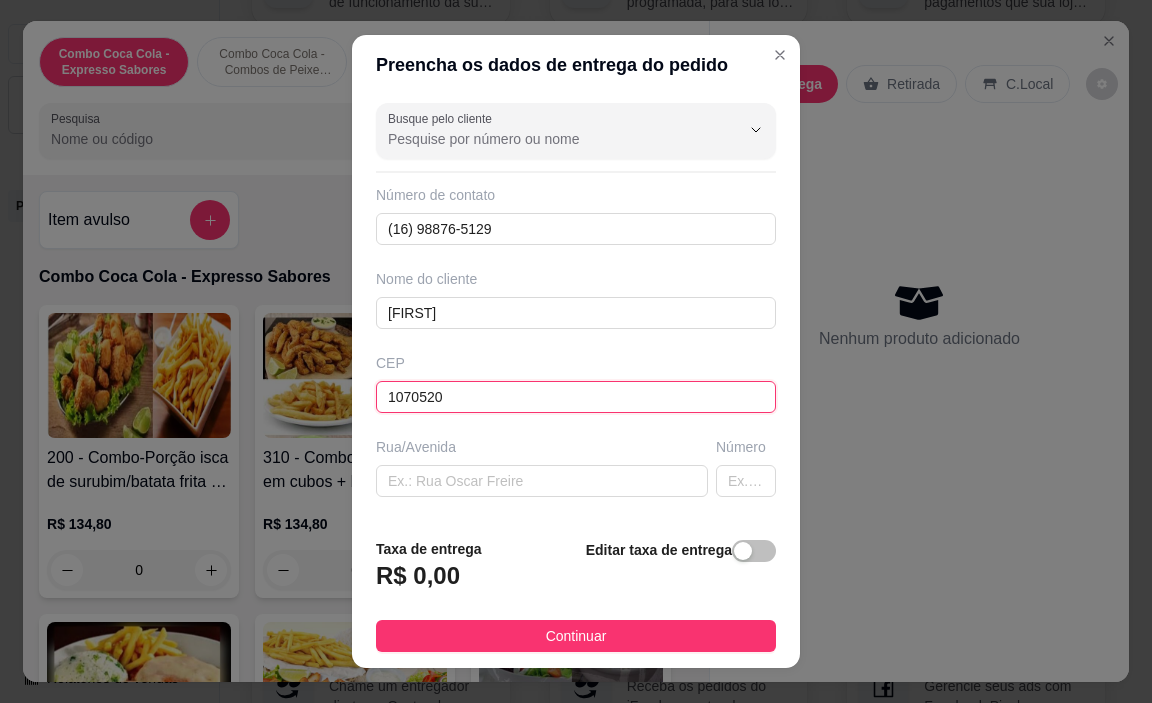 click on "1070520" at bounding box center [576, 397] 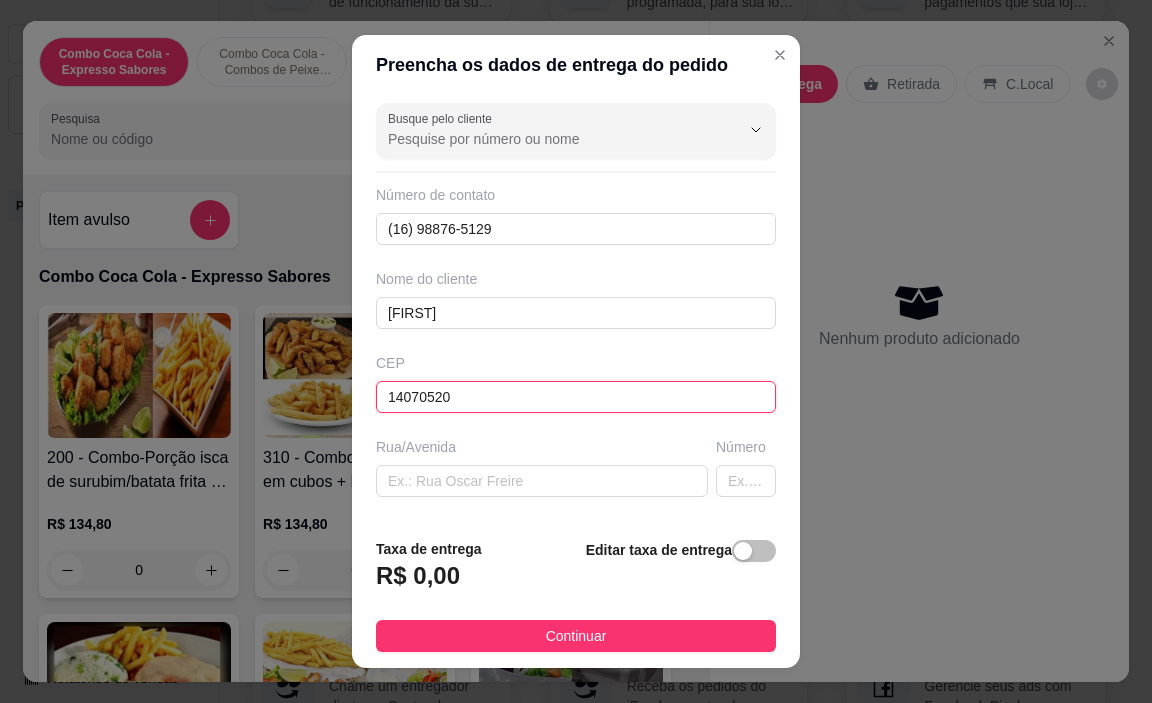 type on "14070520" 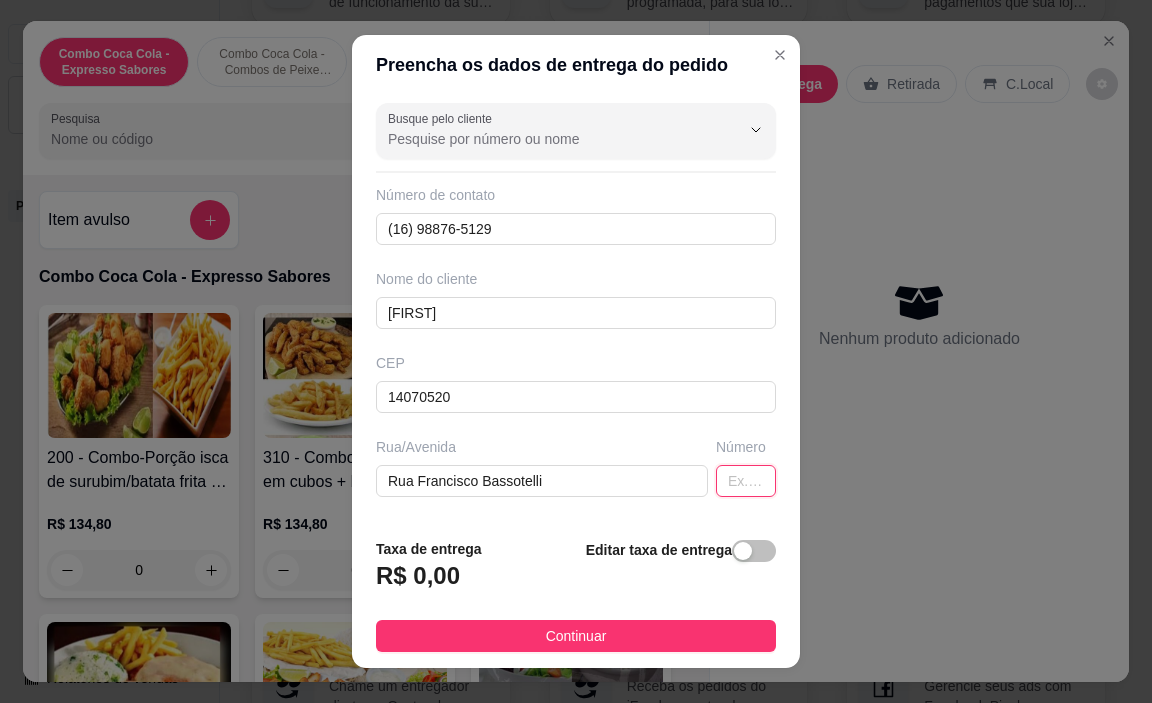 click at bounding box center [746, 481] 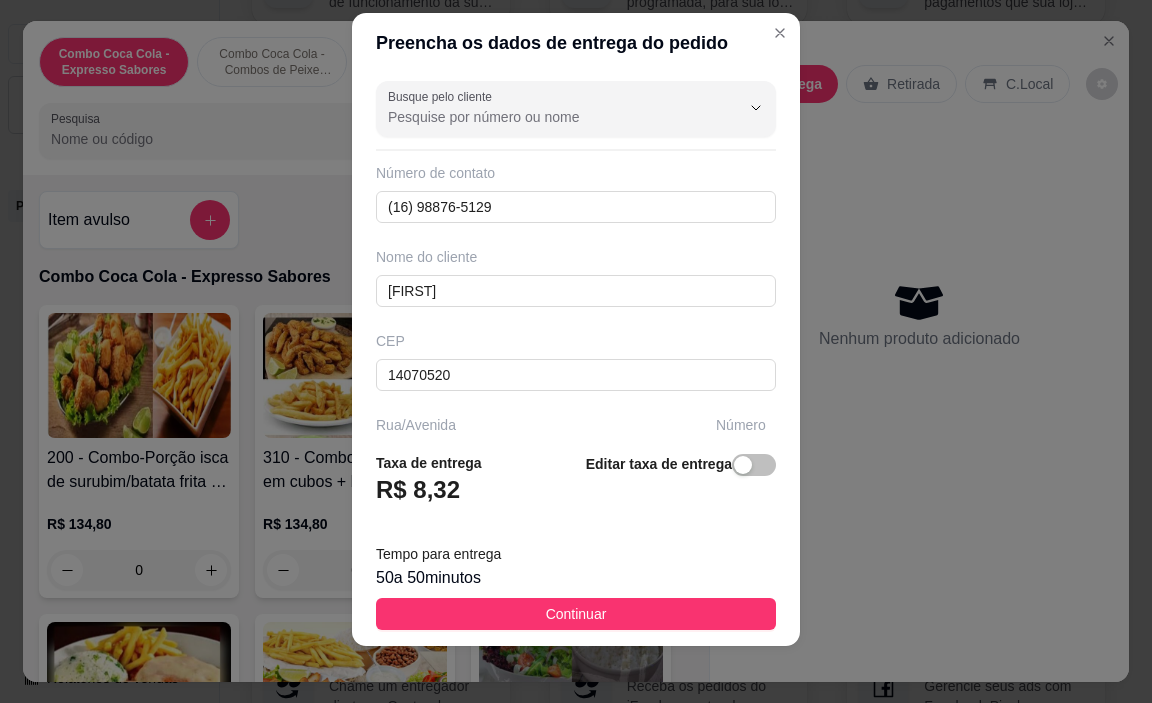 scroll, scrollTop: 29, scrollLeft: 0, axis: vertical 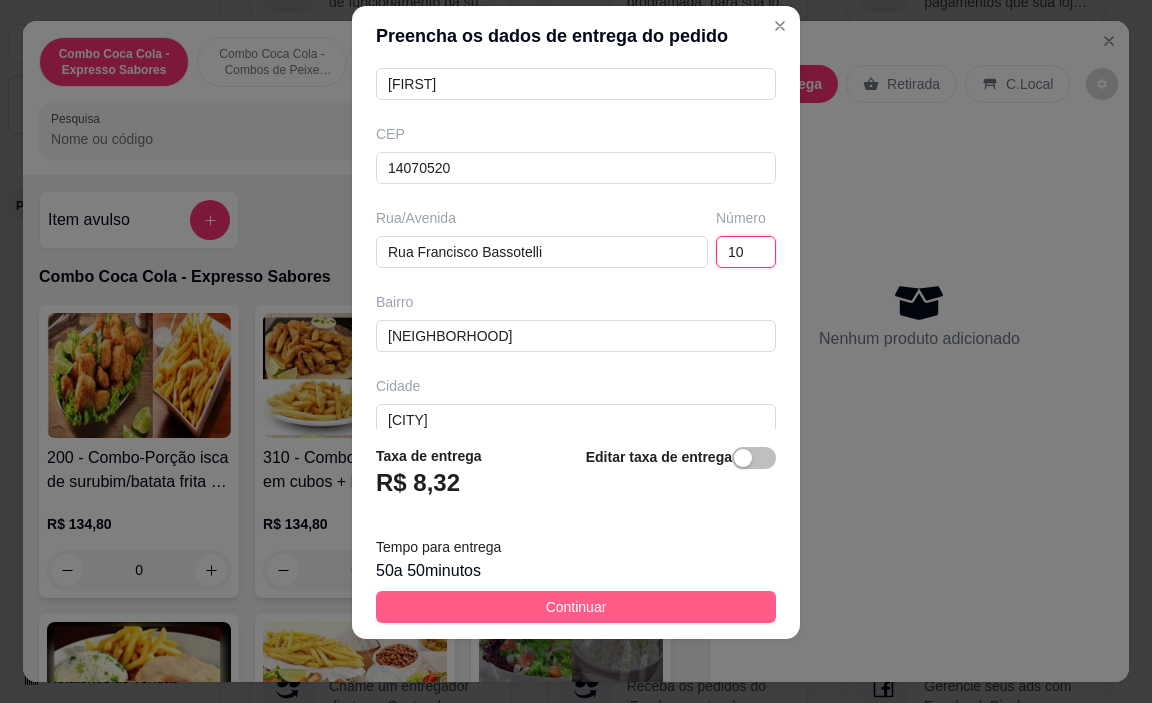 type on "10" 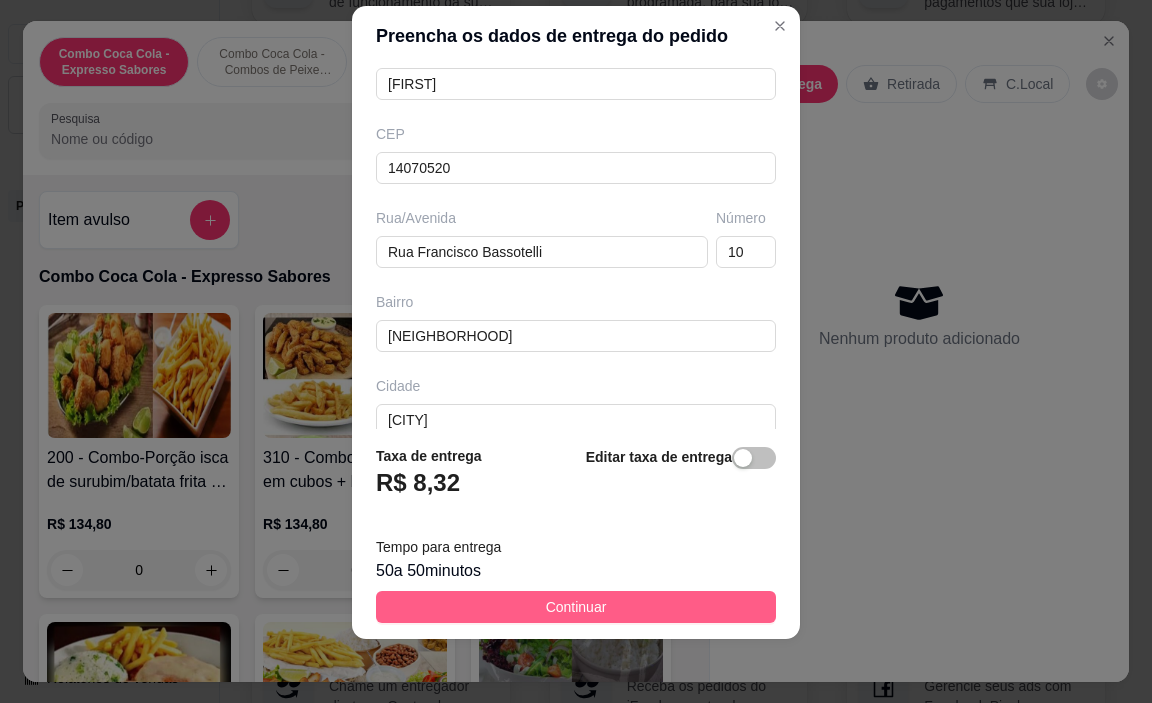 click on "Continuar" at bounding box center [576, 607] 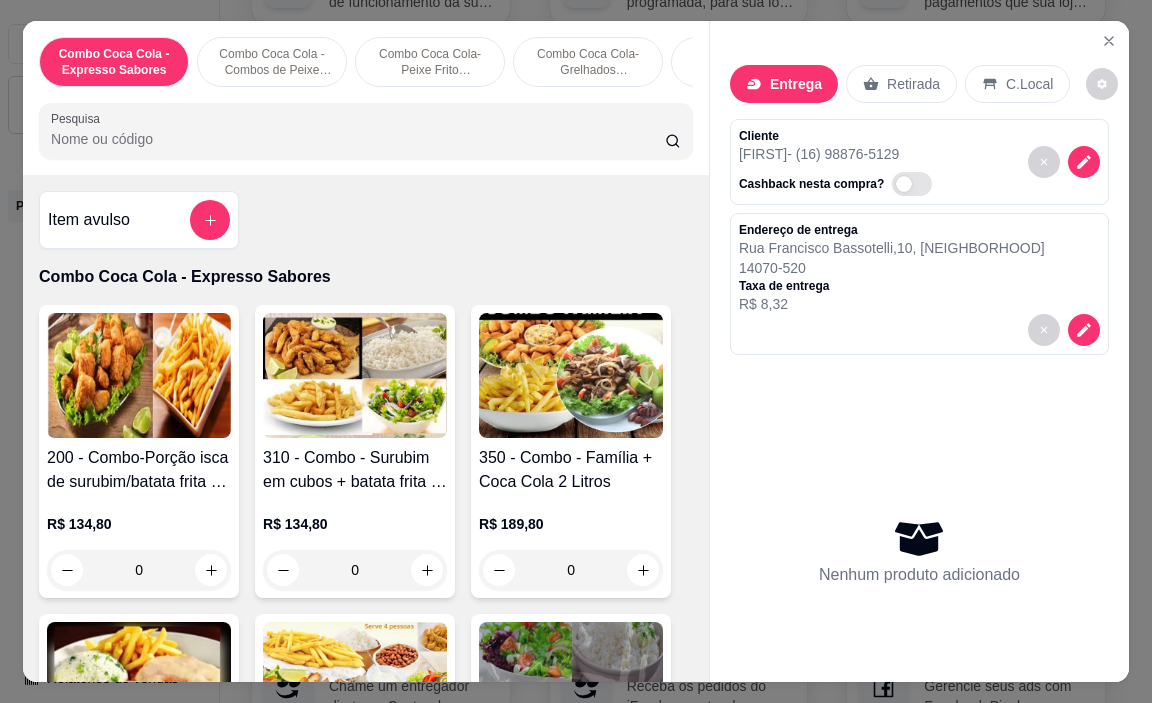 click at bounding box center (571, 375) 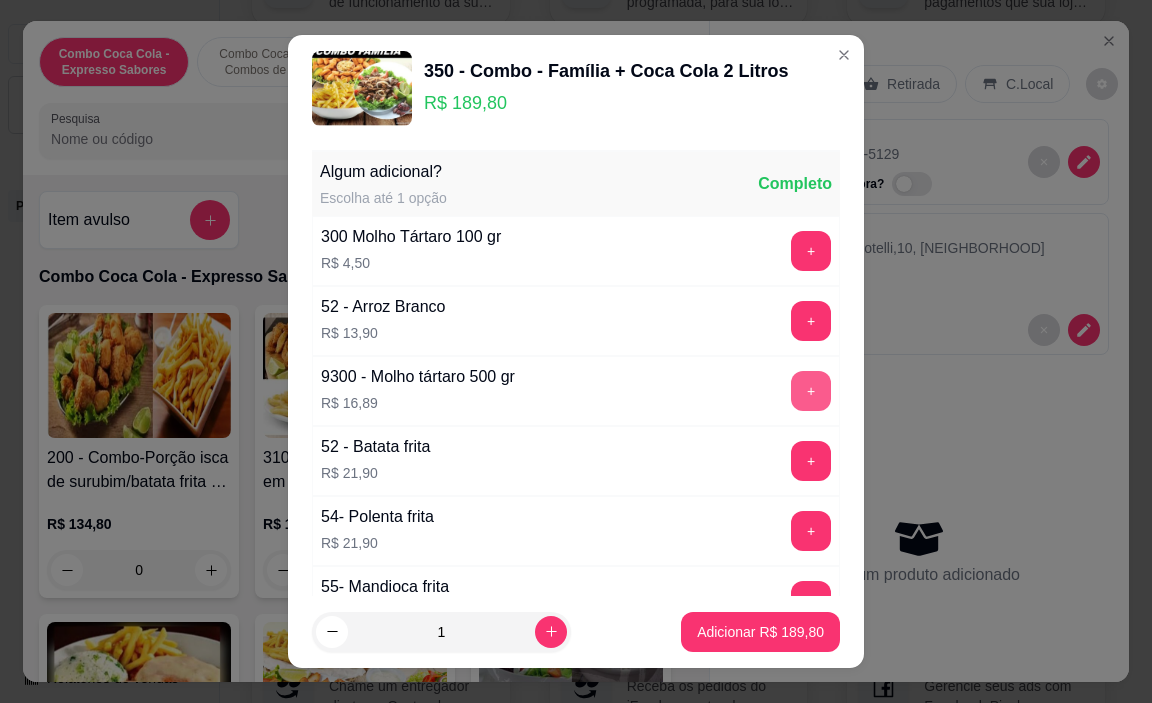 click on "+" at bounding box center (811, 391) 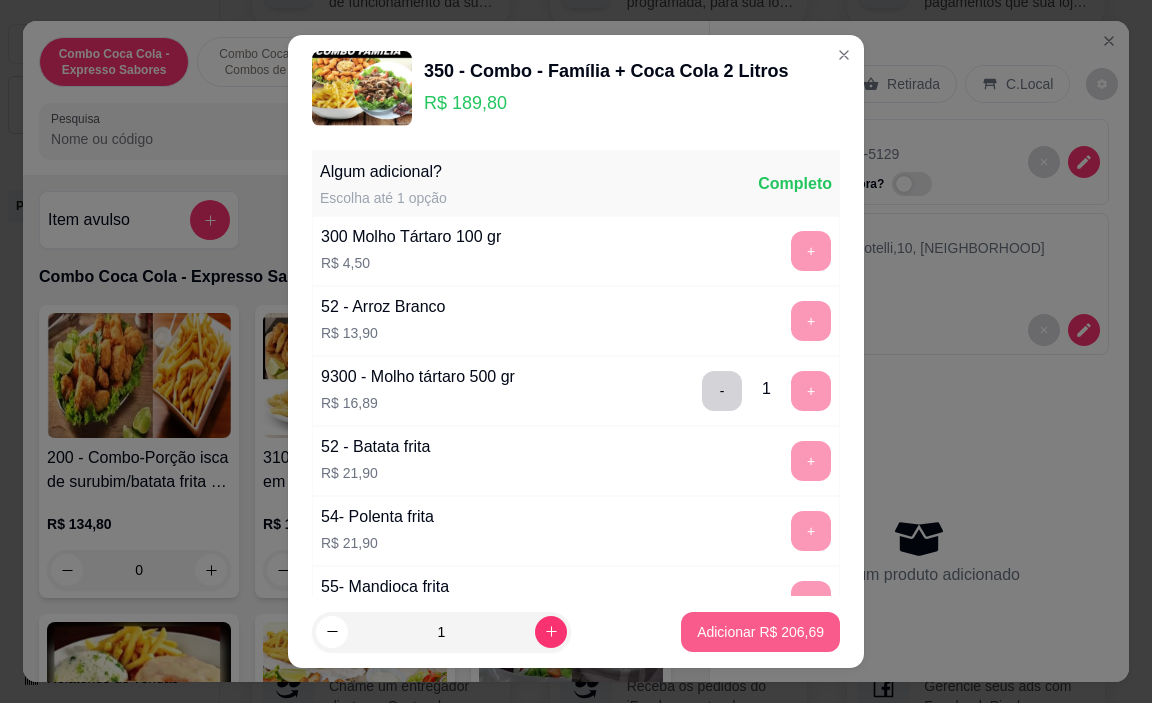 click on "Adicionar   R$ 206,69" at bounding box center (760, 632) 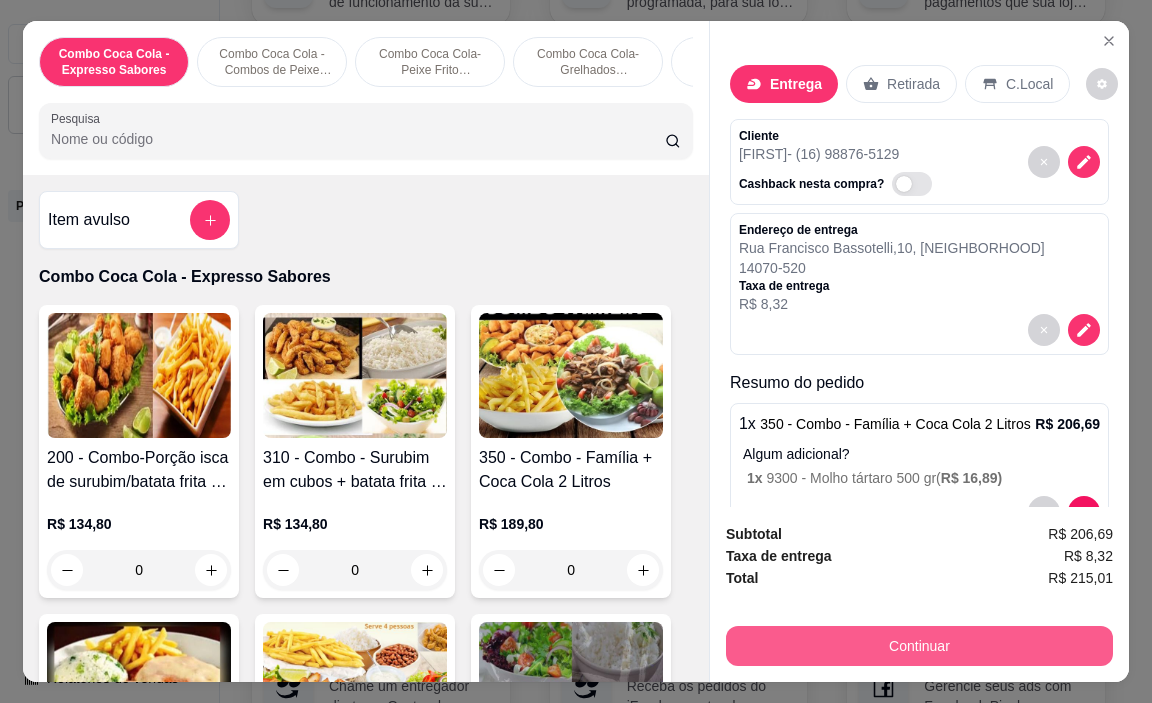 click on "Continuar" at bounding box center [919, 646] 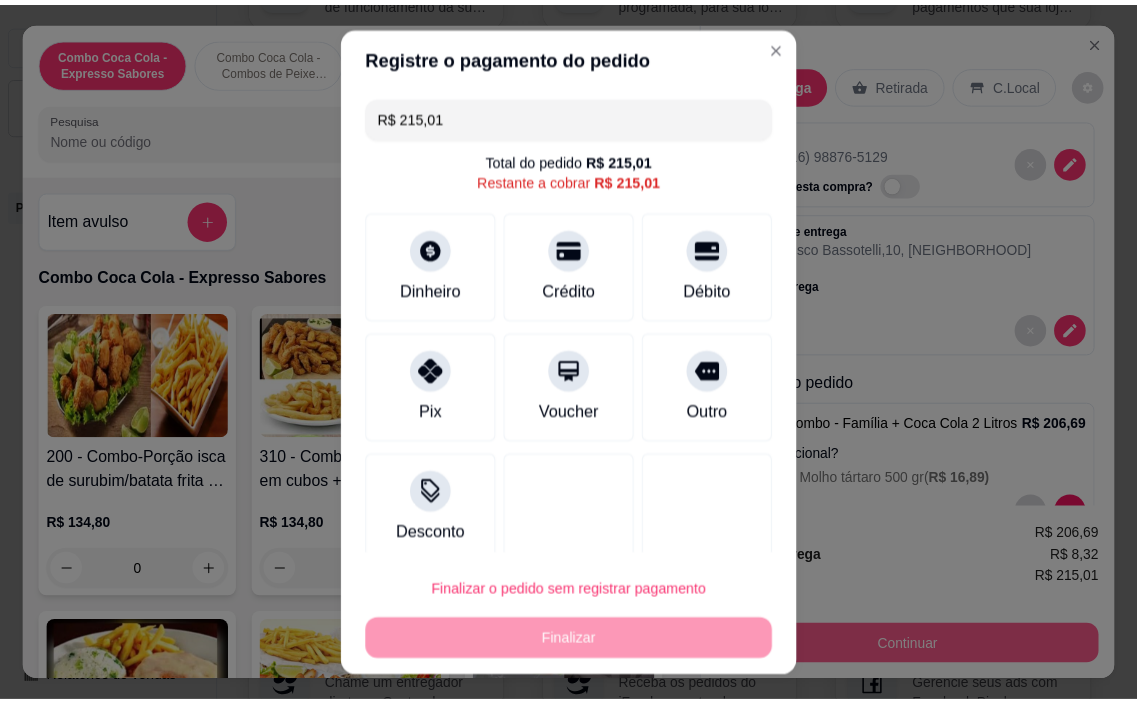 scroll, scrollTop: 50, scrollLeft: 0, axis: vertical 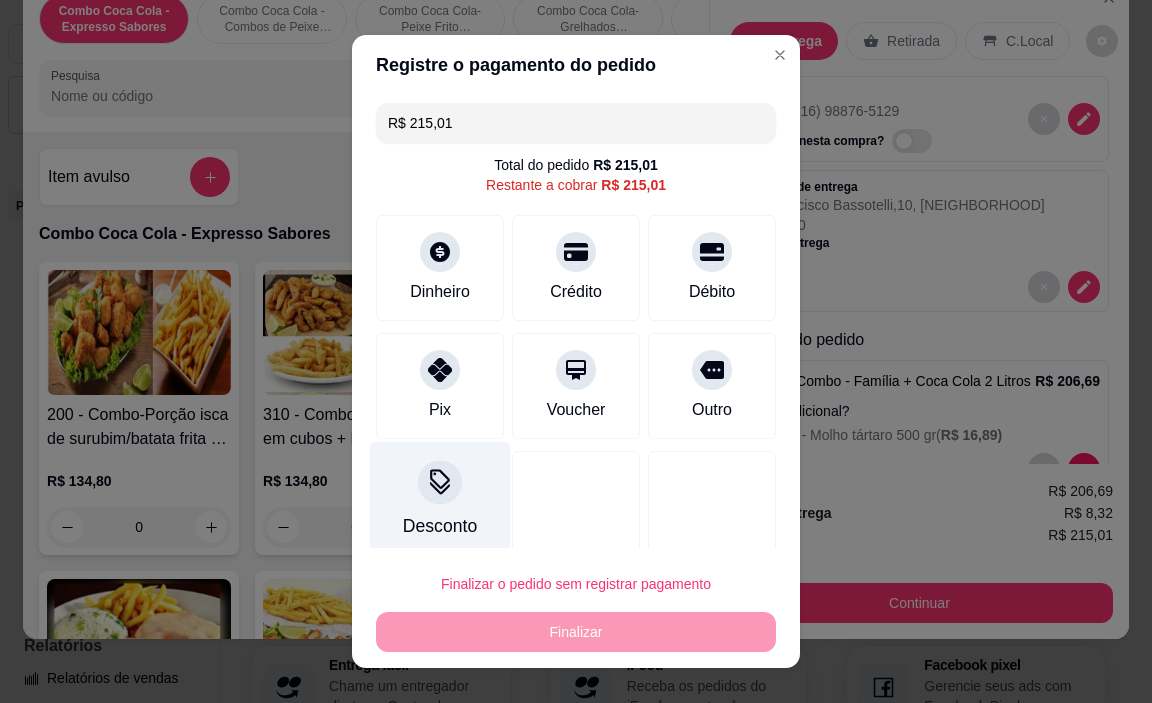 click on "Desconto" at bounding box center [440, 500] 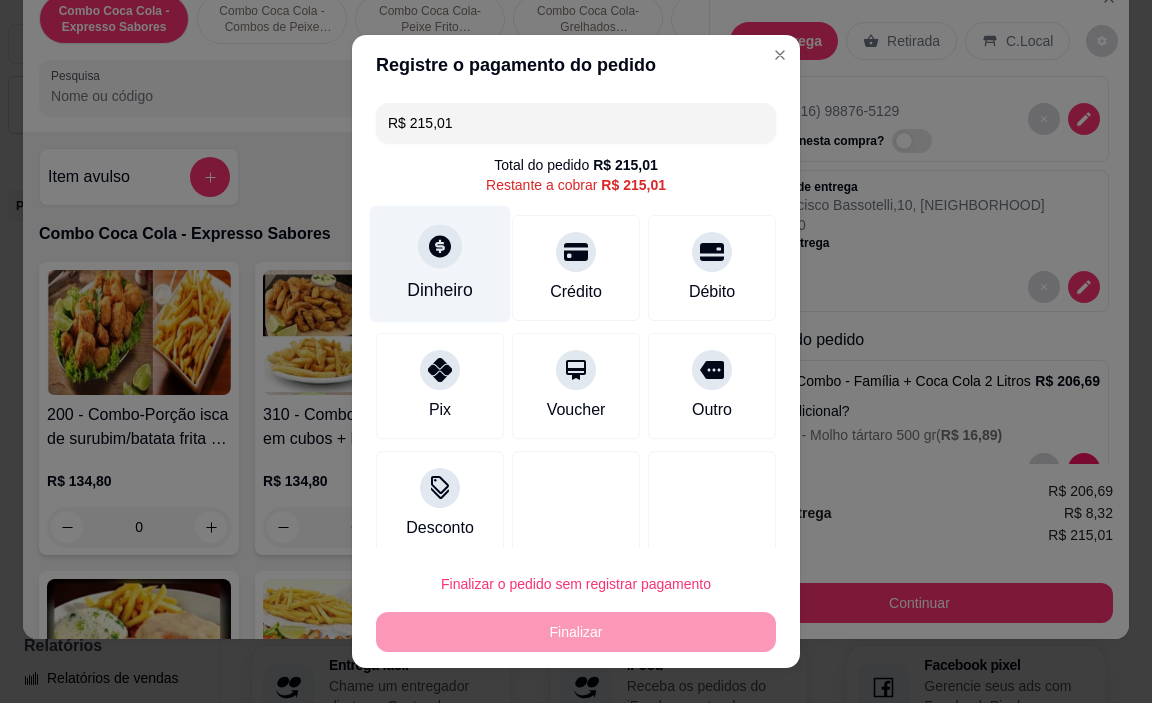 click on "Dinheiro" at bounding box center [440, 290] 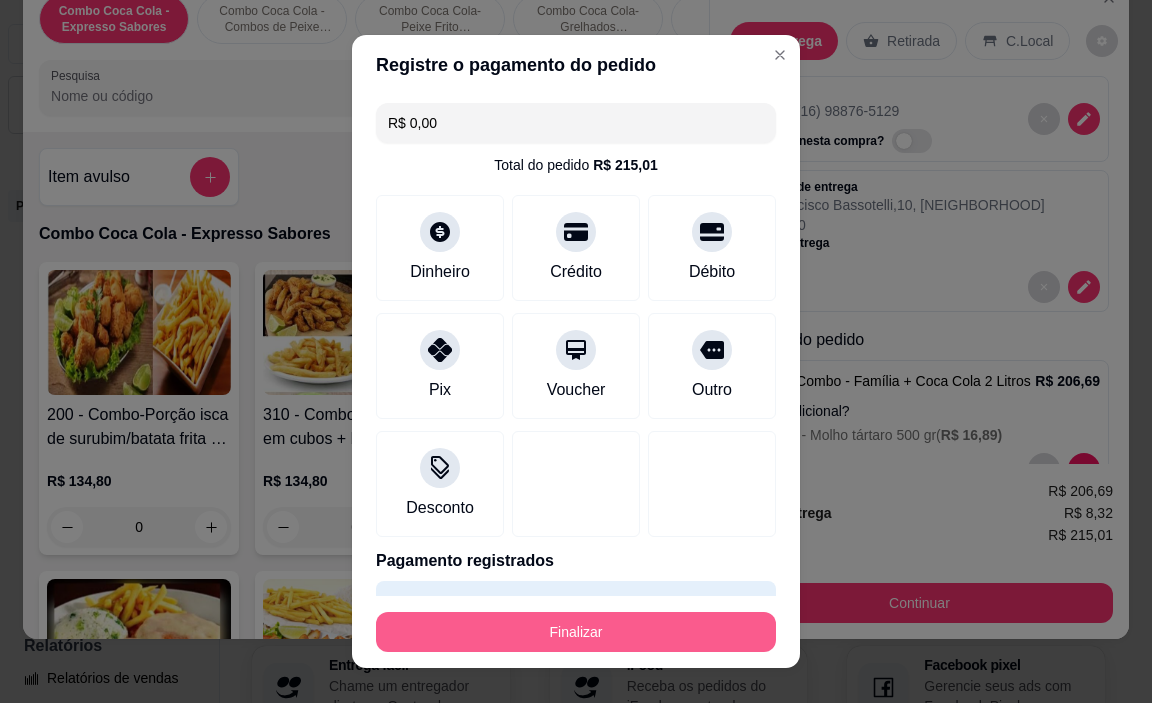 click on "Finalizar" at bounding box center [576, 632] 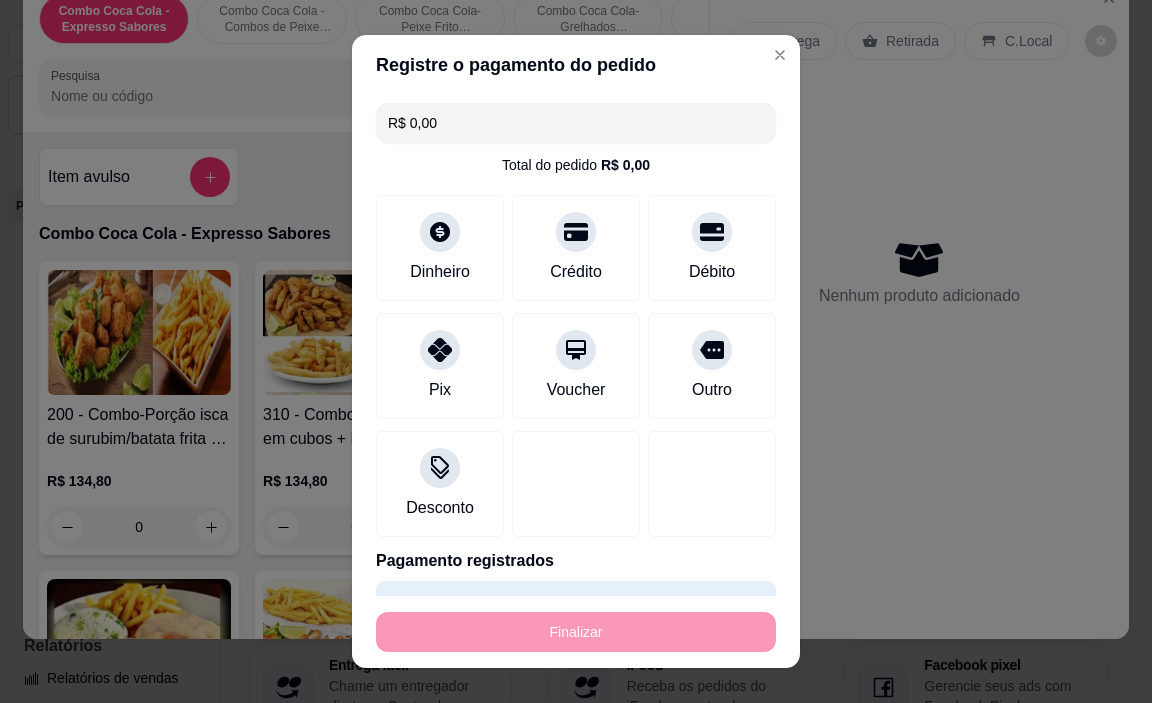 type on "-R$ 215,01" 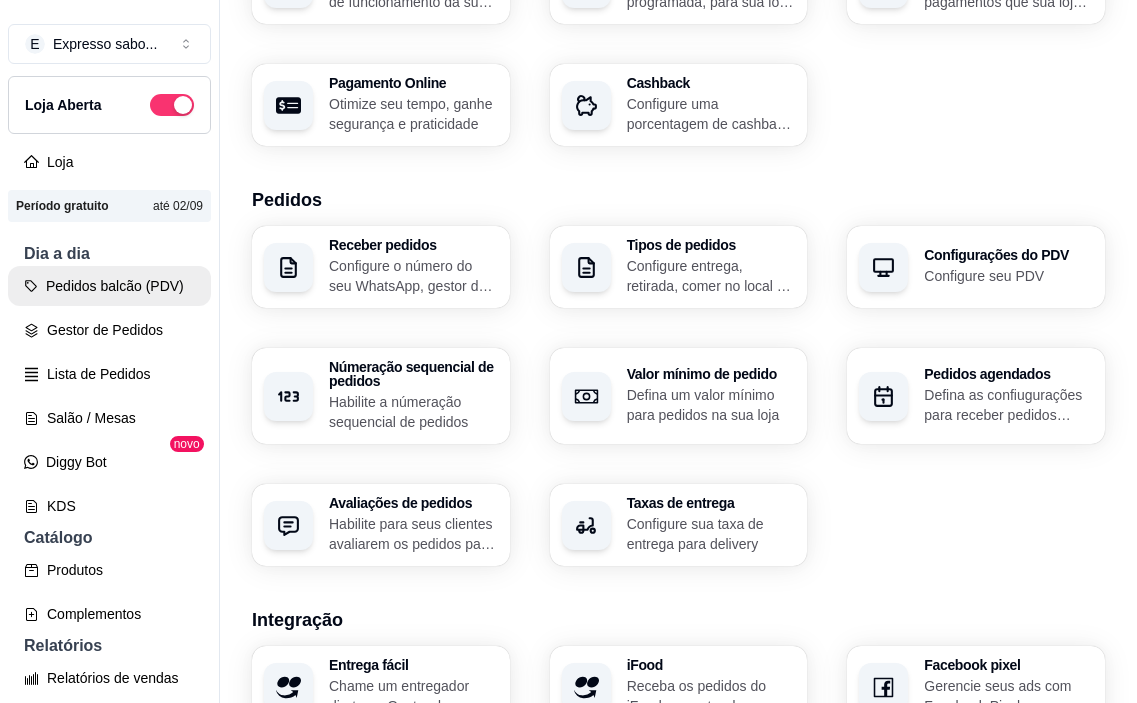click on "Pedidos balcão (PDV)" at bounding box center [109, 286] 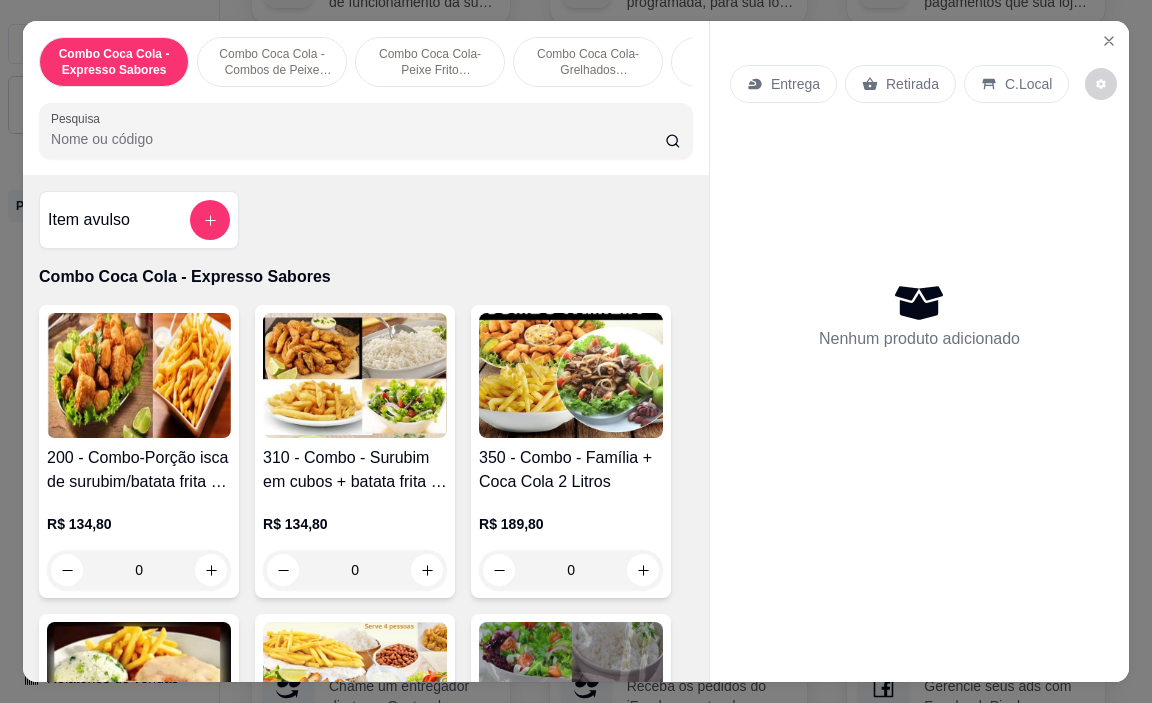 click on "C.Local" at bounding box center [1028, 84] 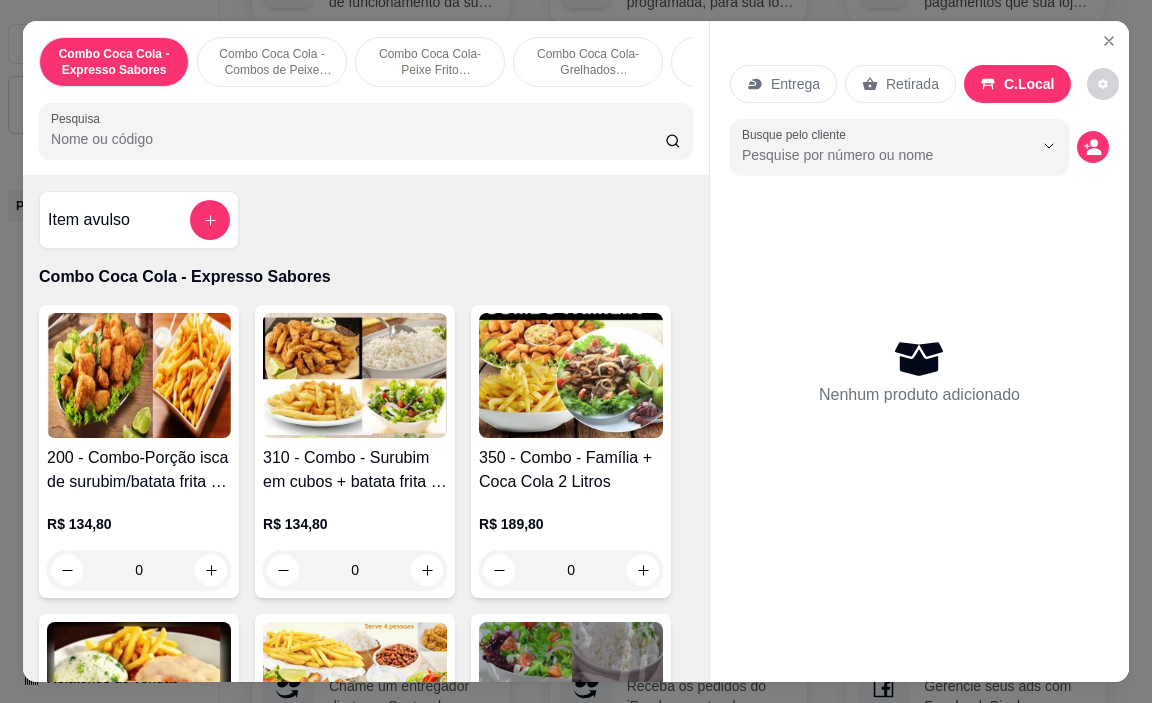 click on "C.Local" at bounding box center [1029, 84] 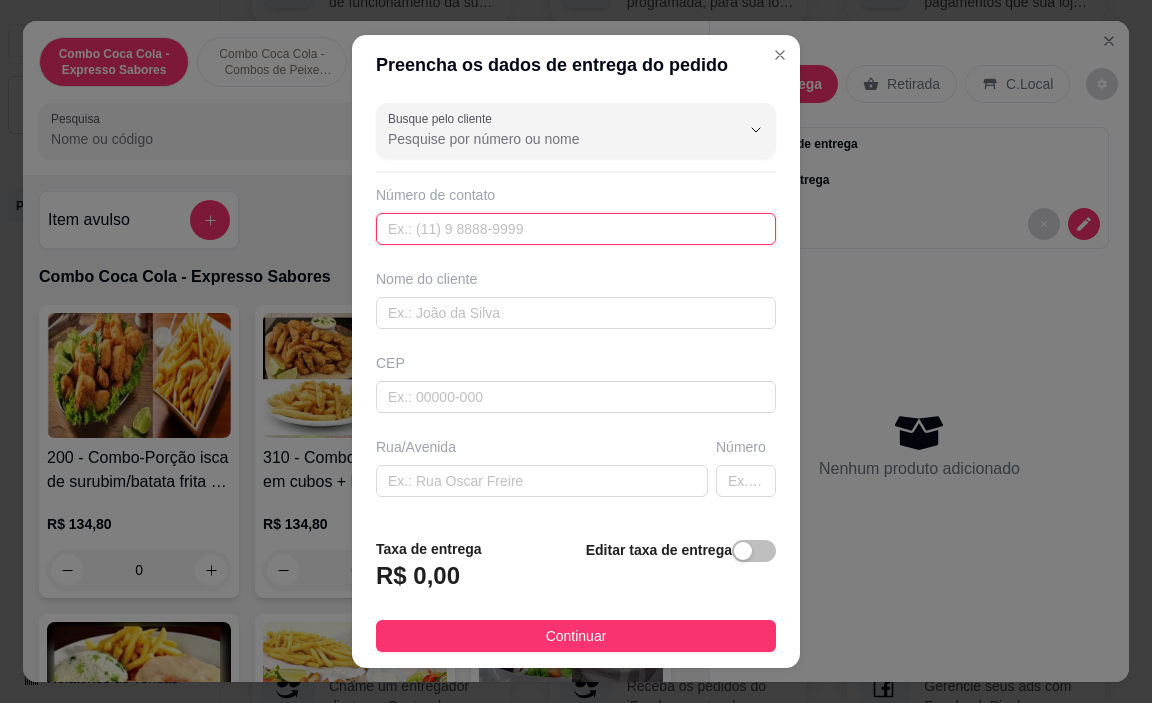 click at bounding box center [576, 229] 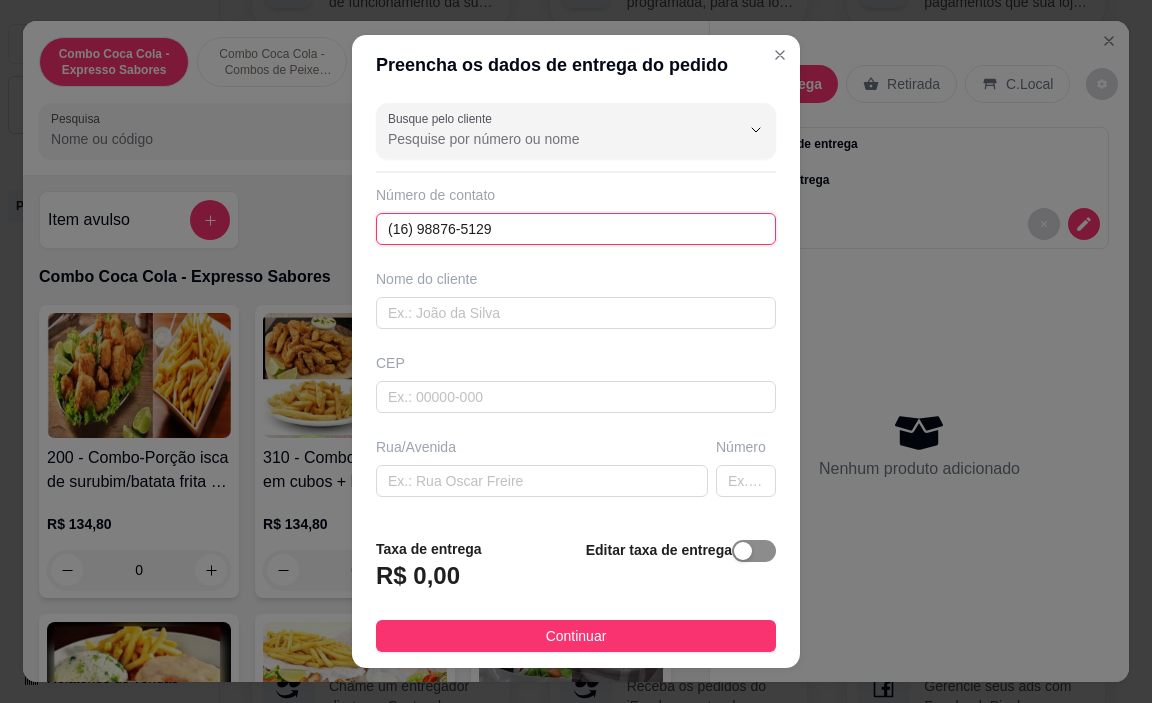 type on "(16) 98876-5129" 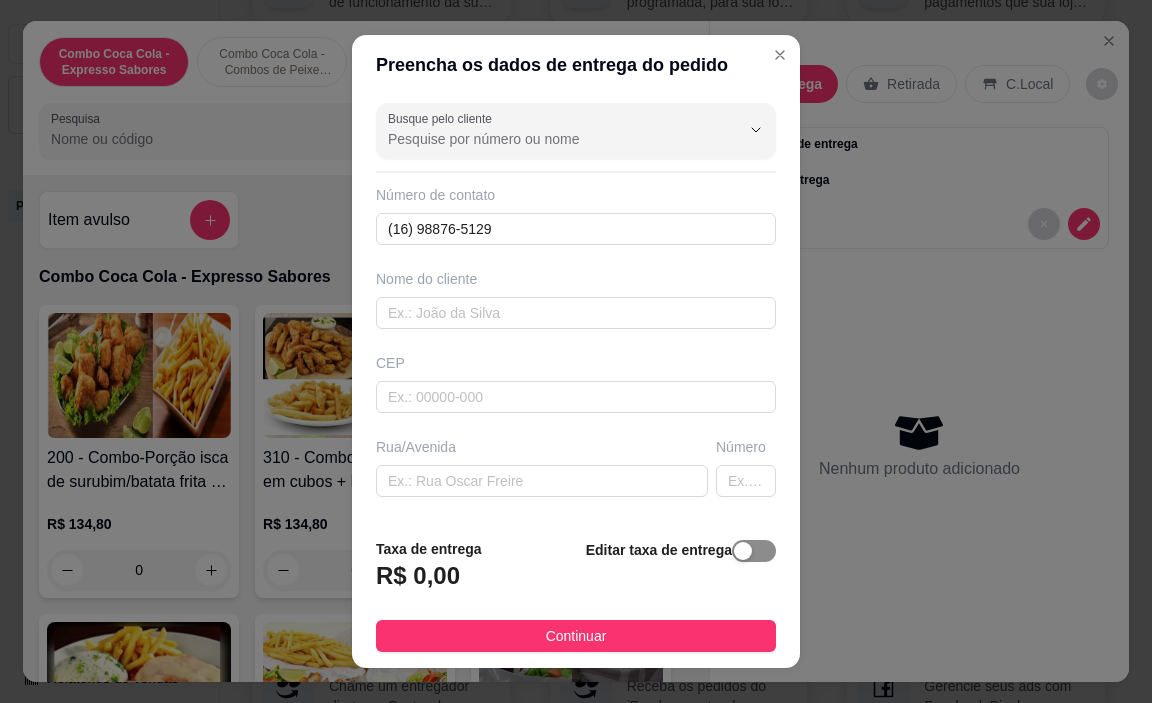 click at bounding box center (754, 551) 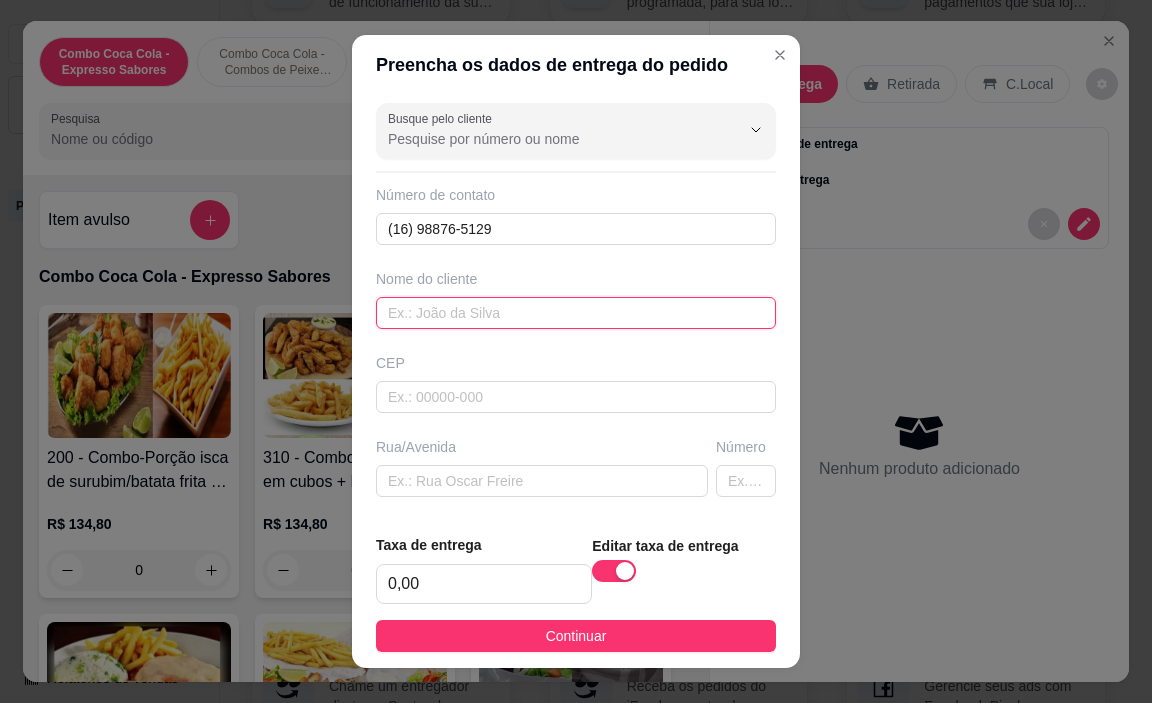 click at bounding box center (576, 313) 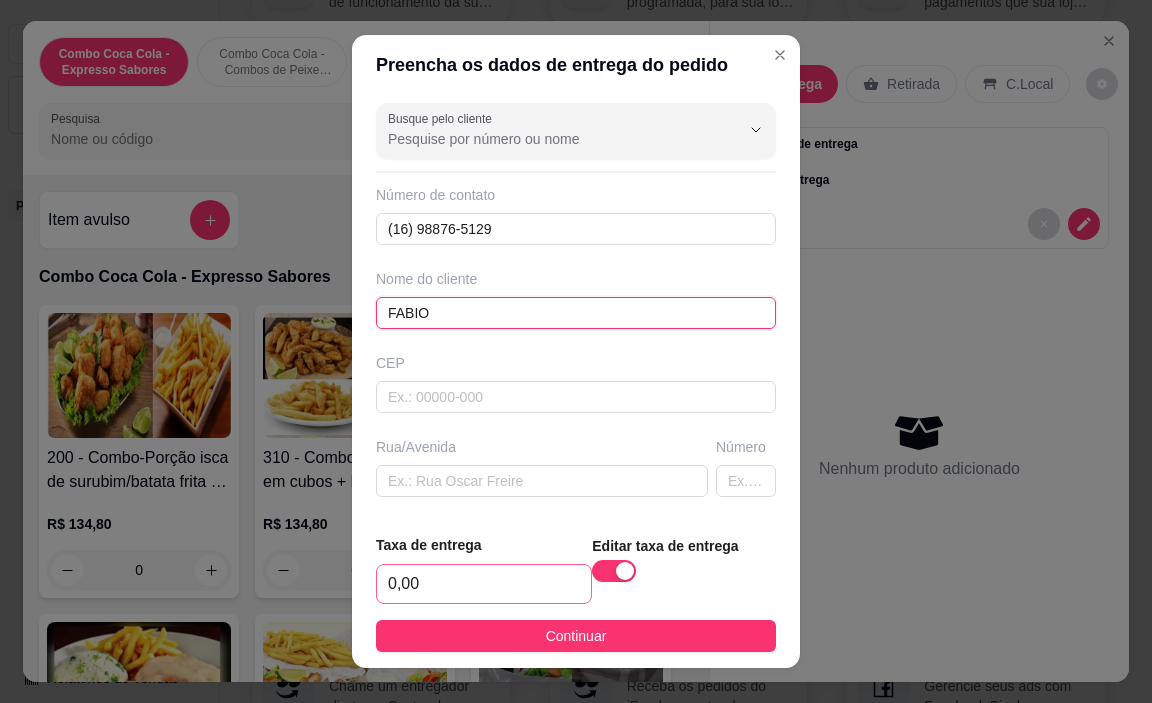 type on "FABIO" 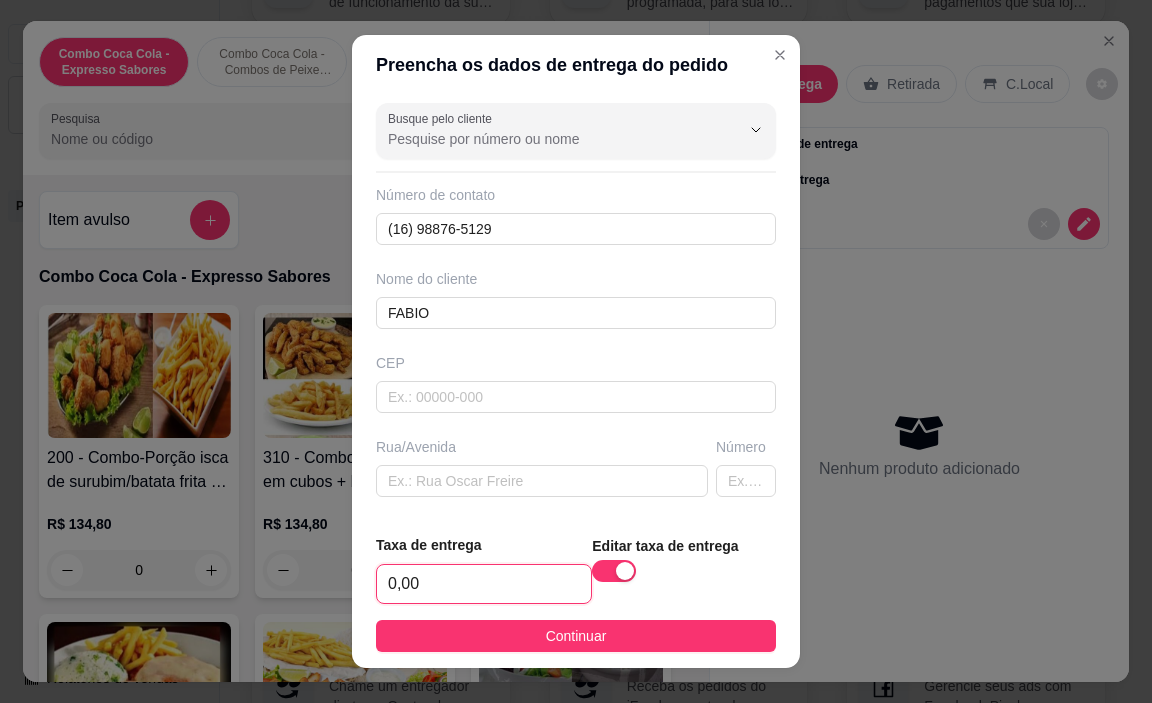 click on "0,00" at bounding box center [484, 584] 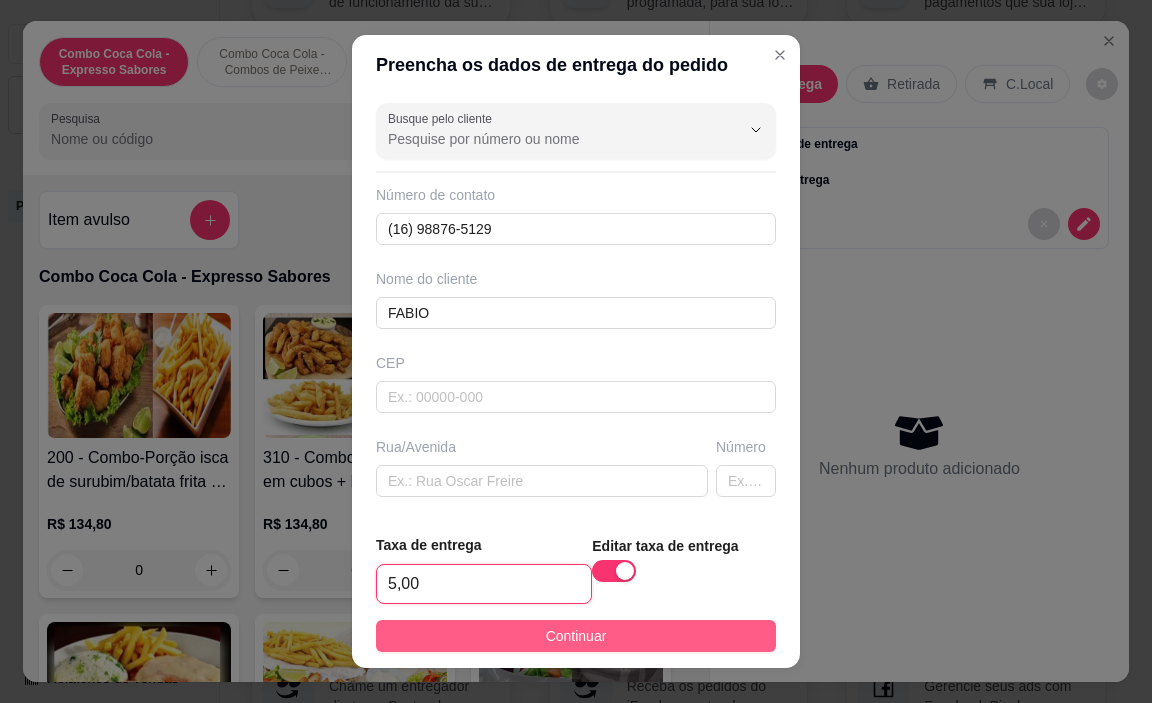 type on "5,00" 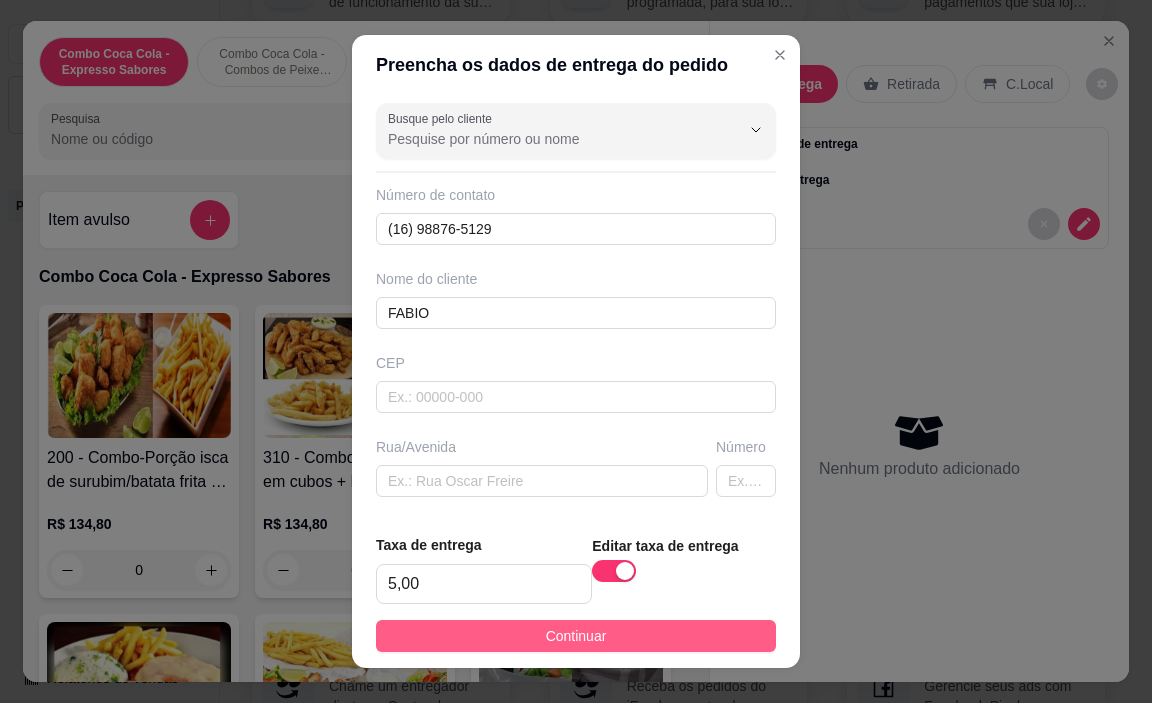 click on "Continuar" at bounding box center (576, 636) 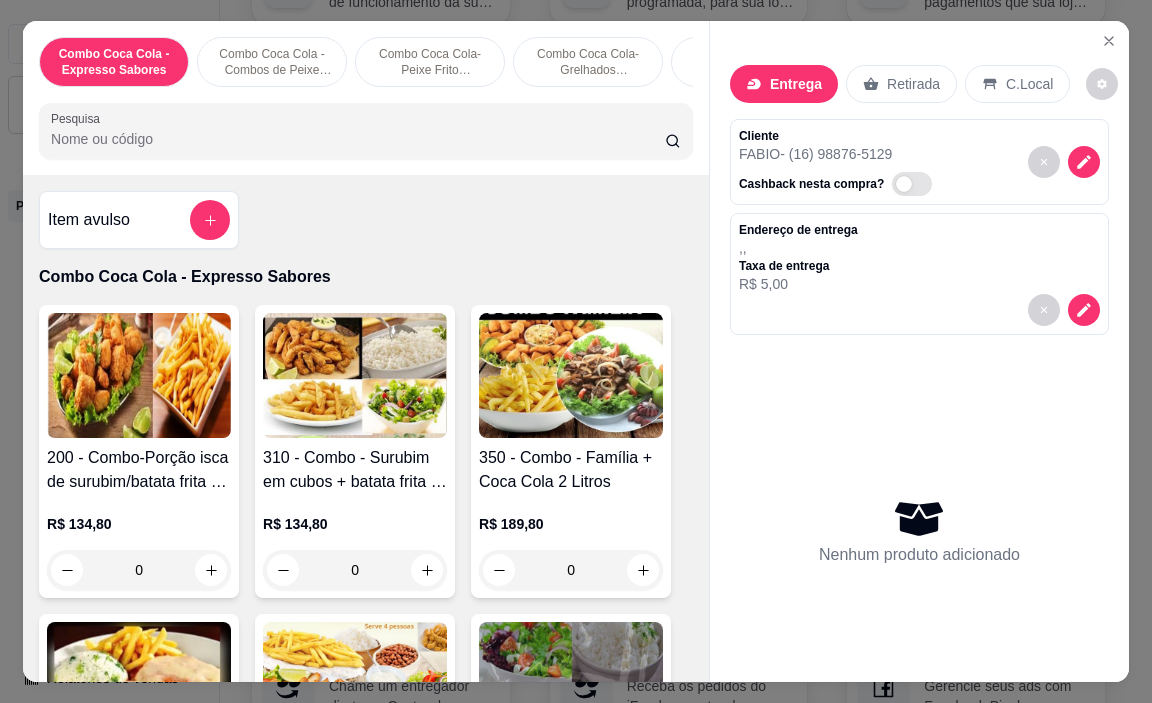 click at bounding box center (571, 375) 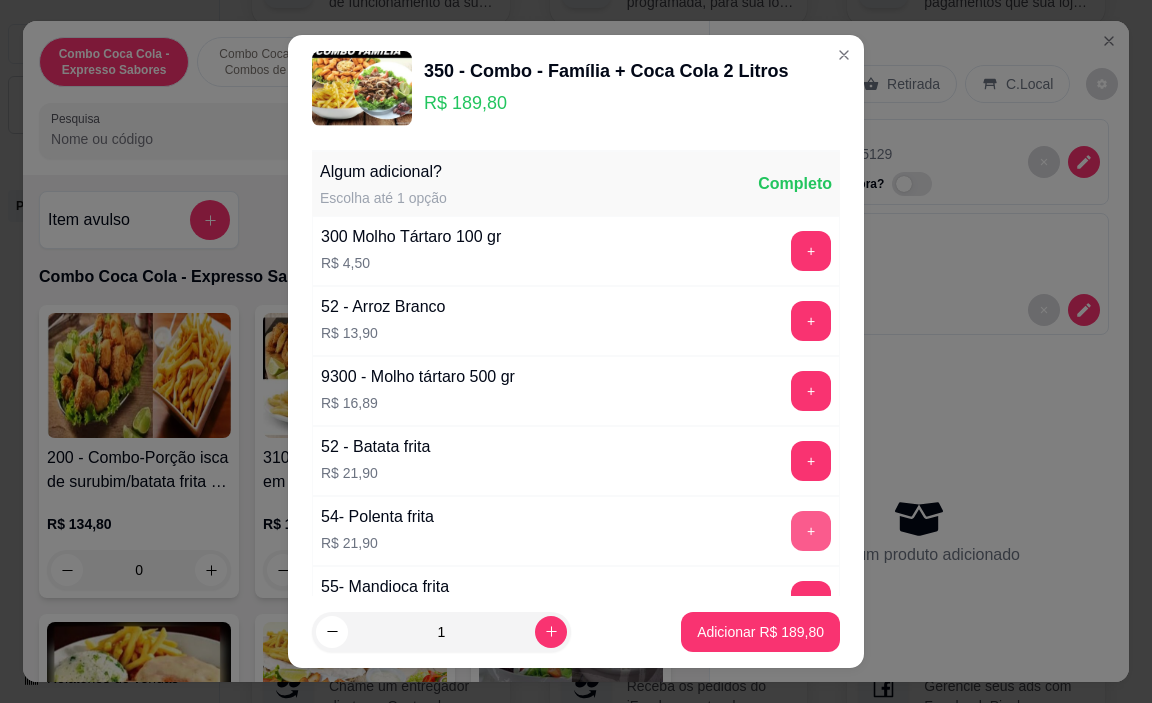 click on "+" at bounding box center (811, 531) 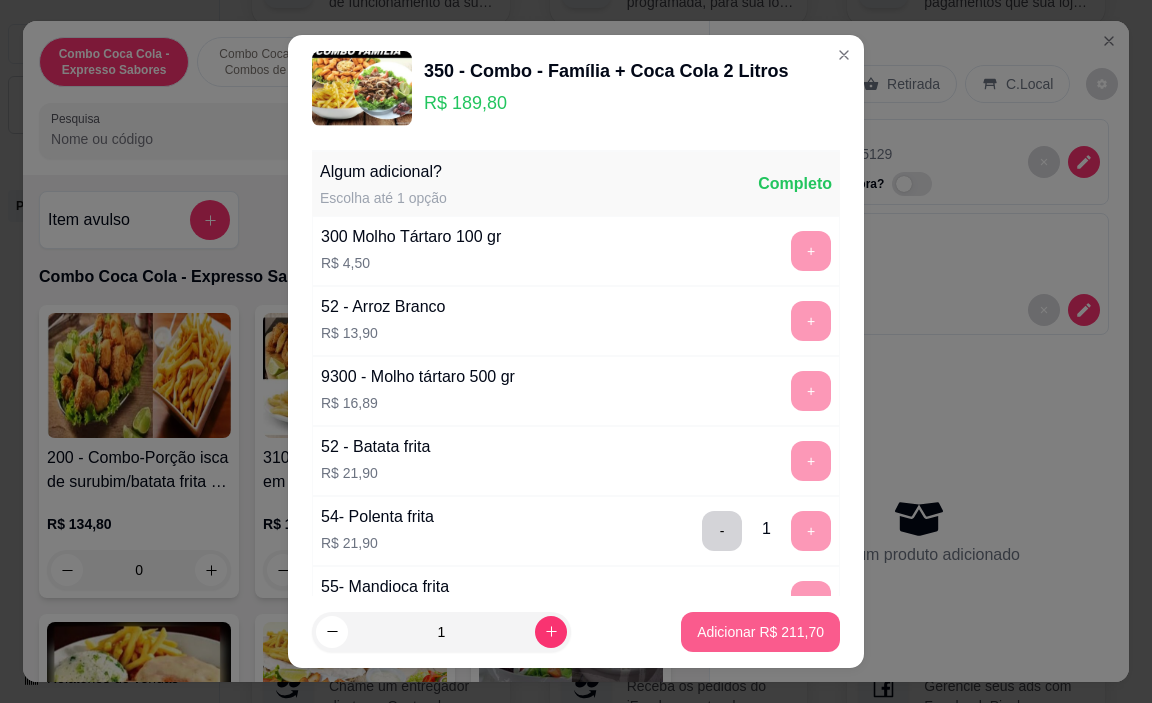 click on "Adicionar   R$ 211,70" at bounding box center (760, 632) 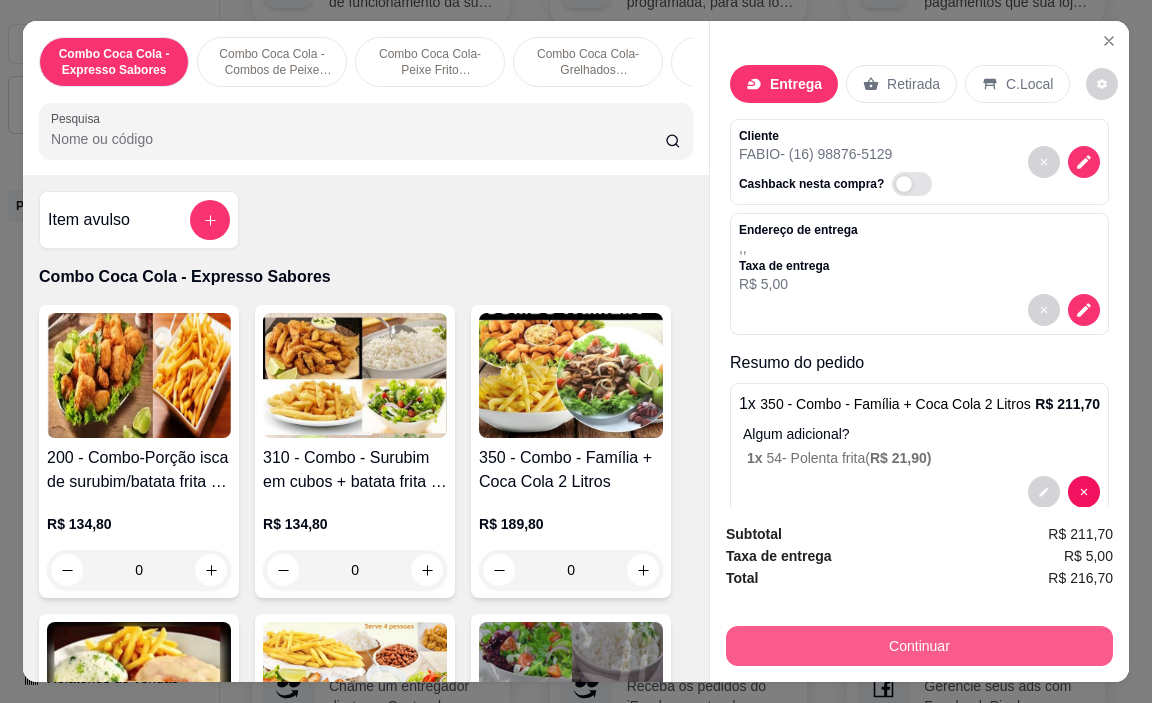 click on "Continuar" at bounding box center [919, 646] 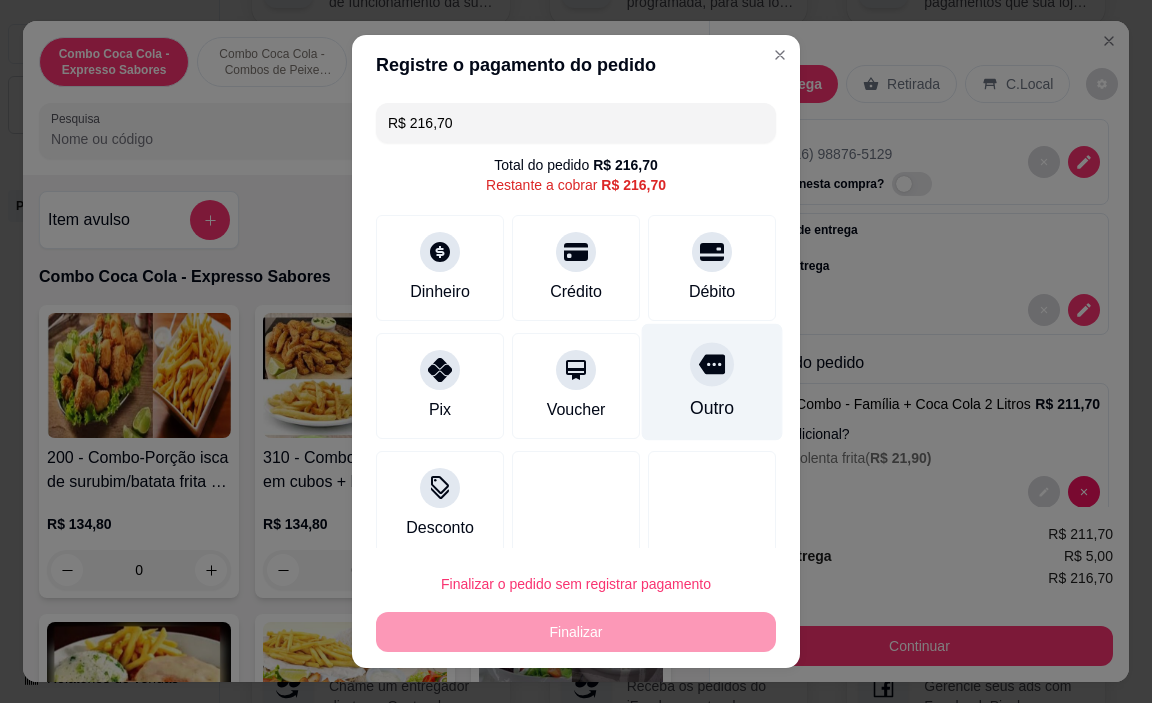 click on "Outro" at bounding box center (712, 382) 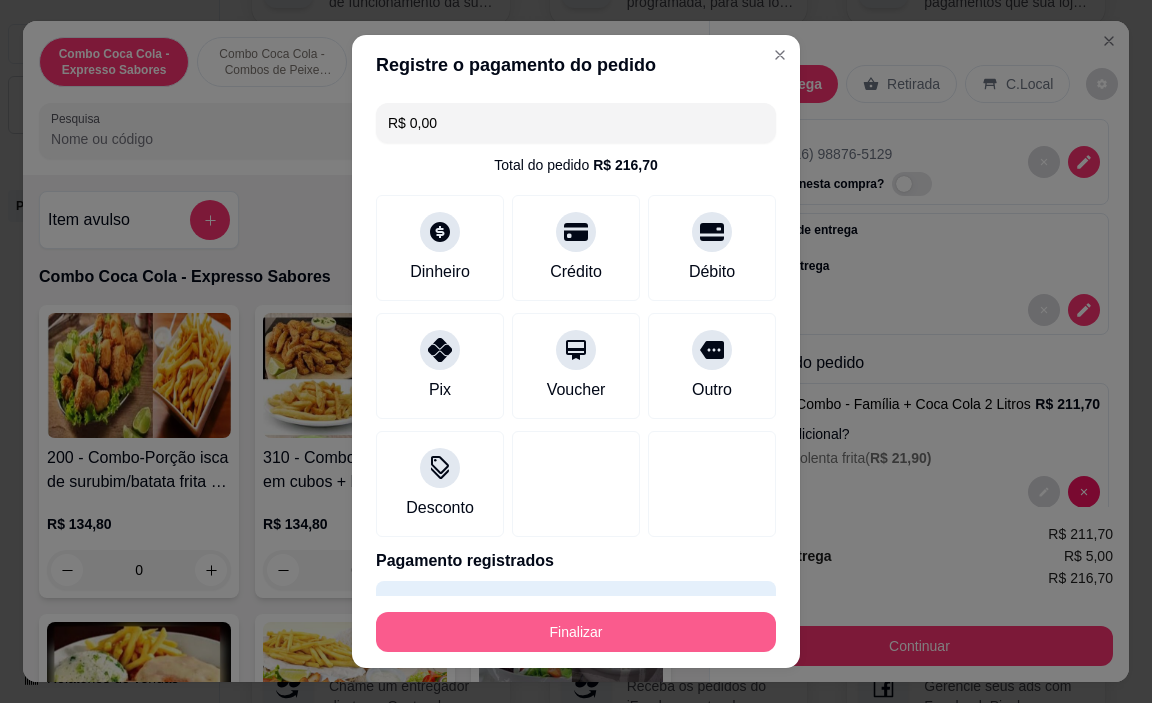click on "Finalizar" at bounding box center (576, 632) 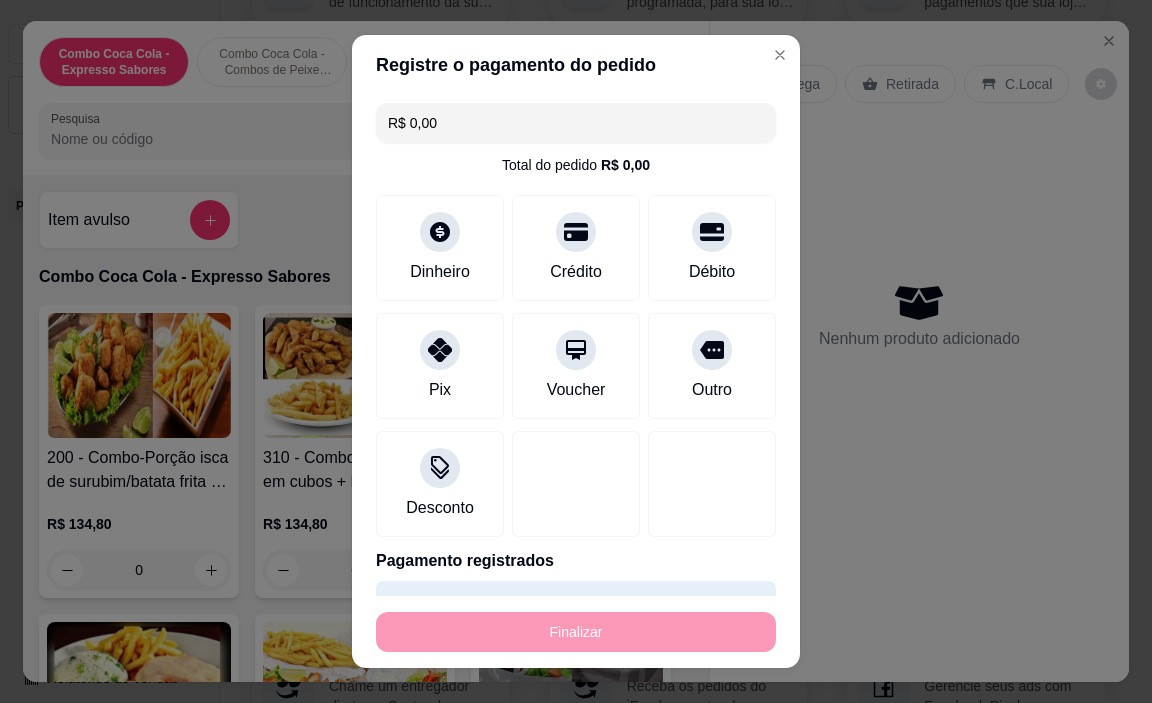 type on "-R$ 216,70" 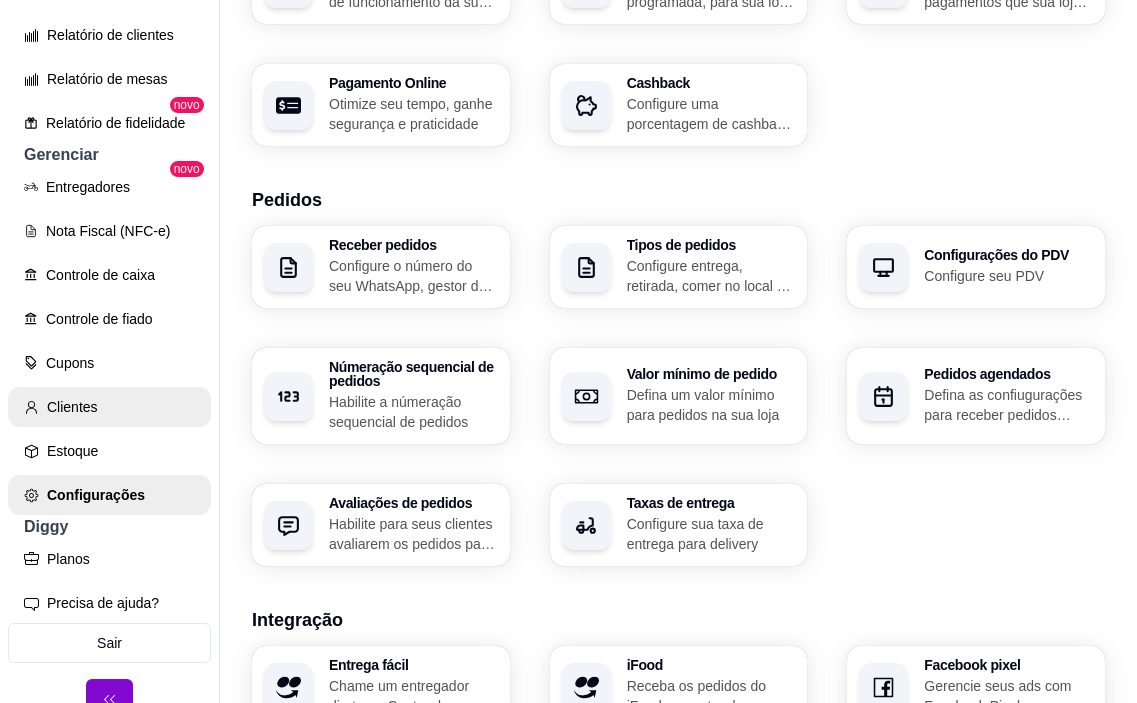 scroll, scrollTop: 711, scrollLeft: 0, axis: vertical 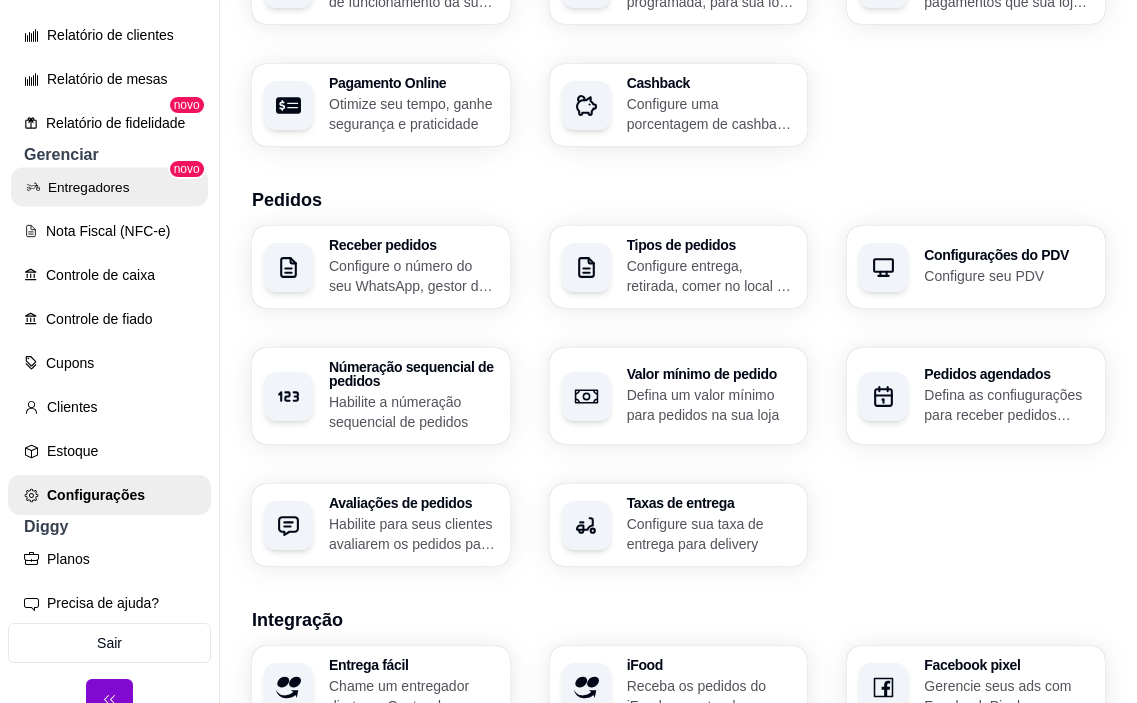 click on "Entregadores" at bounding box center (109, 187) 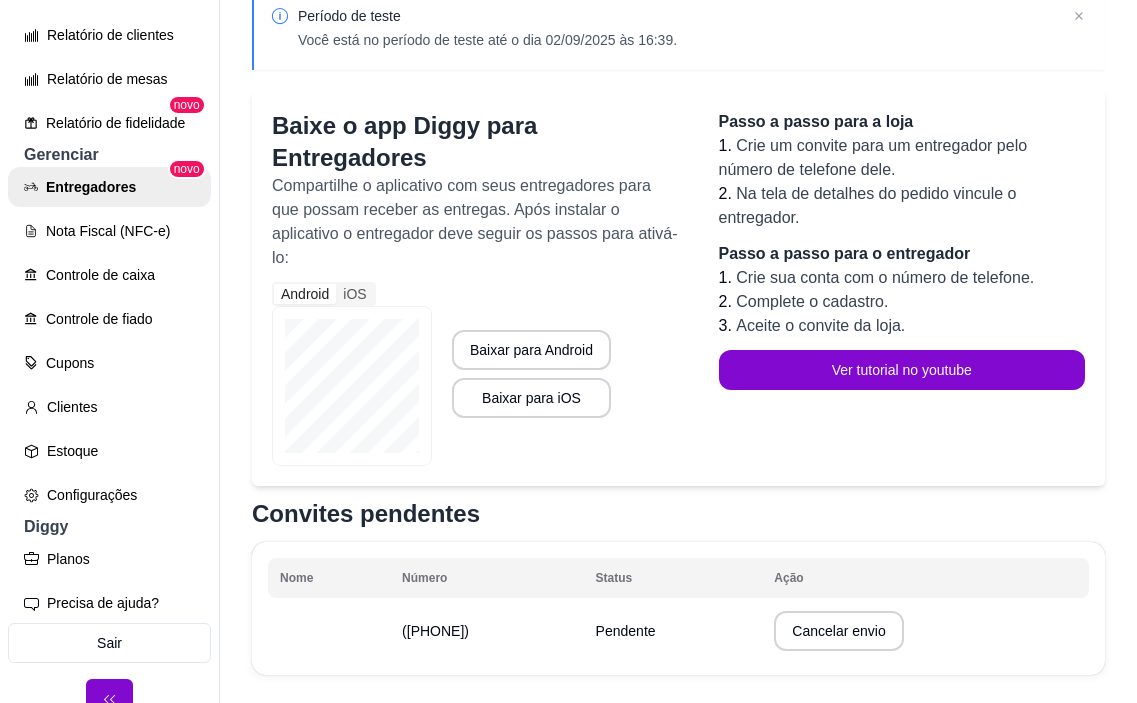 scroll, scrollTop: 300, scrollLeft: 0, axis: vertical 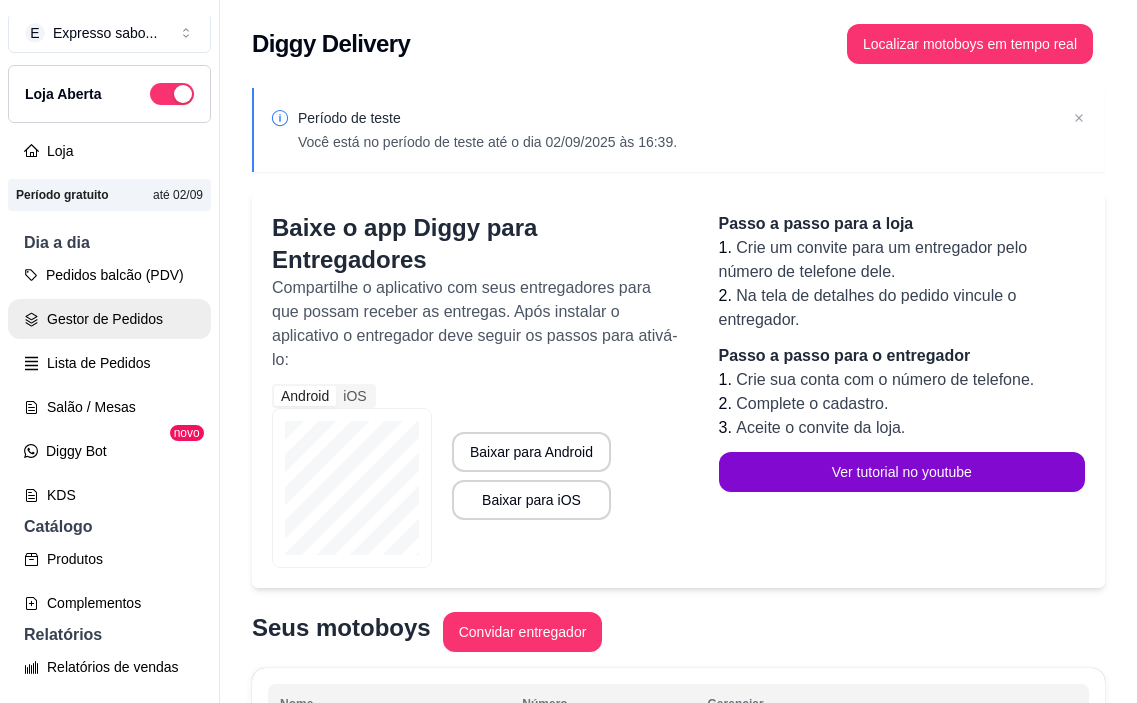 click on "Gestor de Pedidos" at bounding box center (109, 319) 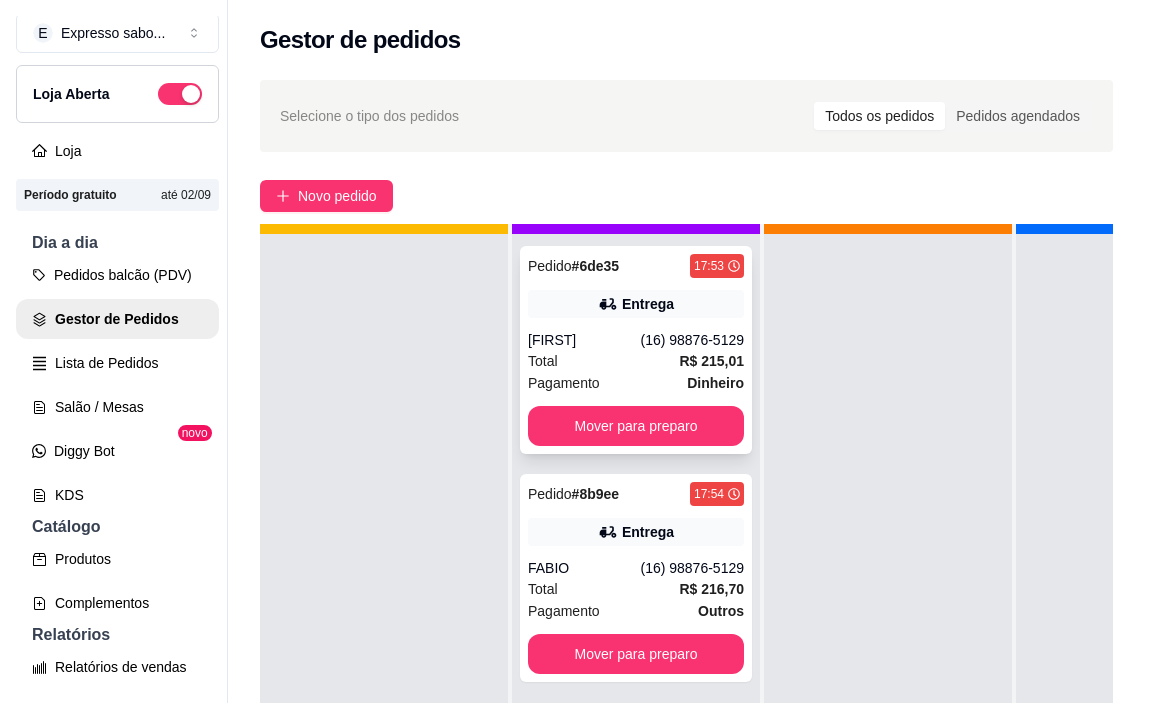 scroll, scrollTop: 71, scrollLeft: 0, axis: vertical 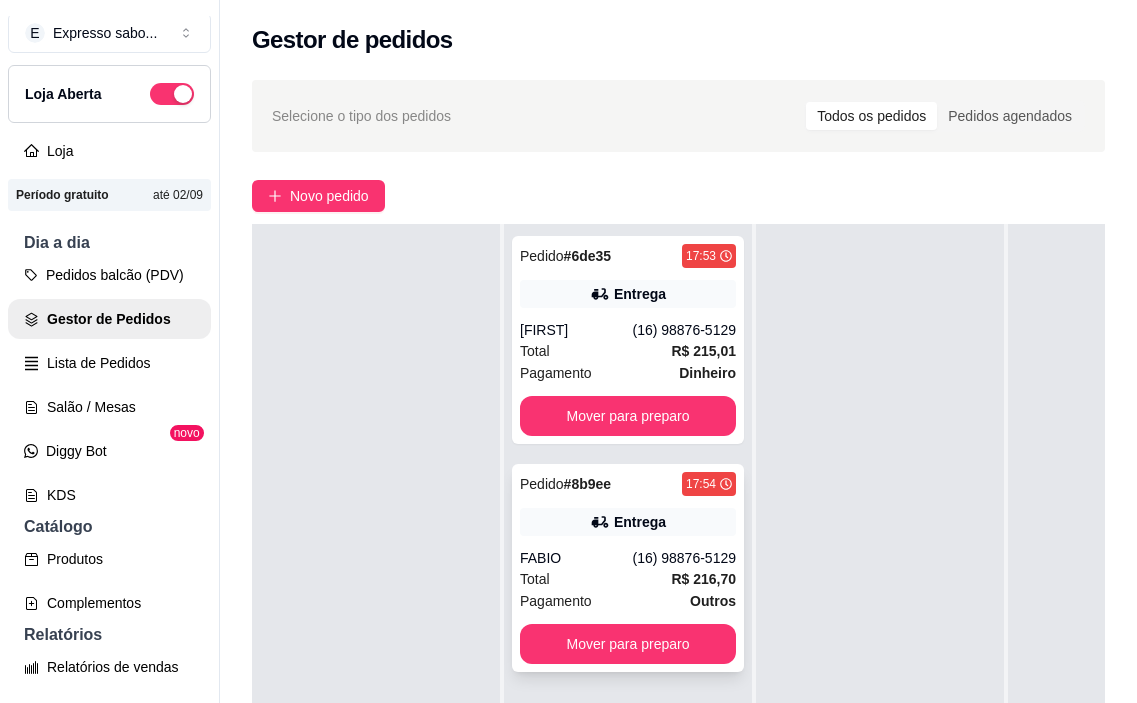 click on "Entrega" at bounding box center (640, 522) 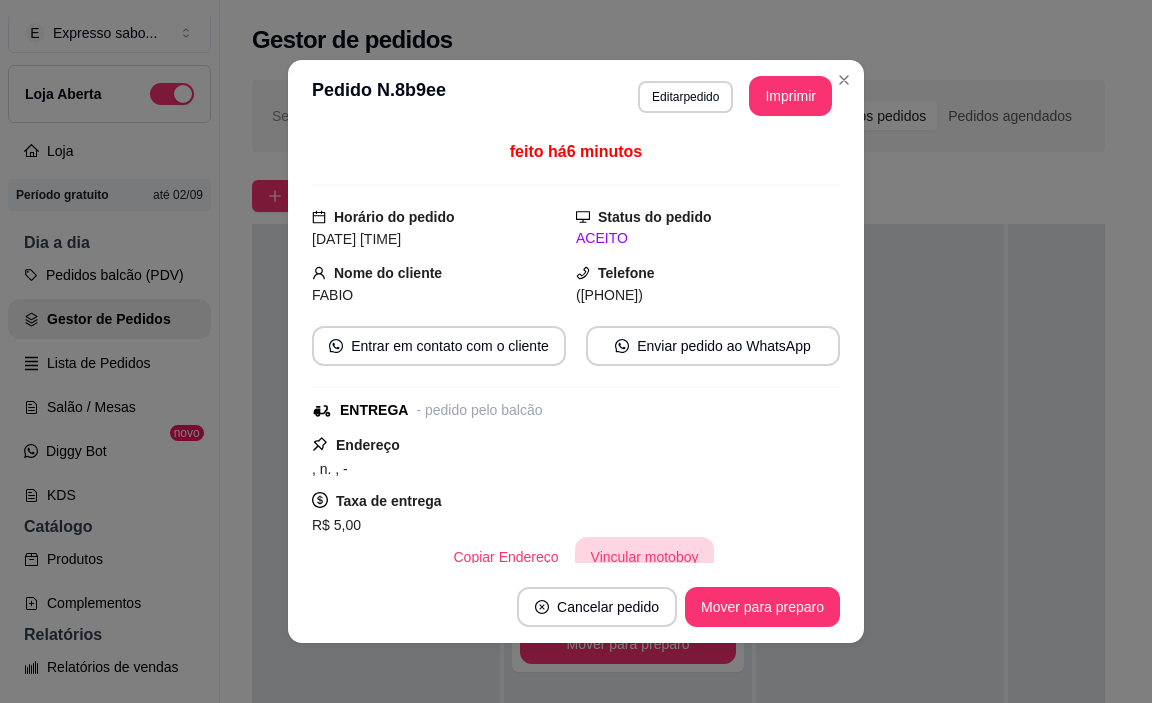 click on "Vincular motoboy" at bounding box center [645, 557] 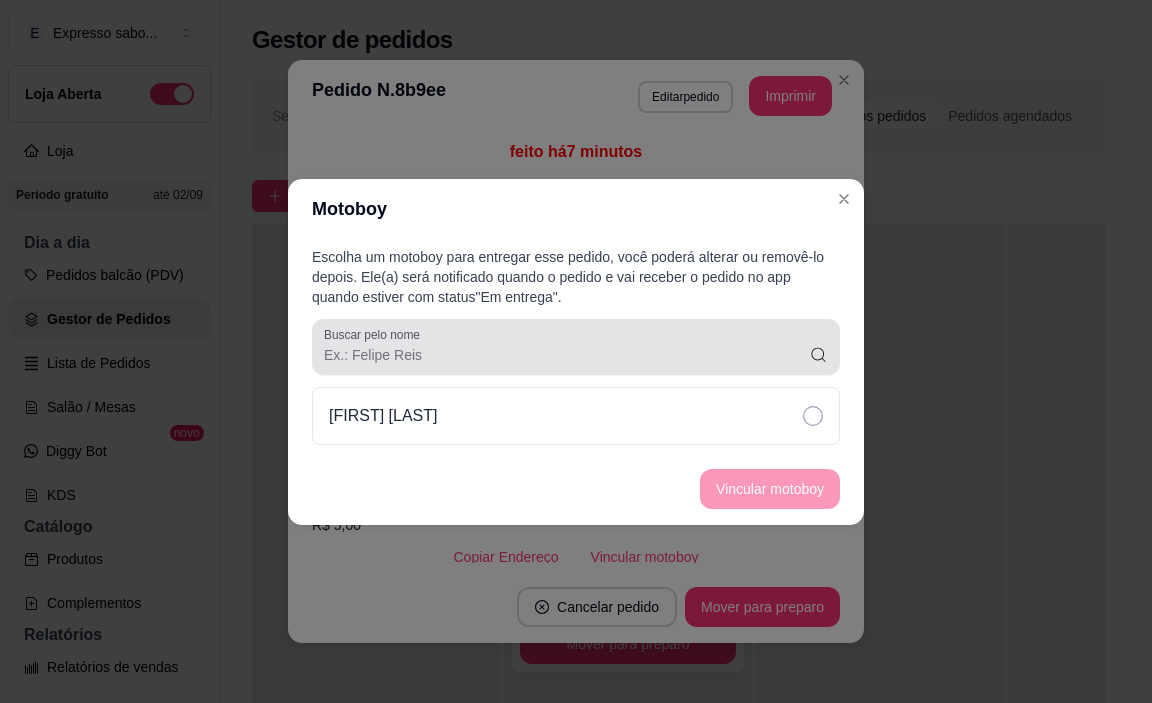 click at bounding box center (576, 347) 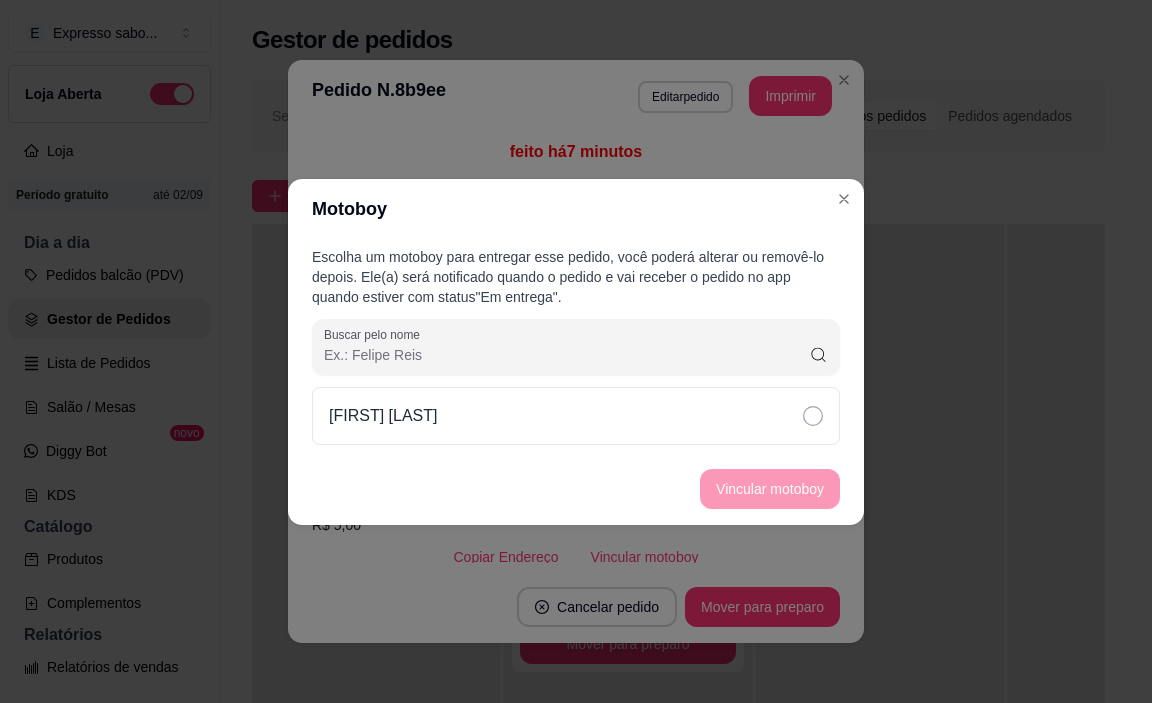 click 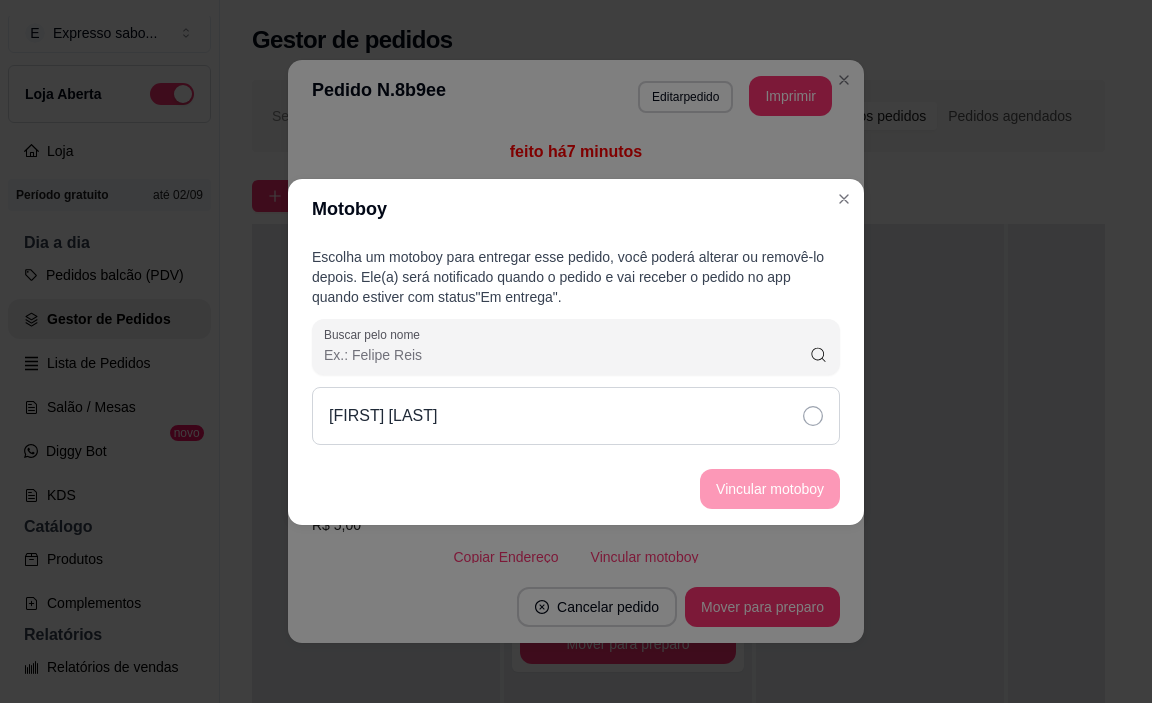 click 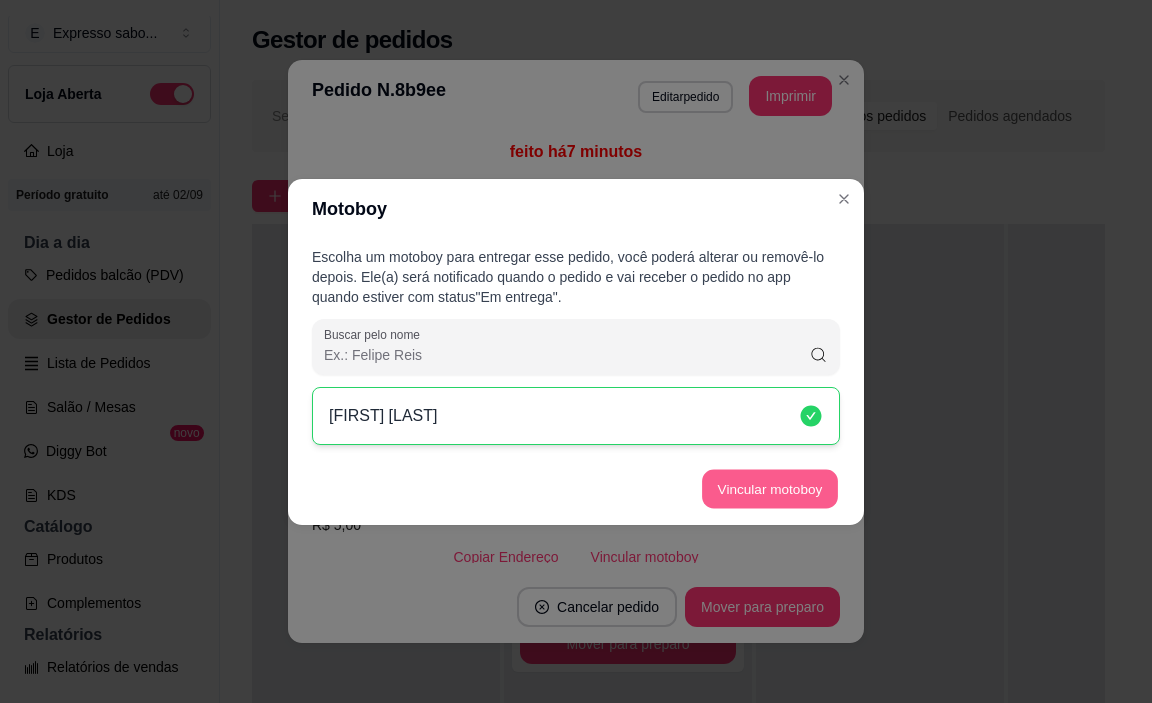 click on "Vincular motoboy" at bounding box center [770, 488] 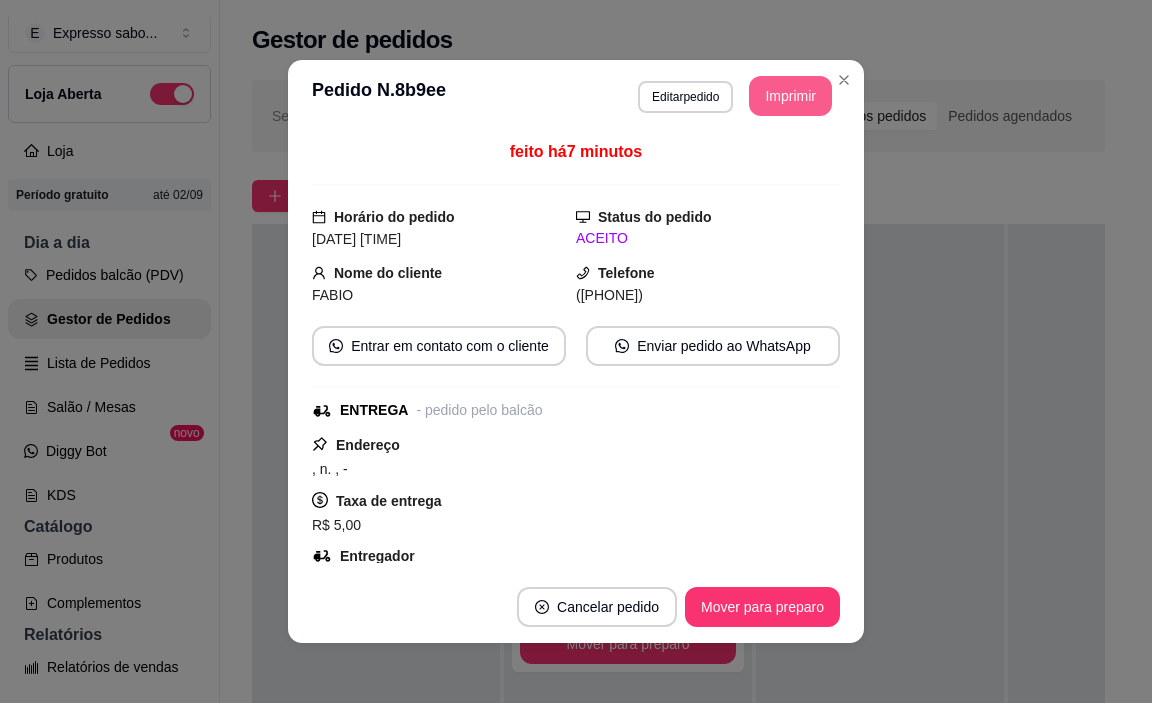 click on "Imprimir" at bounding box center [790, 96] 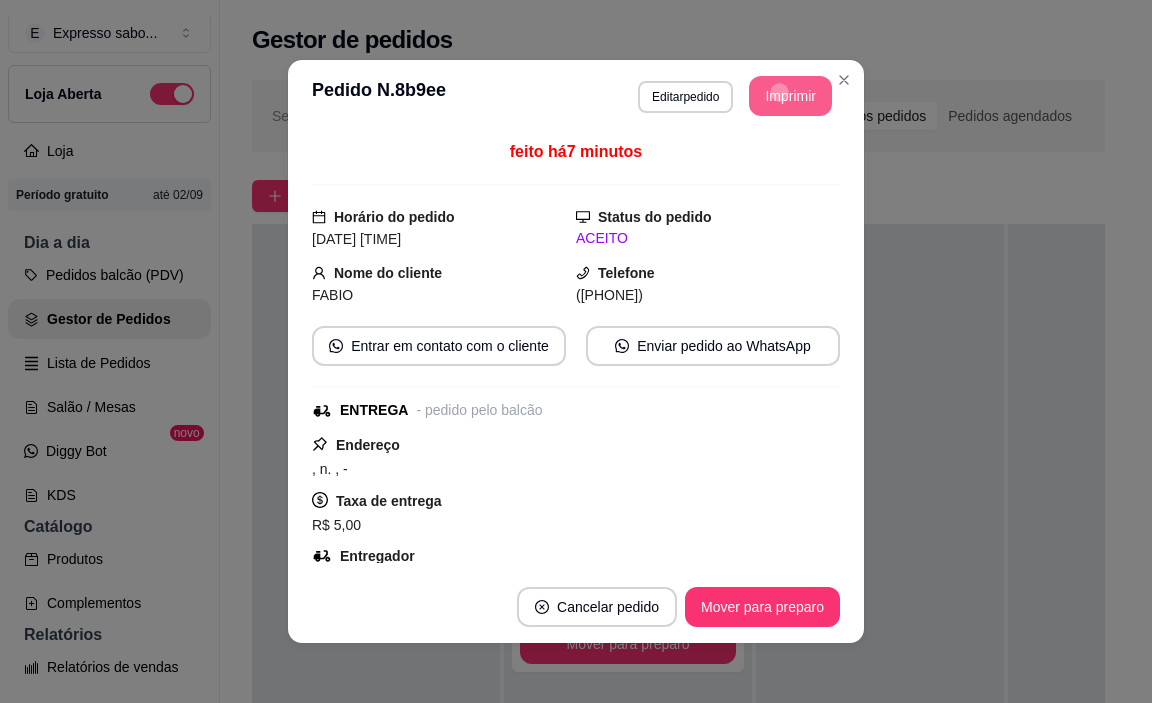 scroll, scrollTop: 0, scrollLeft: 0, axis: both 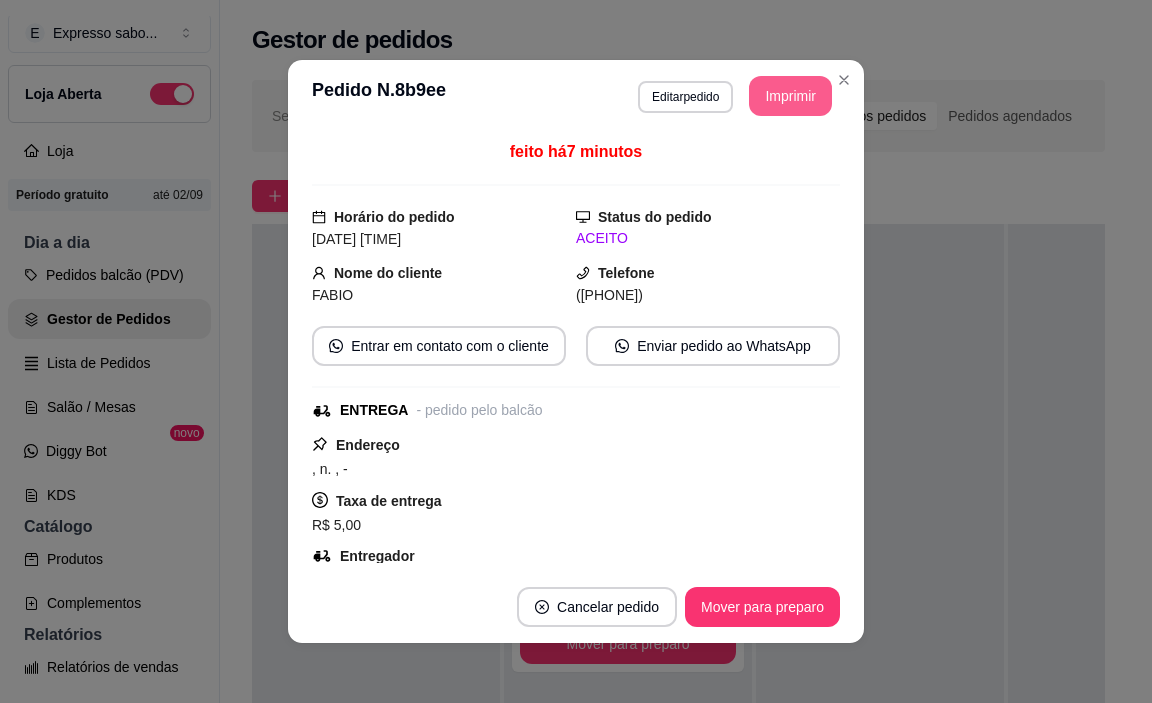 click on "Imprimir" at bounding box center [790, 96] 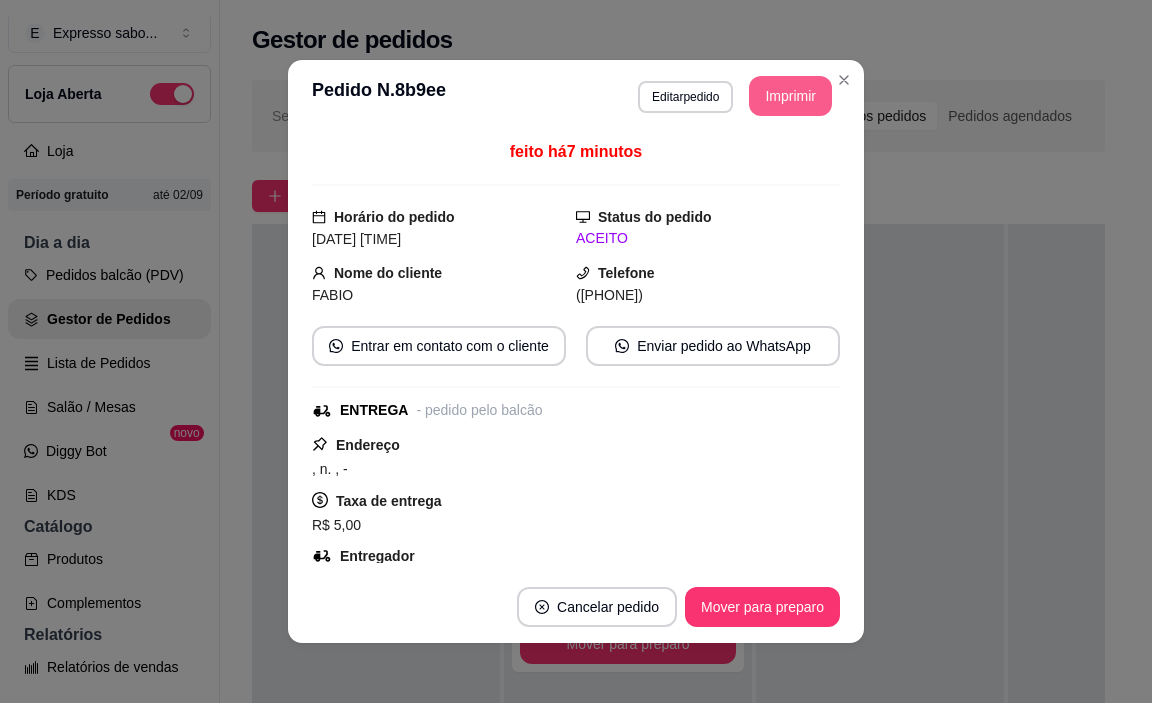 scroll, scrollTop: 0, scrollLeft: 0, axis: both 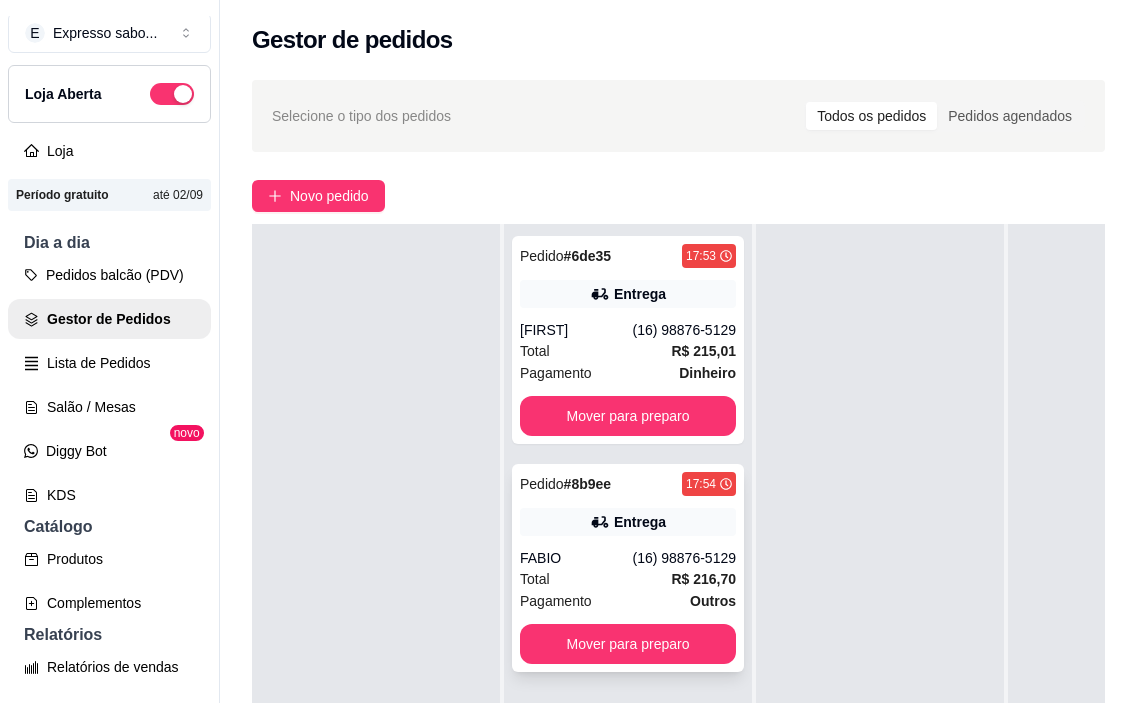 click on "Entrega" at bounding box center (640, 522) 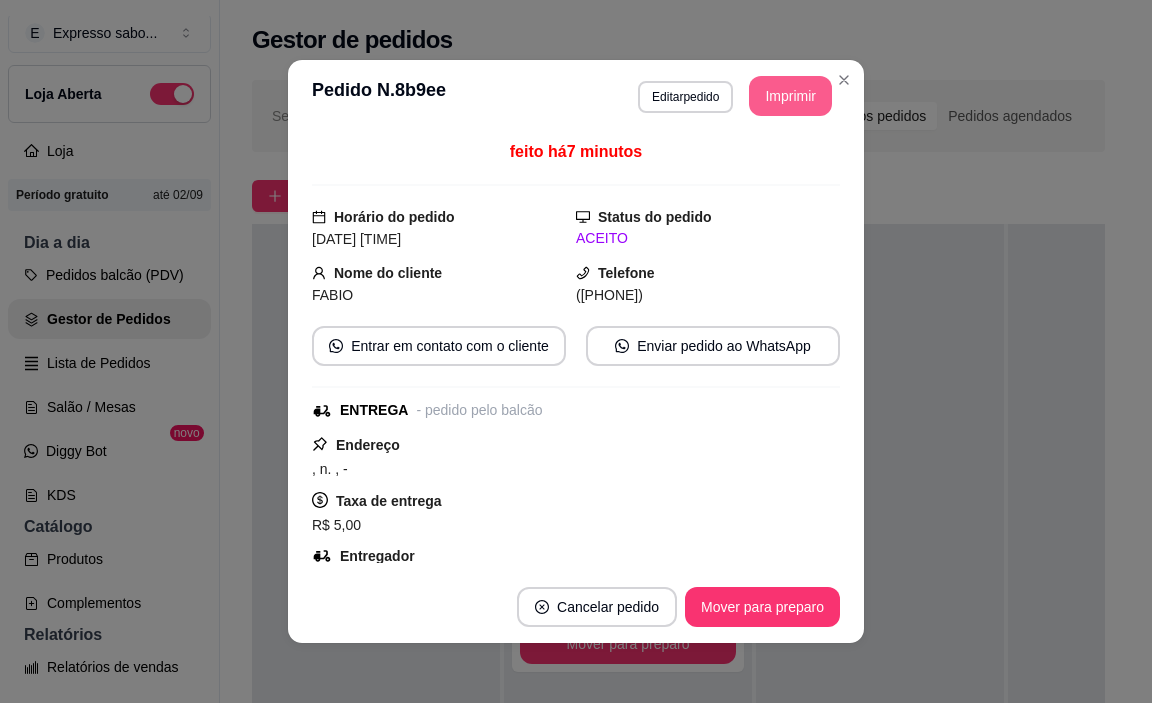 click on "Imprimir" at bounding box center [790, 96] 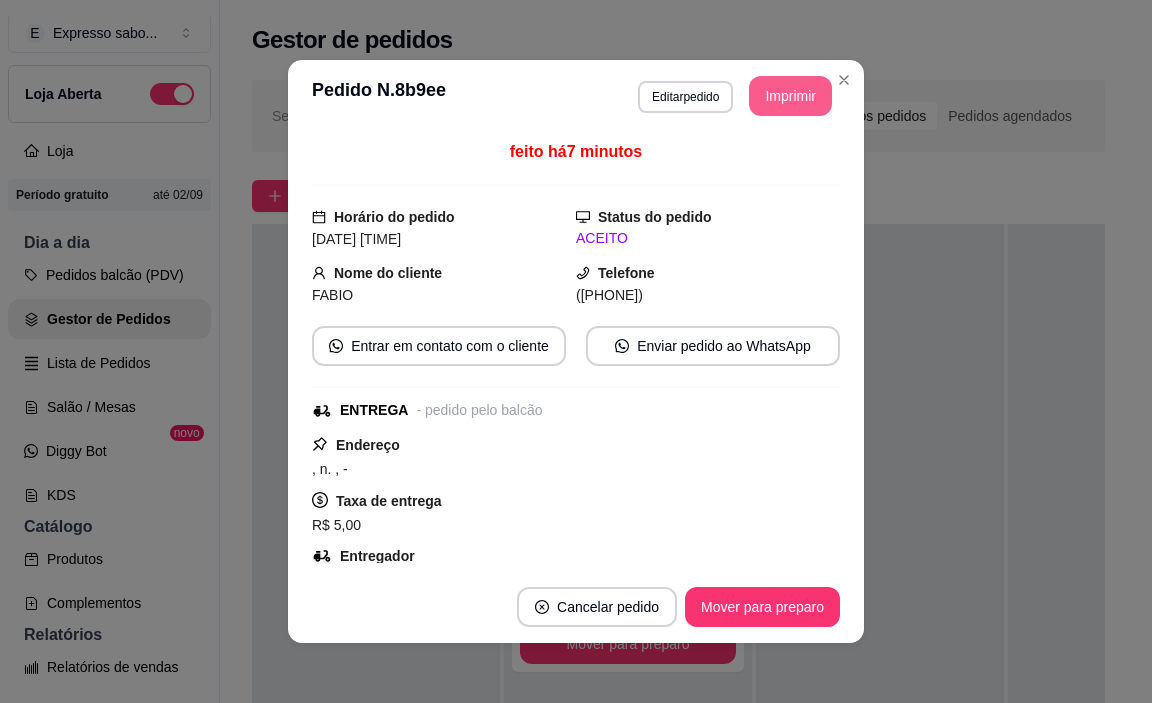 scroll, scrollTop: 0, scrollLeft: 0, axis: both 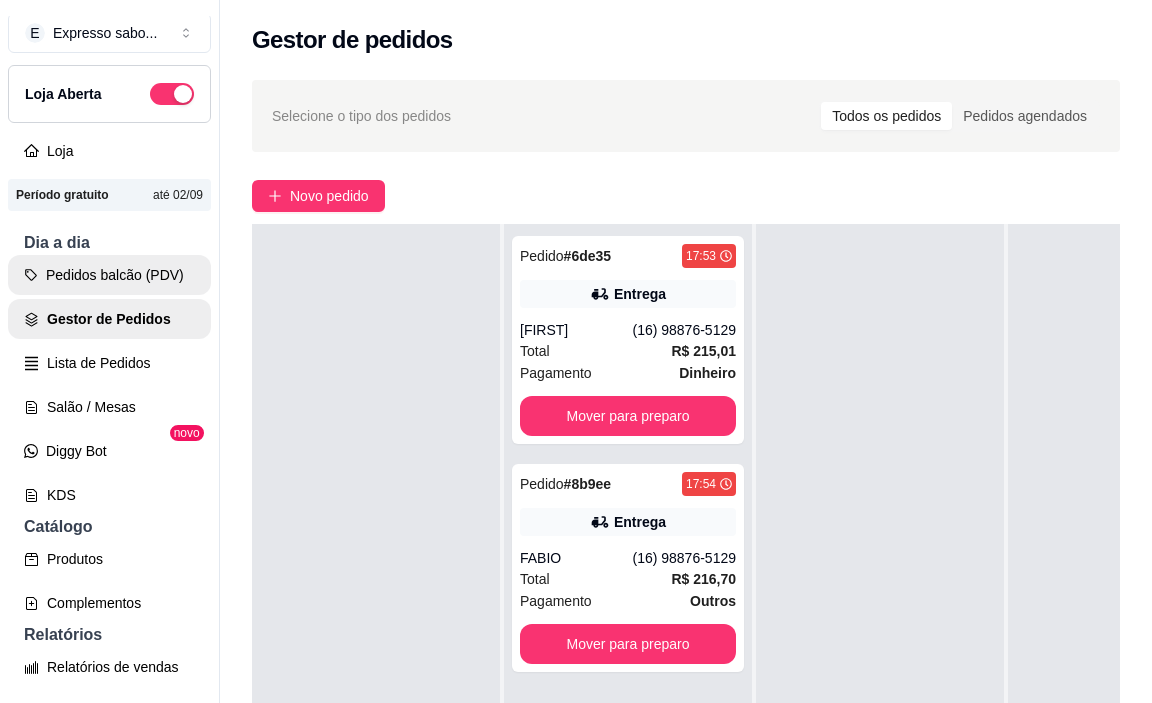 click on "Pedidos balcão (PDV)" at bounding box center (109, 275) 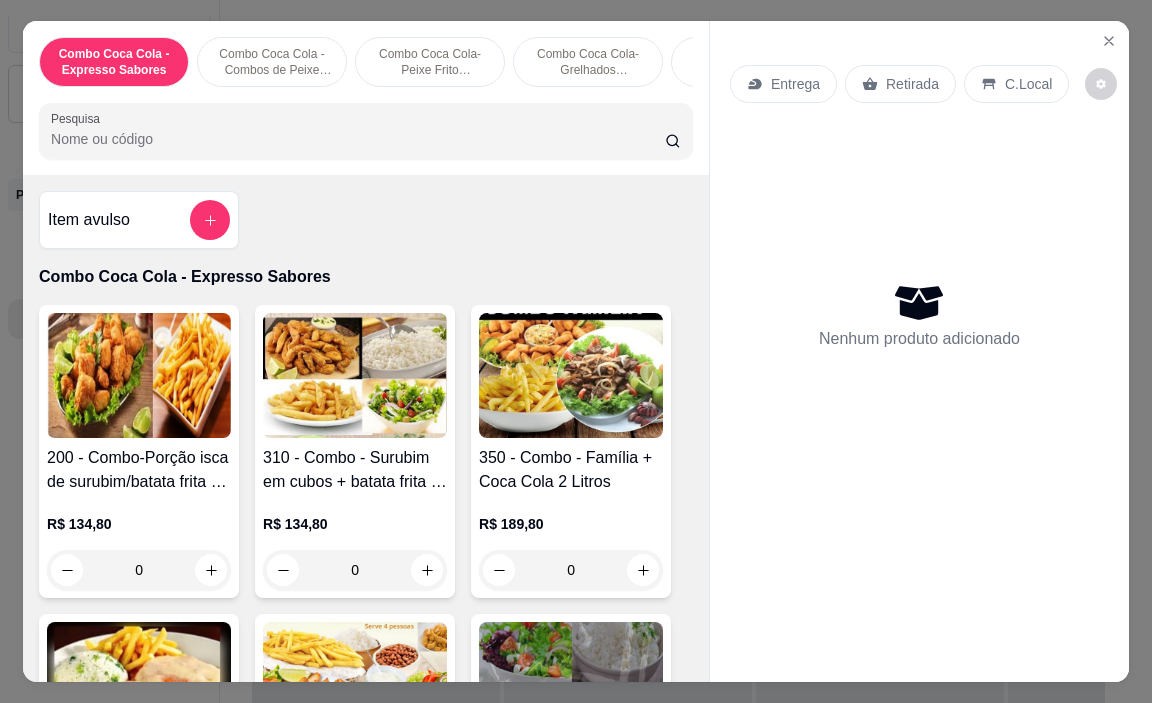 click on "Retirada" at bounding box center (912, 84) 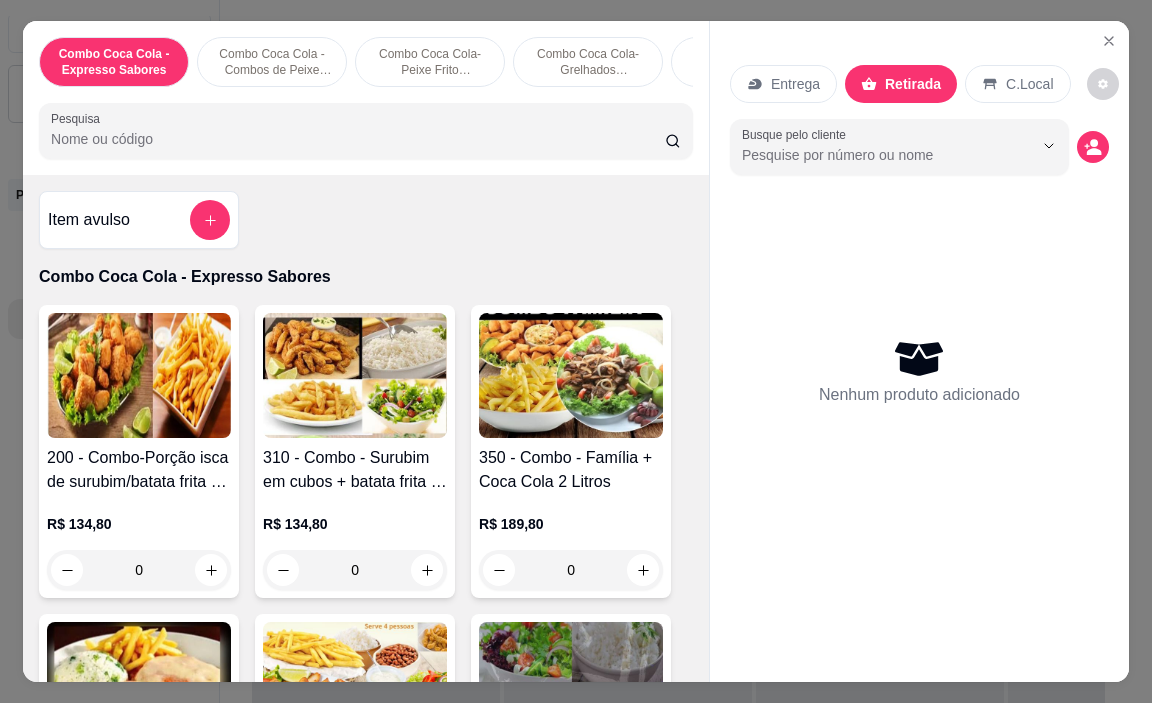 click on "Entrega" at bounding box center [795, 84] 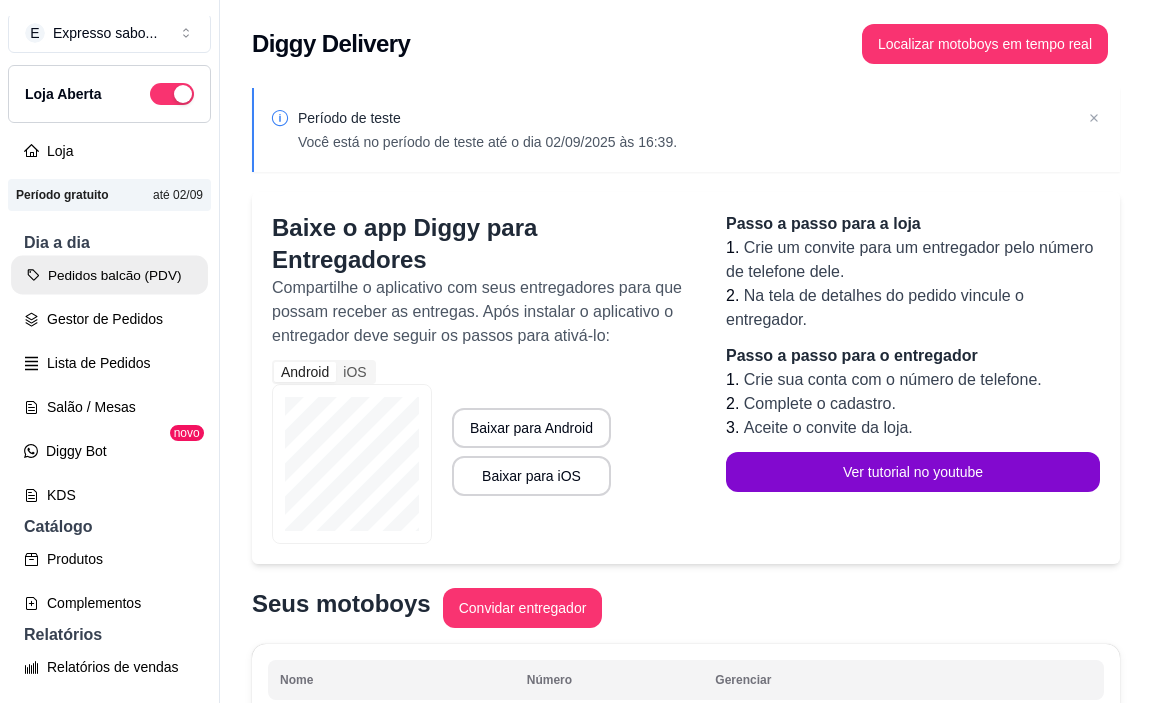 click on "Pedidos balcão (PDV)" at bounding box center (109, 275) 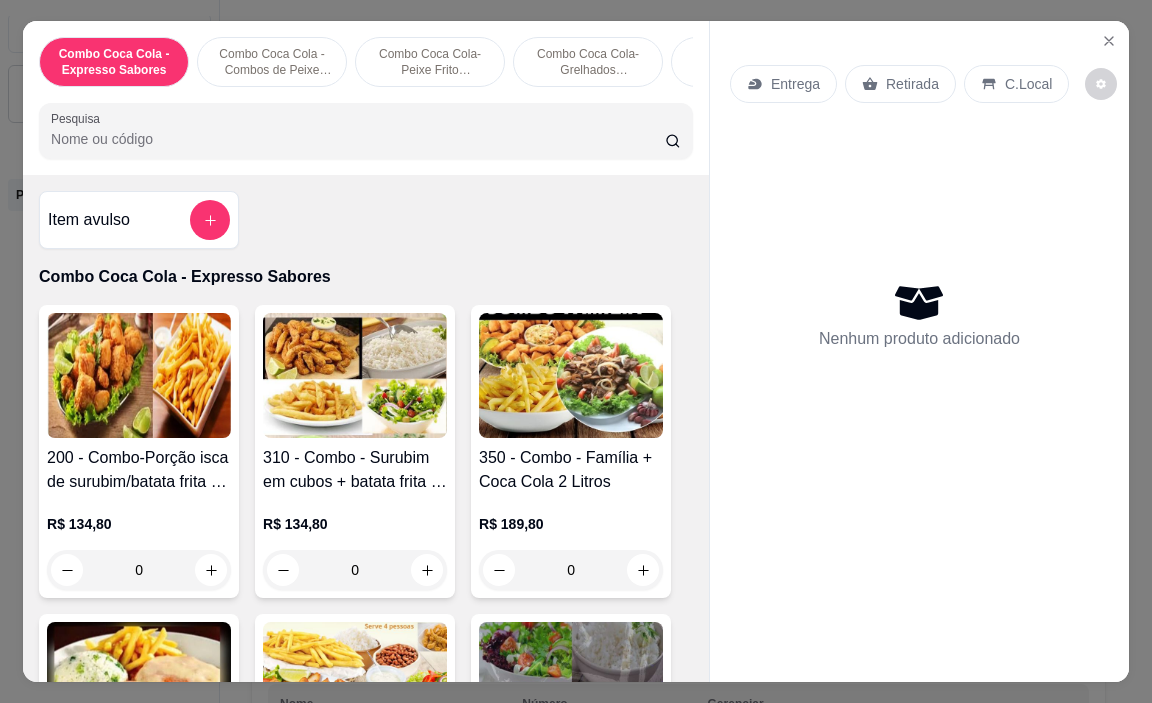 click on "Entrega" at bounding box center [795, 84] 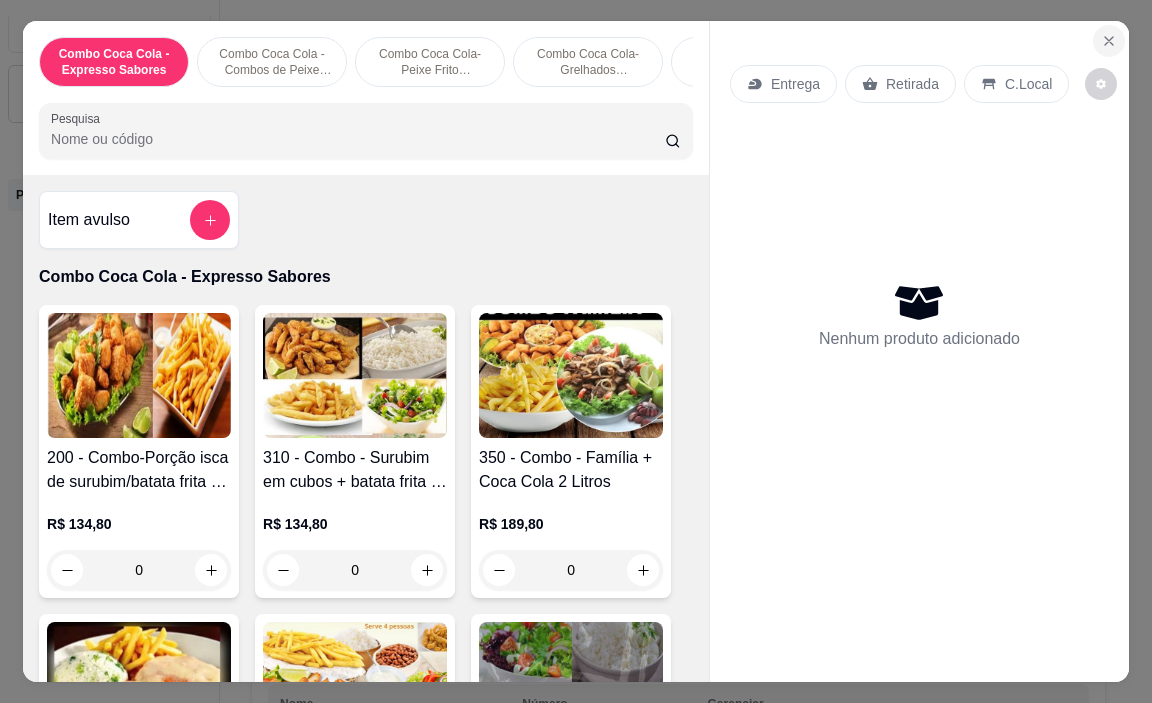 click 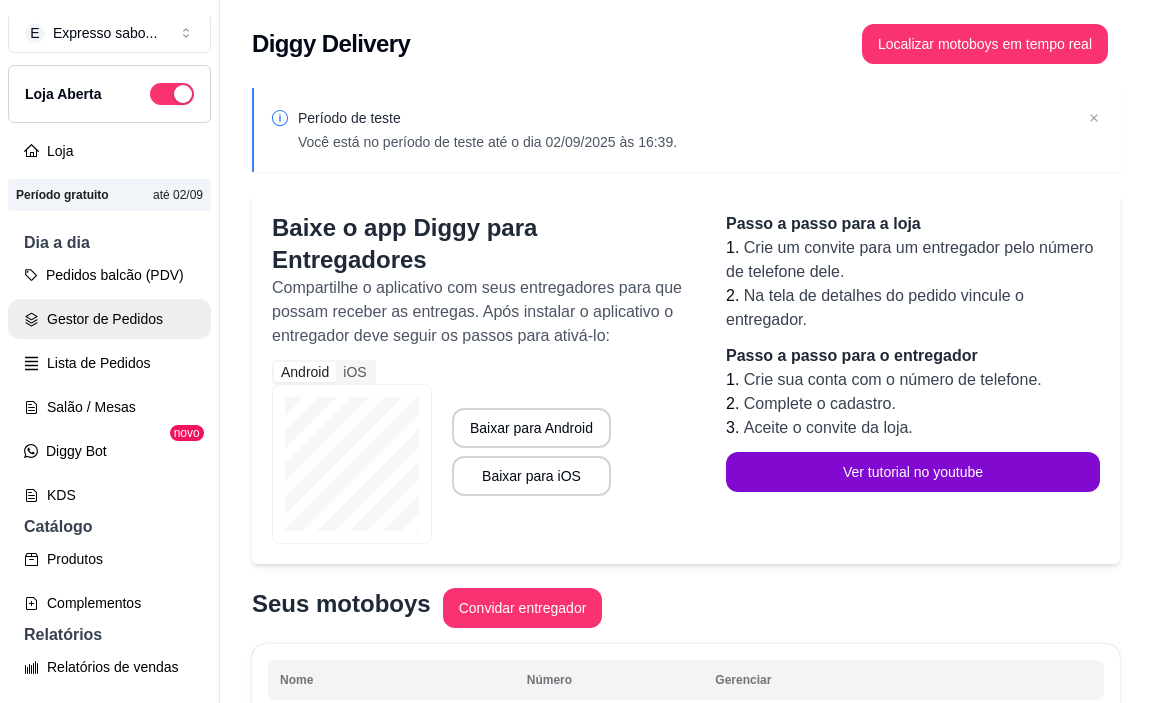 click on "Gestor de Pedidos" at bounding box center (109, 319) 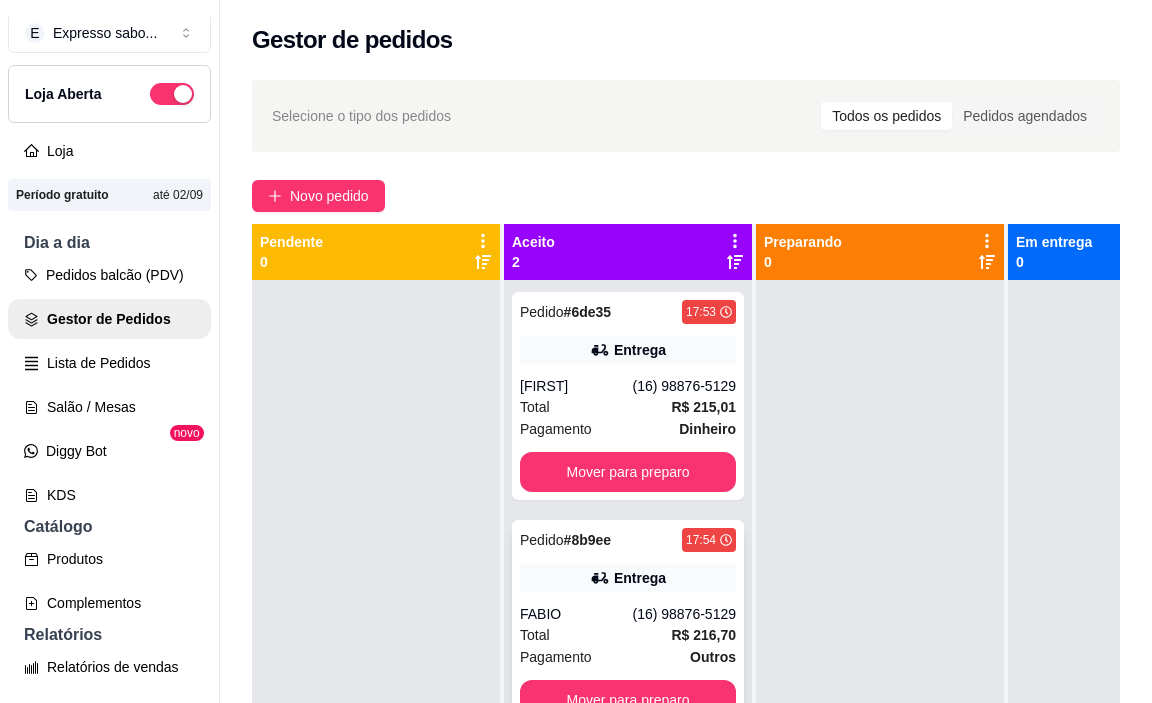 click on "FABIO" at bounding box center [576, 614] 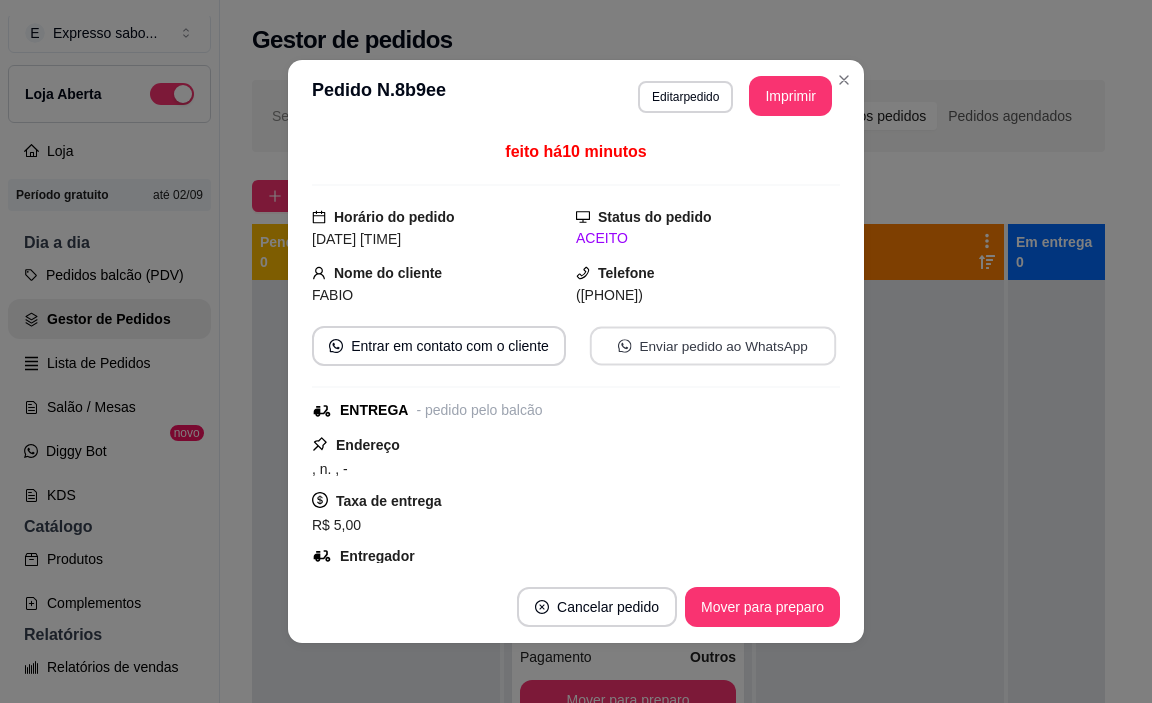 click on "Enviar pedido ao WhatsApp" at bounding box center [713, 346] 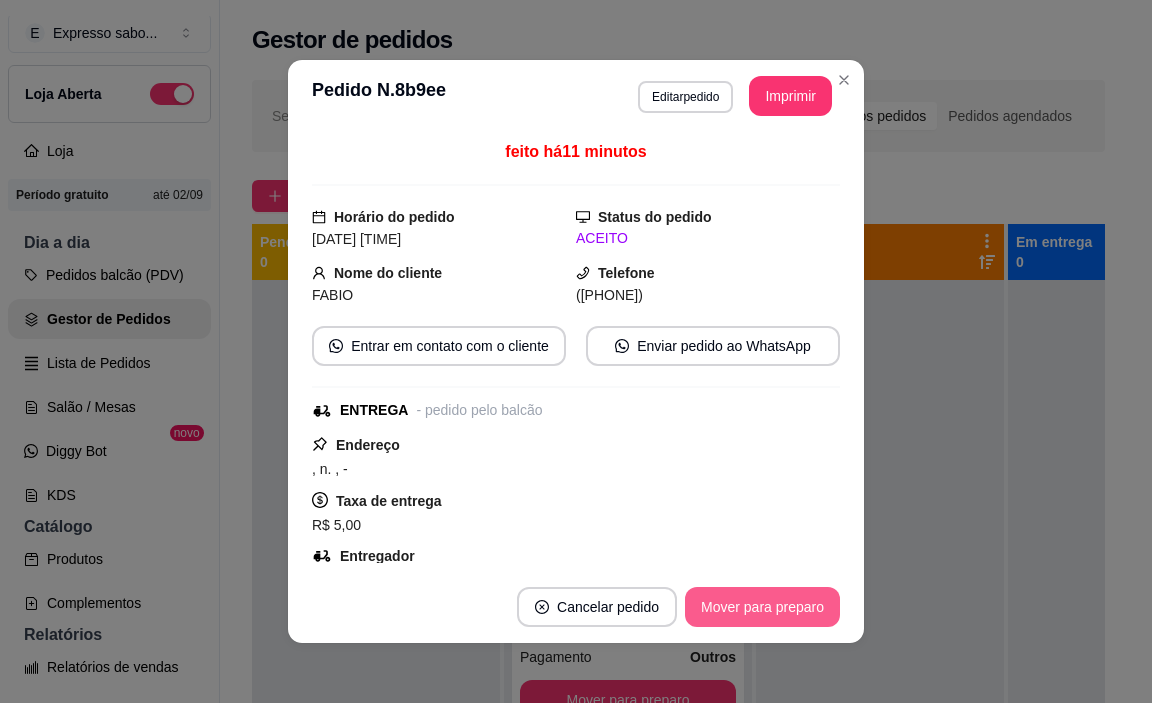 click on "Mover para preparo" at bounding box center [762, 607] 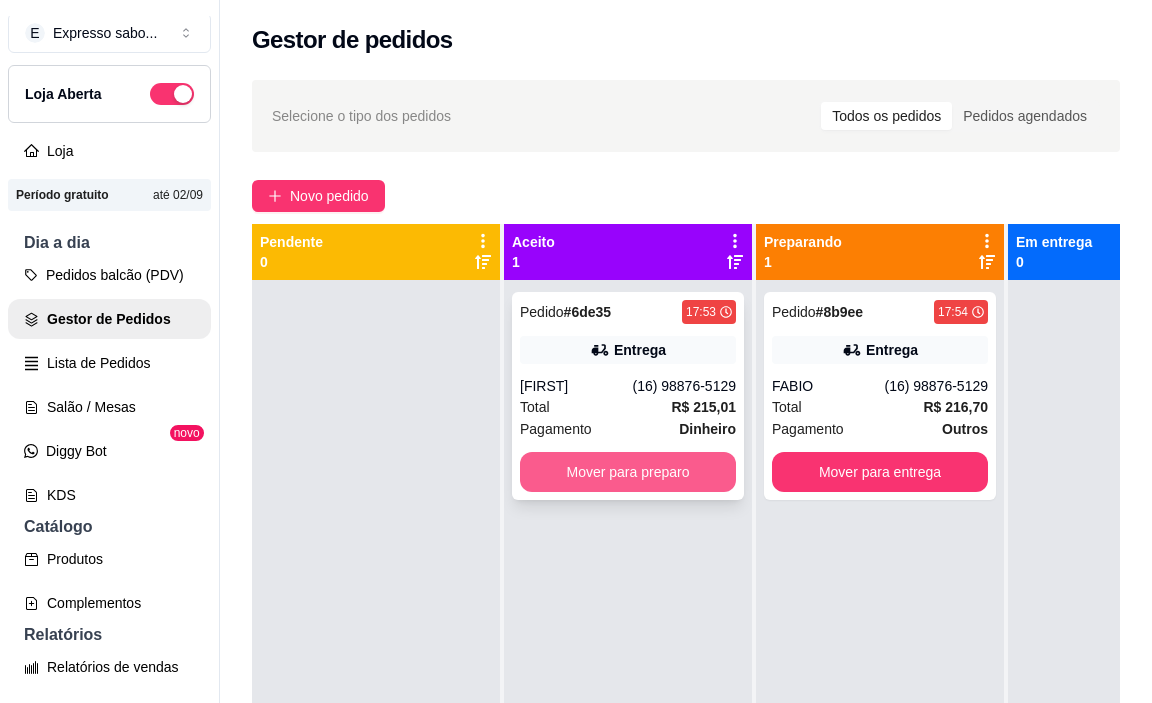 click on "Mover para preparo" at bounding box center (628, 472) 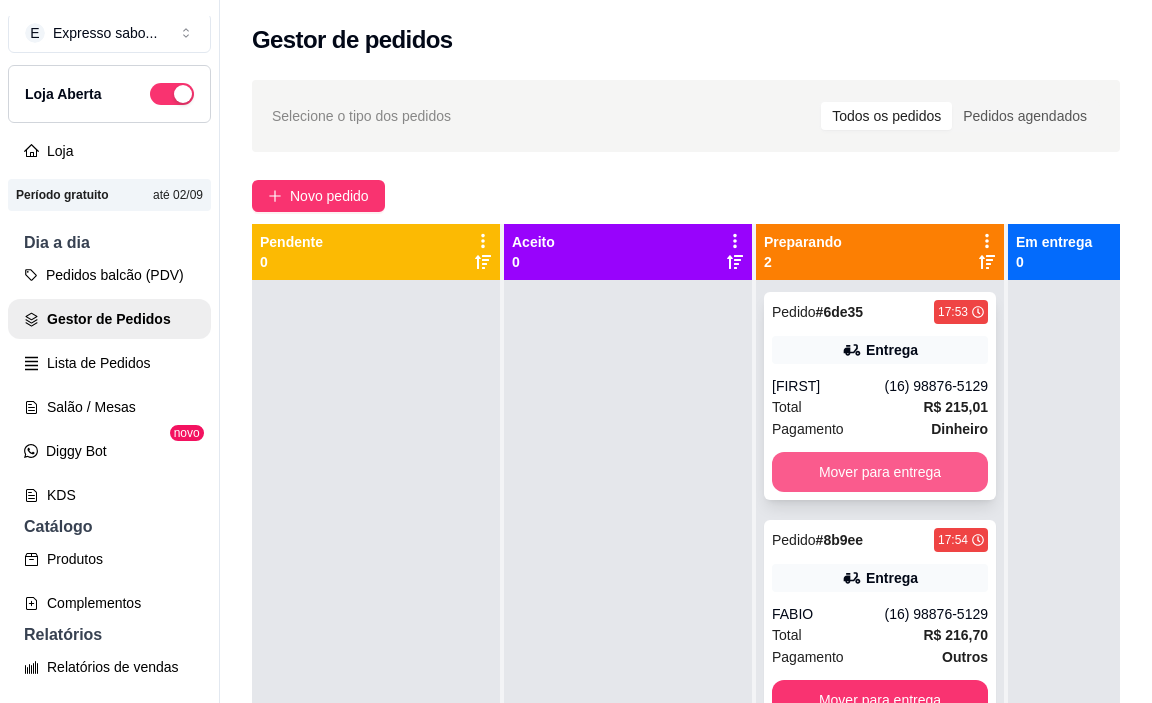 click on "Mover para entrega" at bounding box center (880, 472) 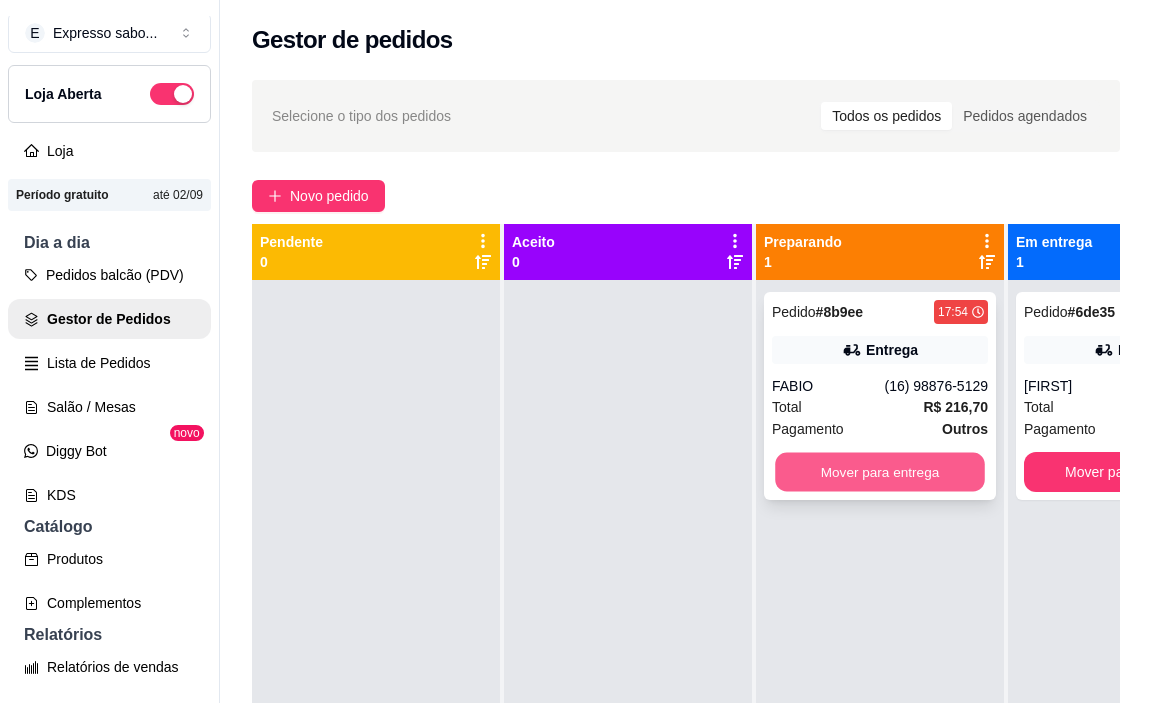 click on "Mover para entrega" at bounding box center (880, 472) 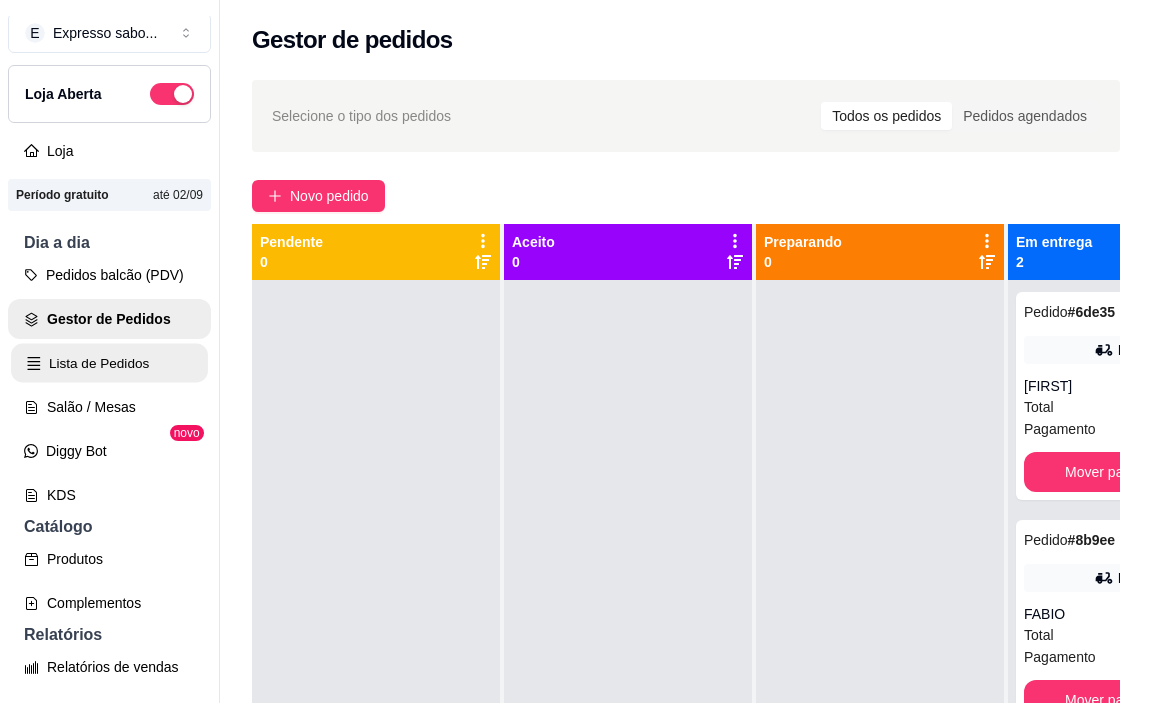 click on "Lista de Pedidos" at bounding box center (109, 363) 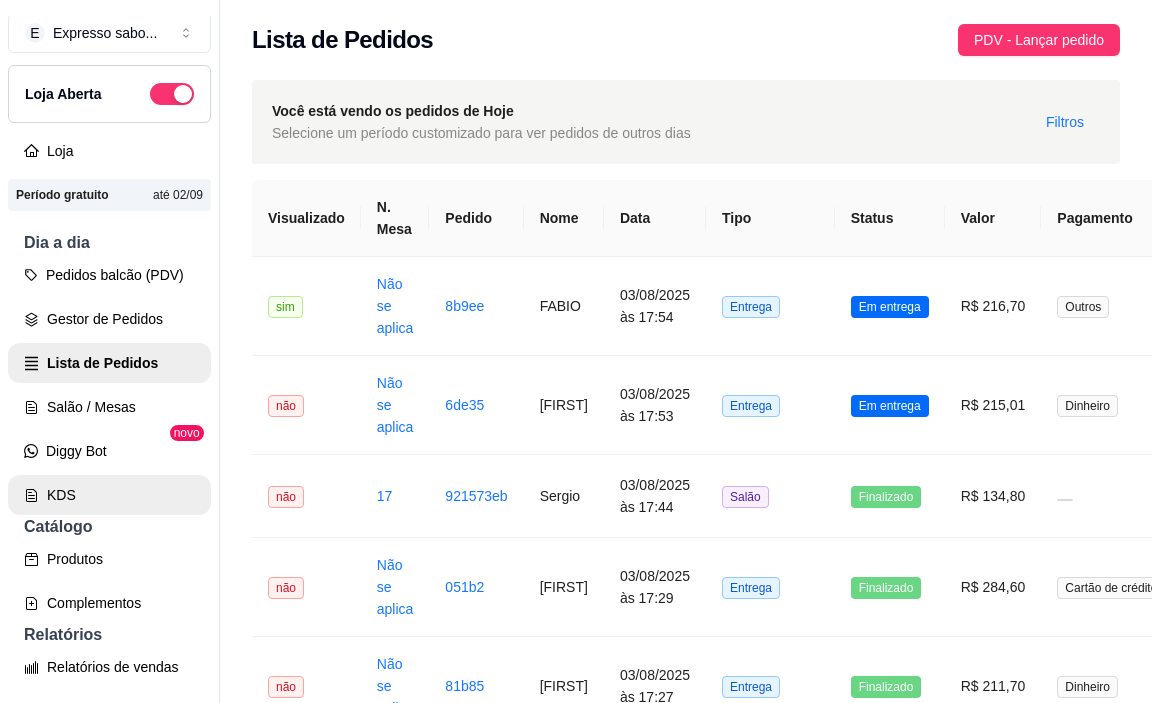 click on "KDS" at bounding box center (109, 495) 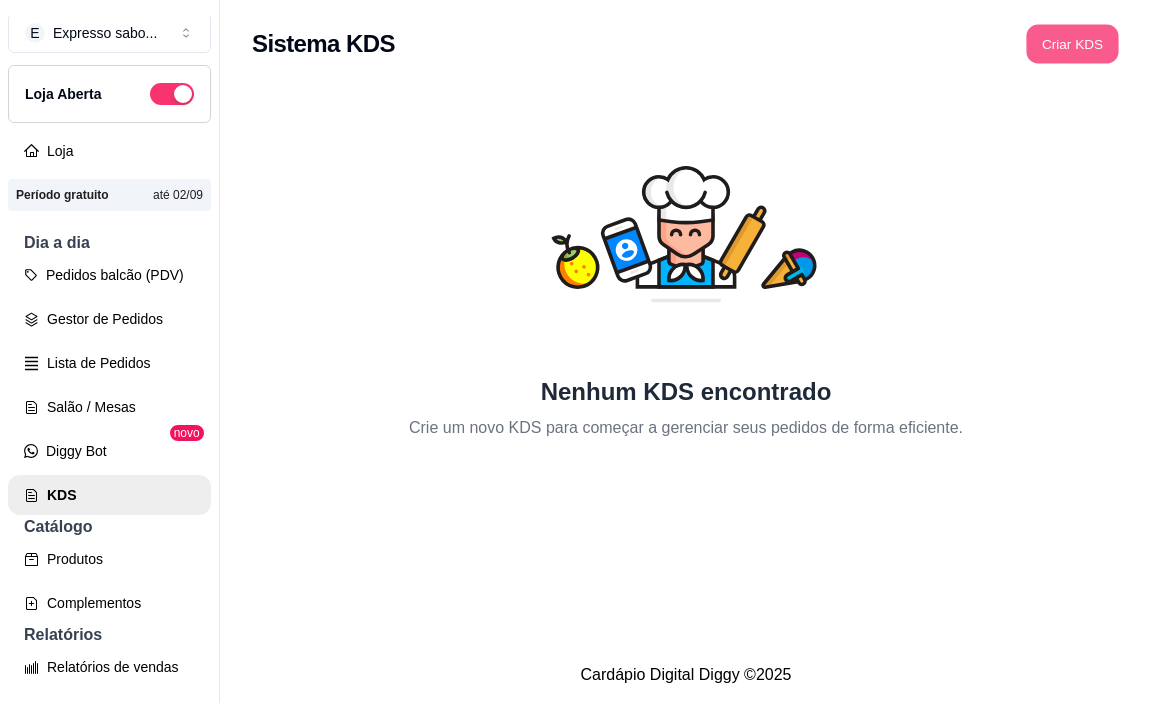 click on "Criar KDS" at bounding box center [1072, 44] 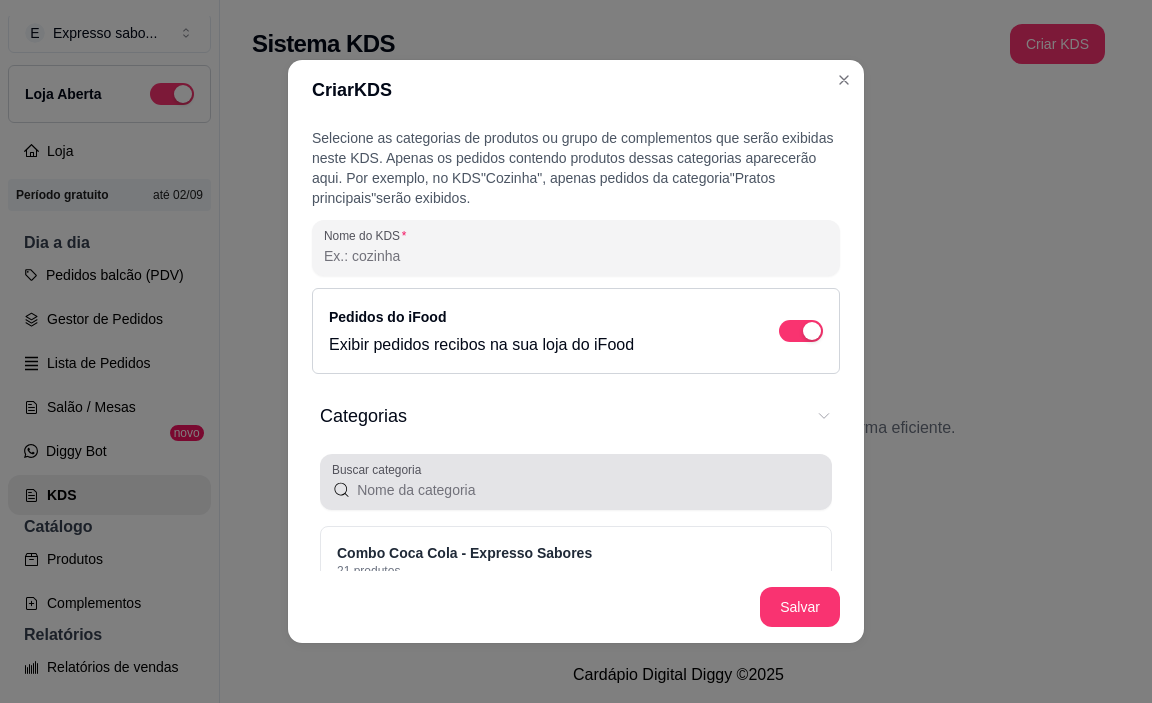 click on "Buscar categoria" at bounding box center (585, 490) 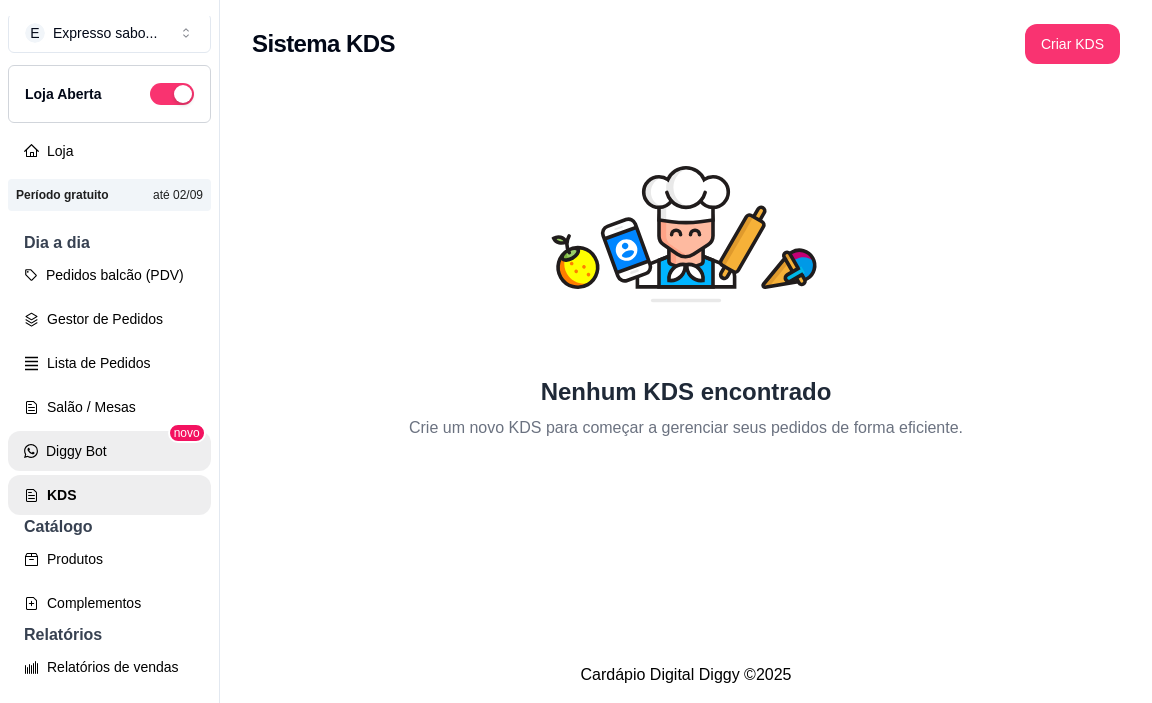 click on "Diggy Bot" at bounding box center [109, 451] 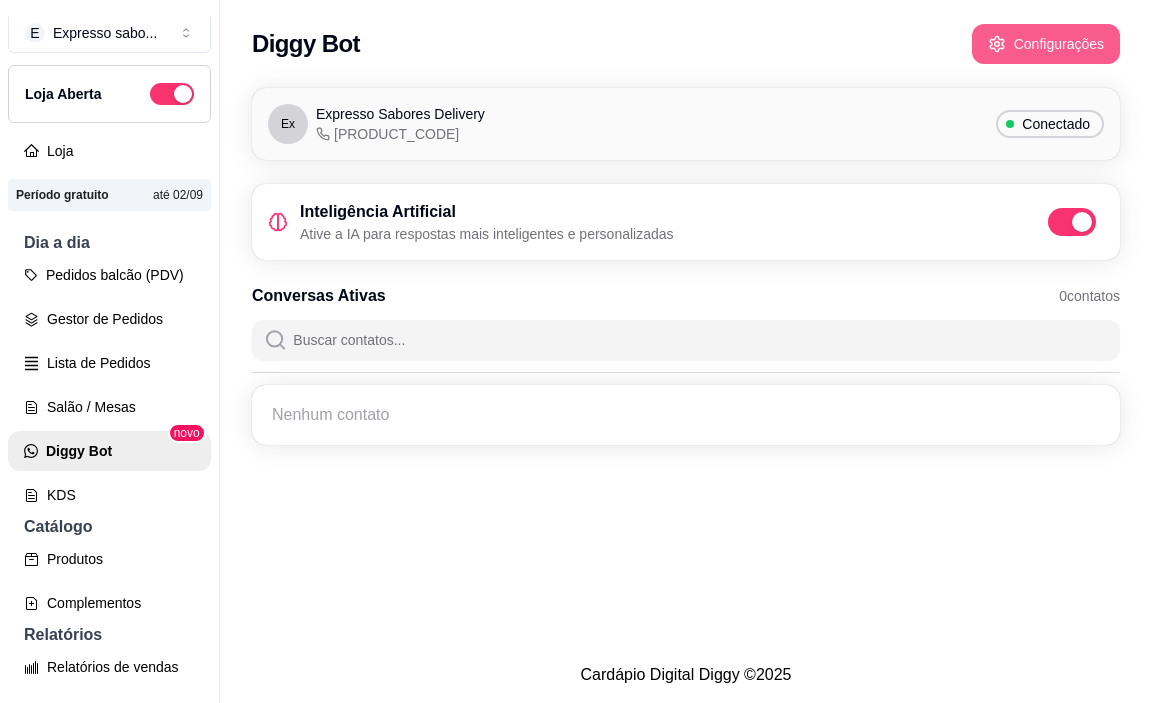 click on "Configurações" at bounding box center (1046, 44) 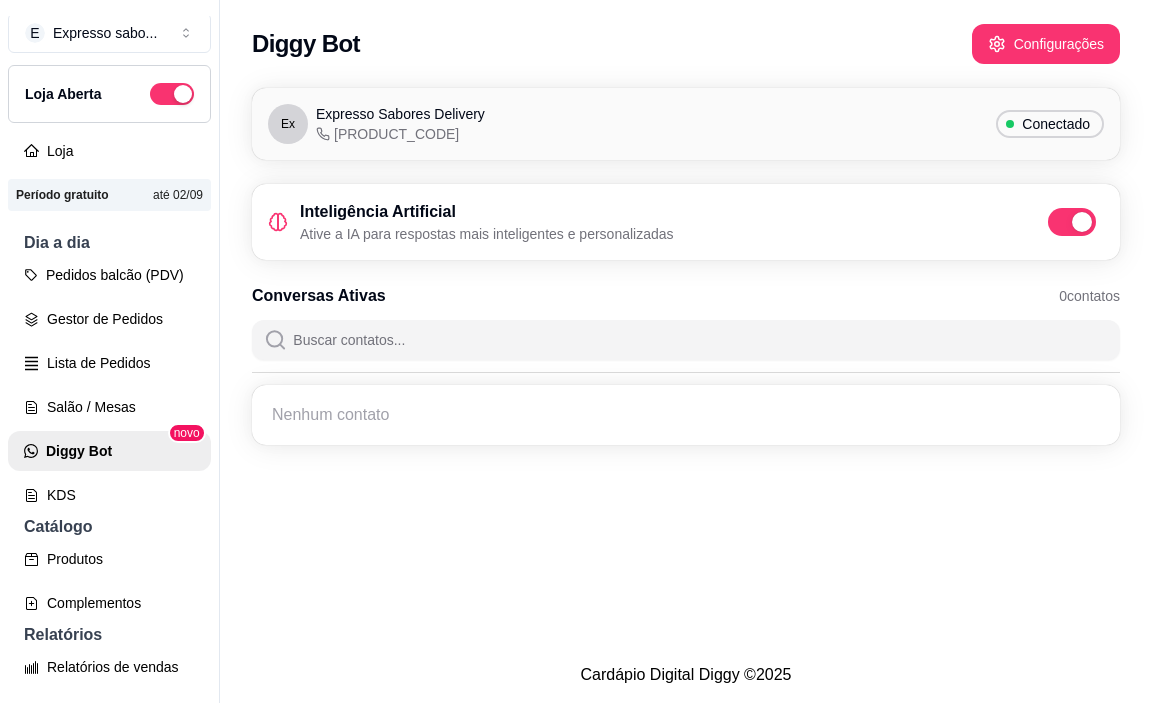 click on "Configurações" at bounding box center [109, 1171] 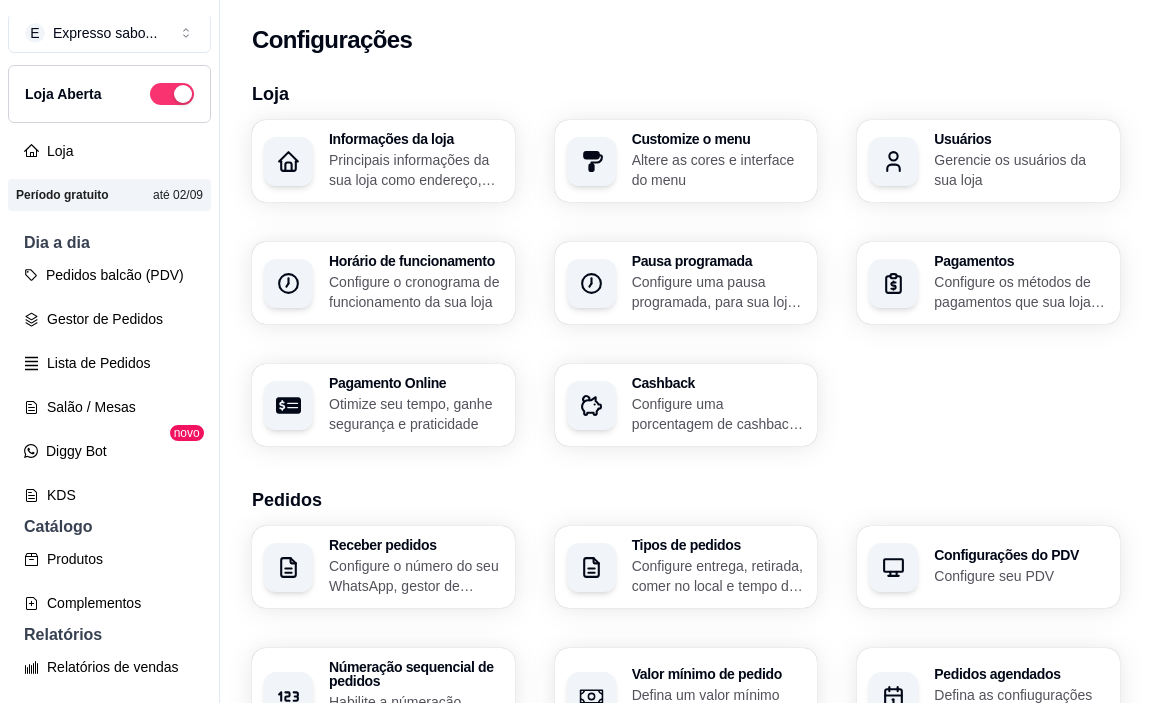 click on "Configurações do PDV" at bounding box center [1021, 555] 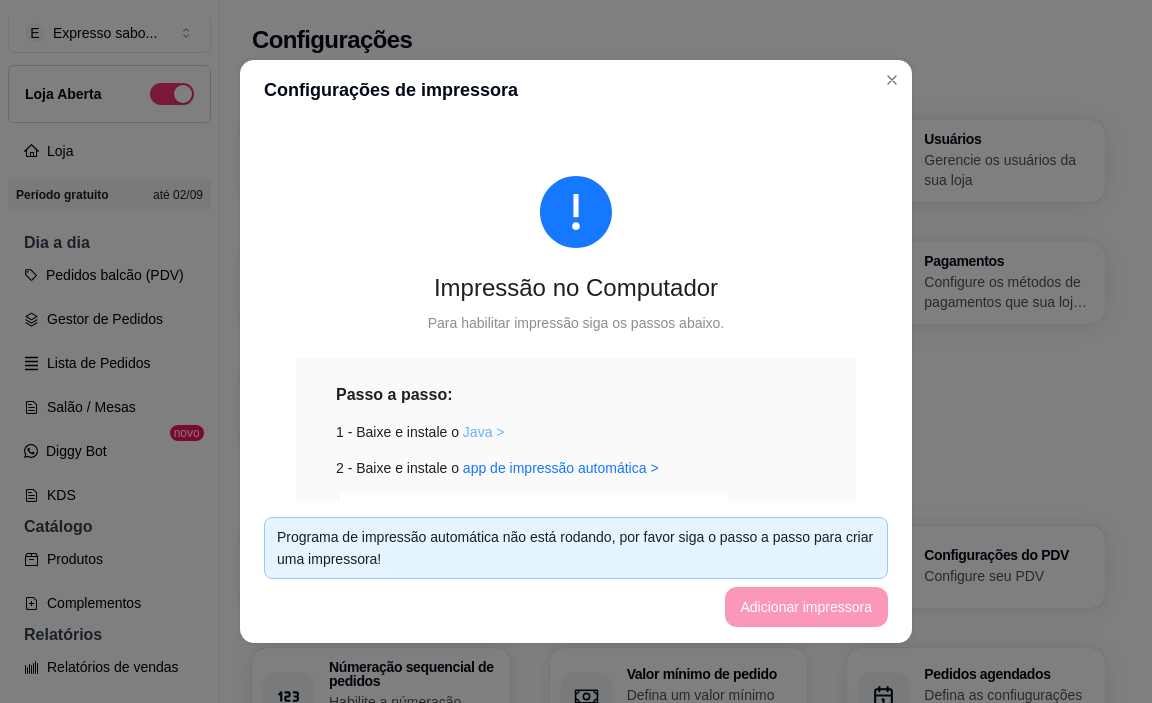 click on "Java >" at bounding box center (484, 432) 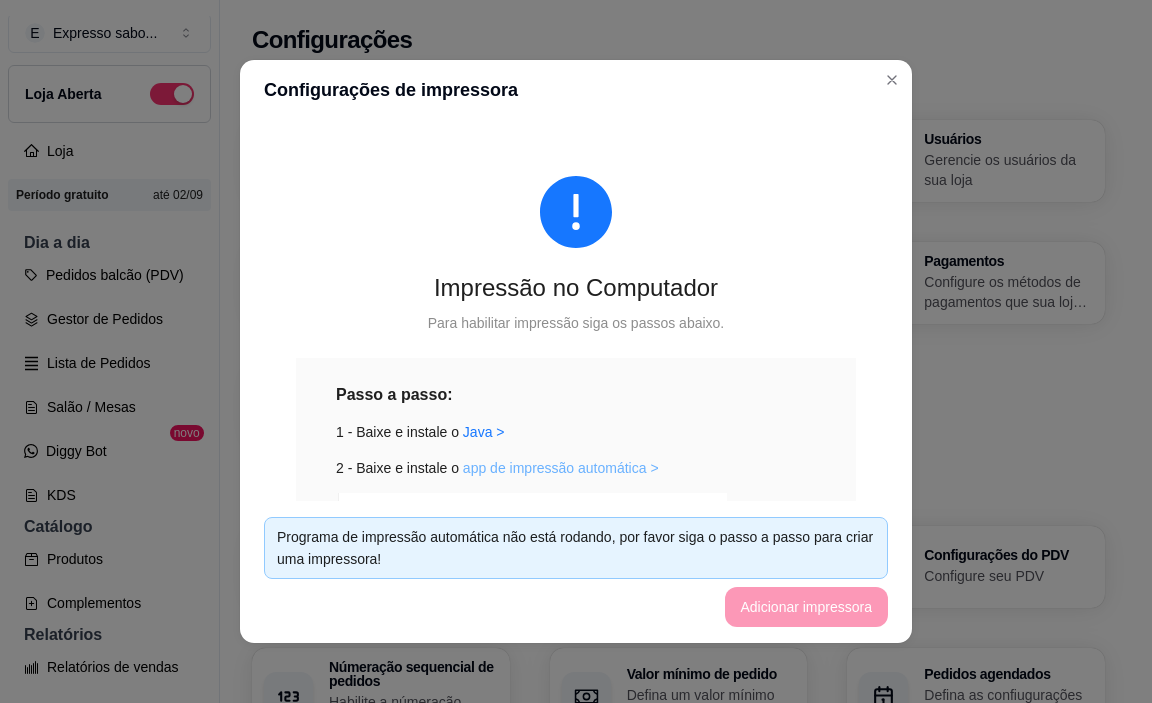 click on "app de impressão automática >" at bounding box center (561, 468) 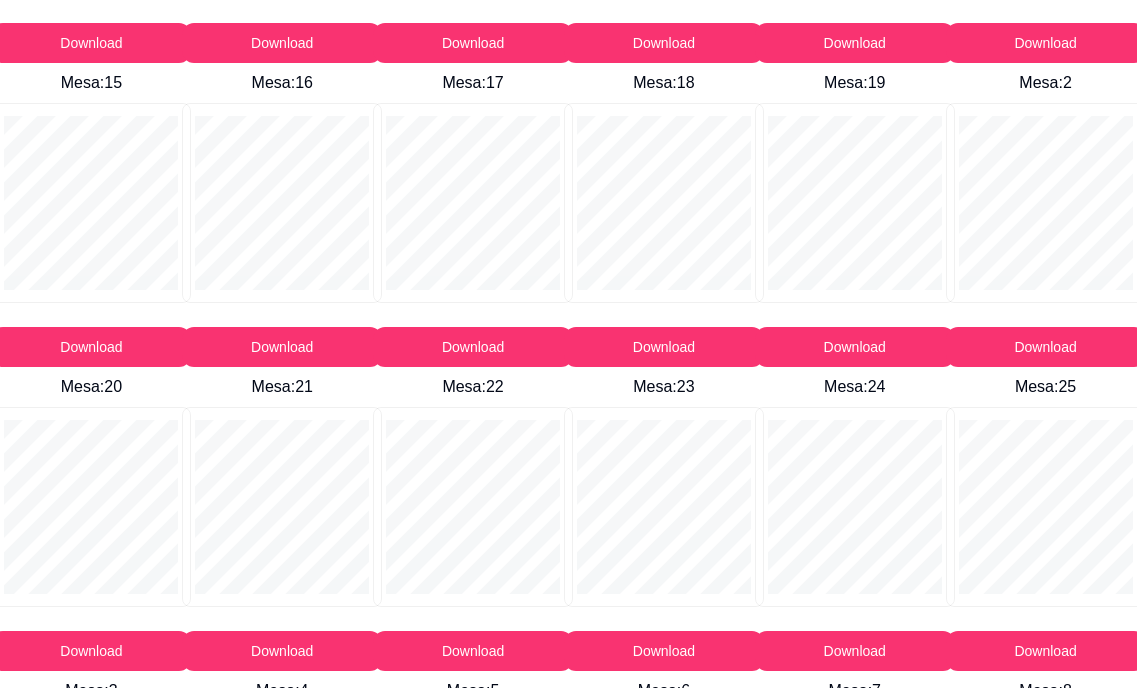 scroll, scrollTop: 0, scrollLeft: 0, axis: both 